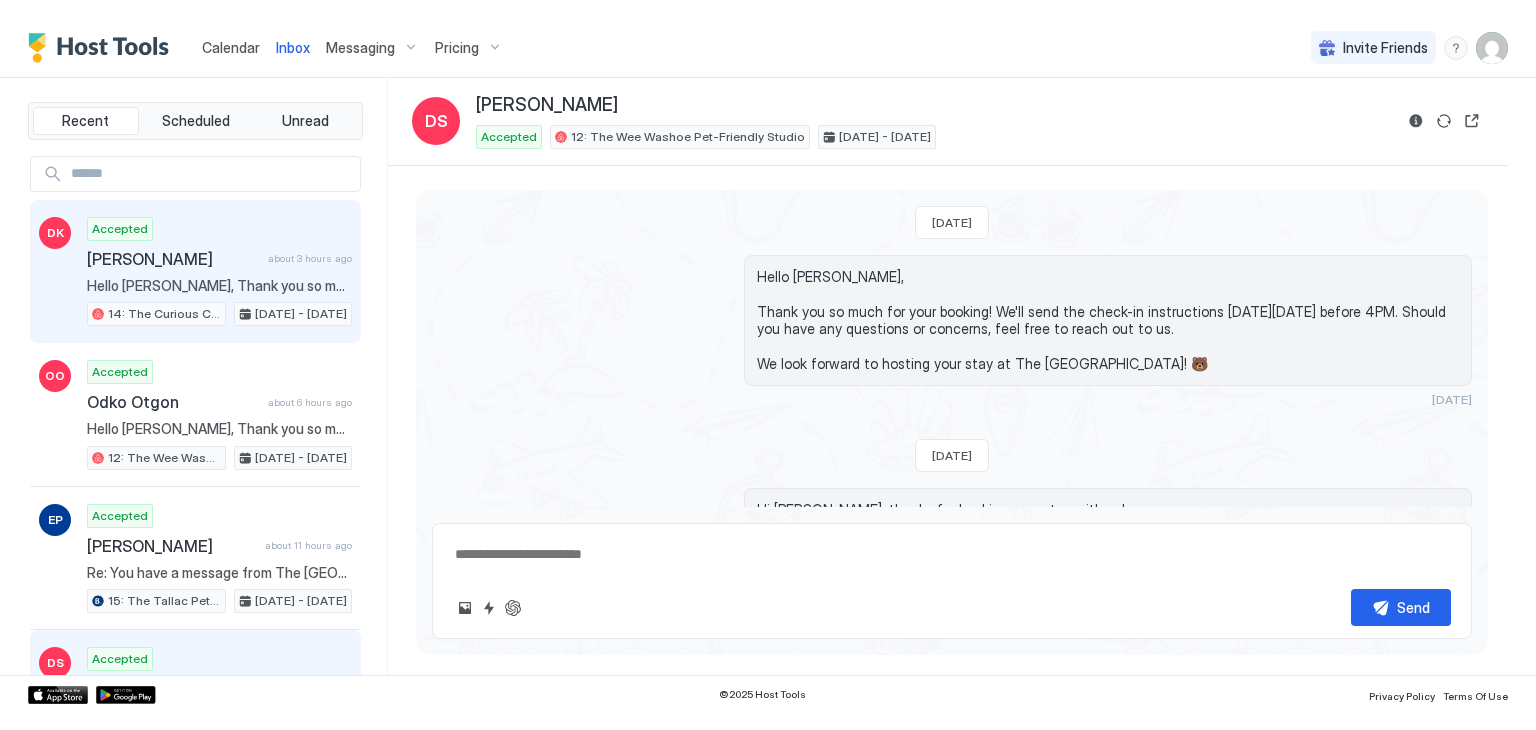 scroll, scrollTop: 0, scrollLeft: 0, axis: both 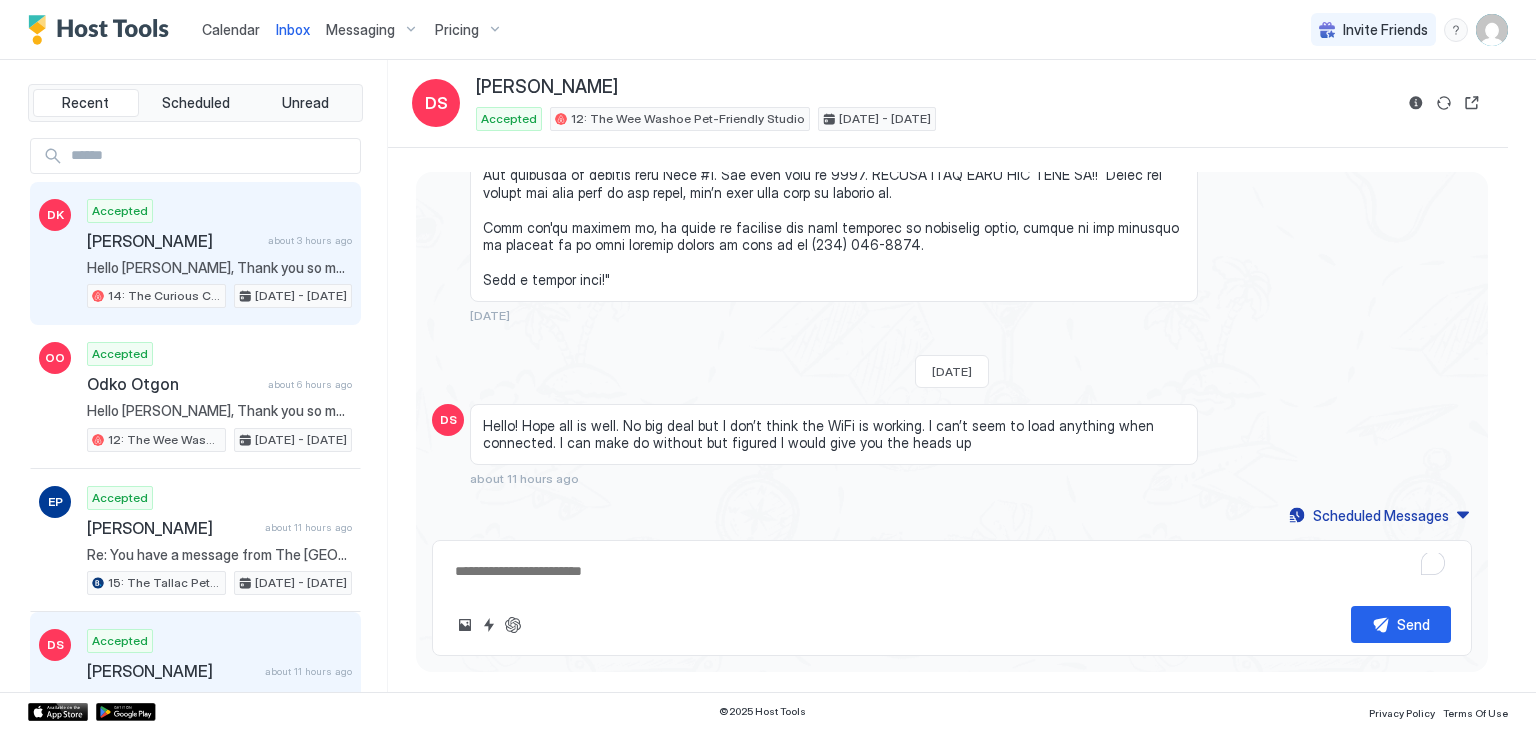 type on "*" 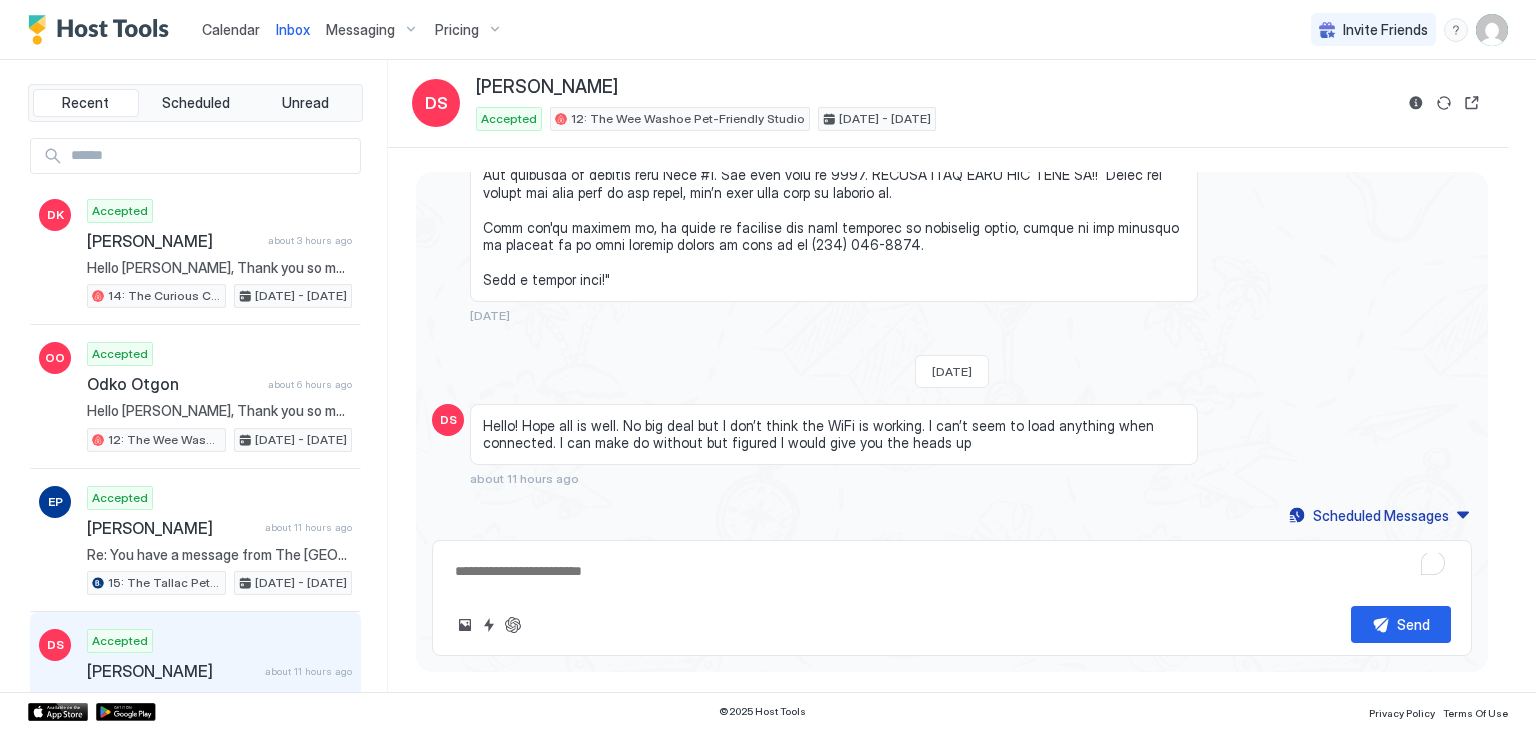 scroll, scrollTop: 1201, scrollLeft: 0, axis: vertical 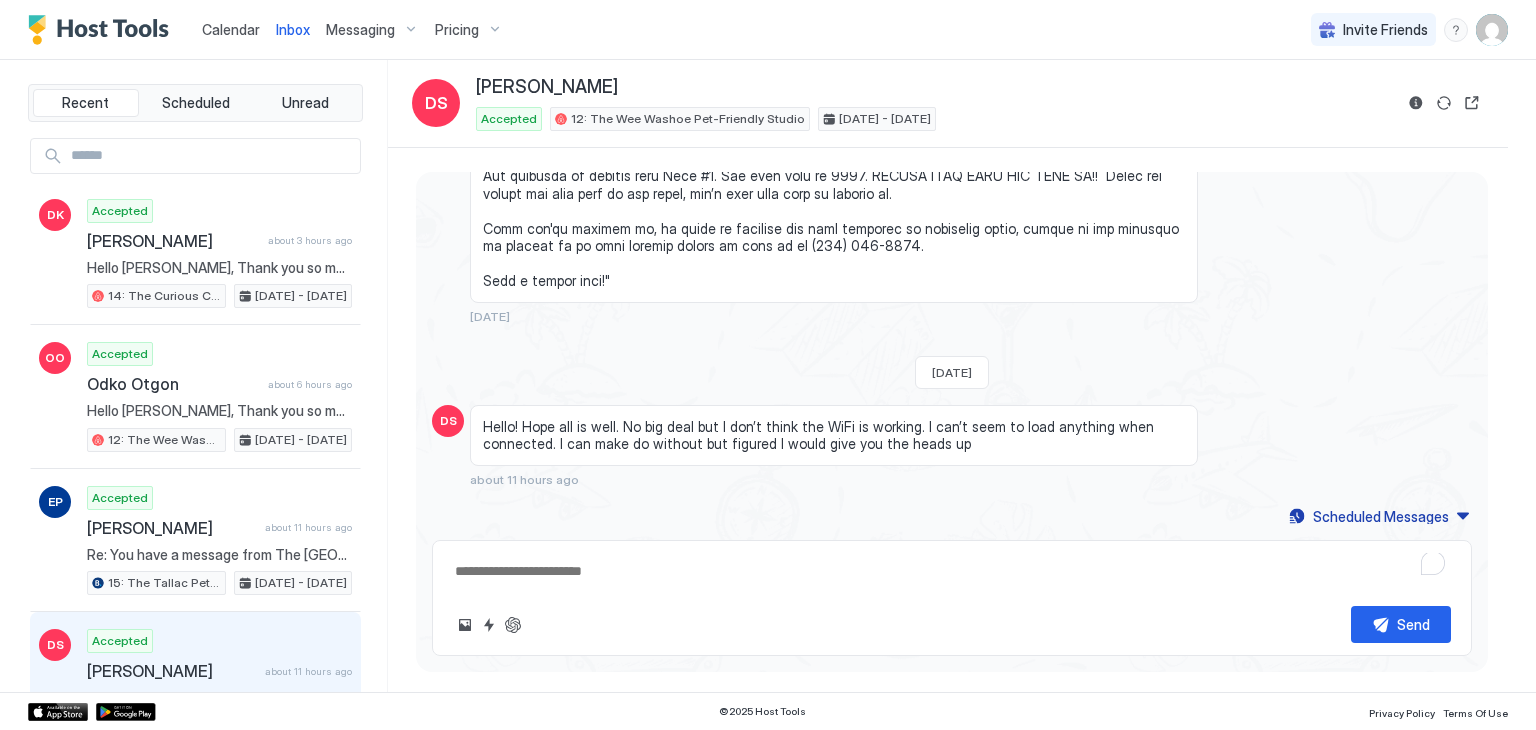 click on "Hello! Hope all is well. No big deal but I don’t think the WiFi is working. I can’t seem to load anything when connected. I can make do without but figured I would give you the heads up" at bounding box center [834, 435] 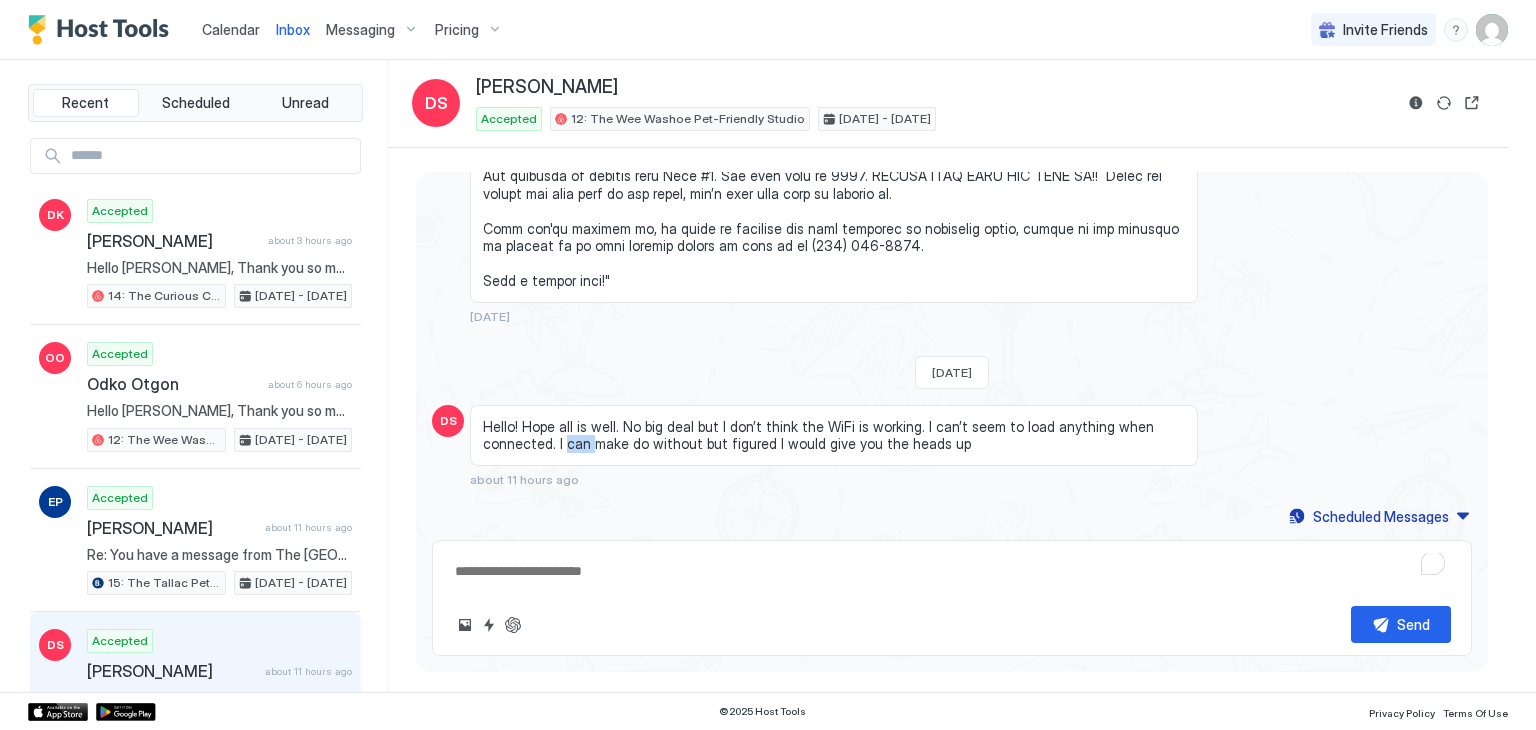 click on "Hello! Hope all is well. No big deal but I don’t think the WiFi is working. I can’t seem to load anything when connected. I can make do without but figured I would give you the heads up" at bounding box center (834, 435) 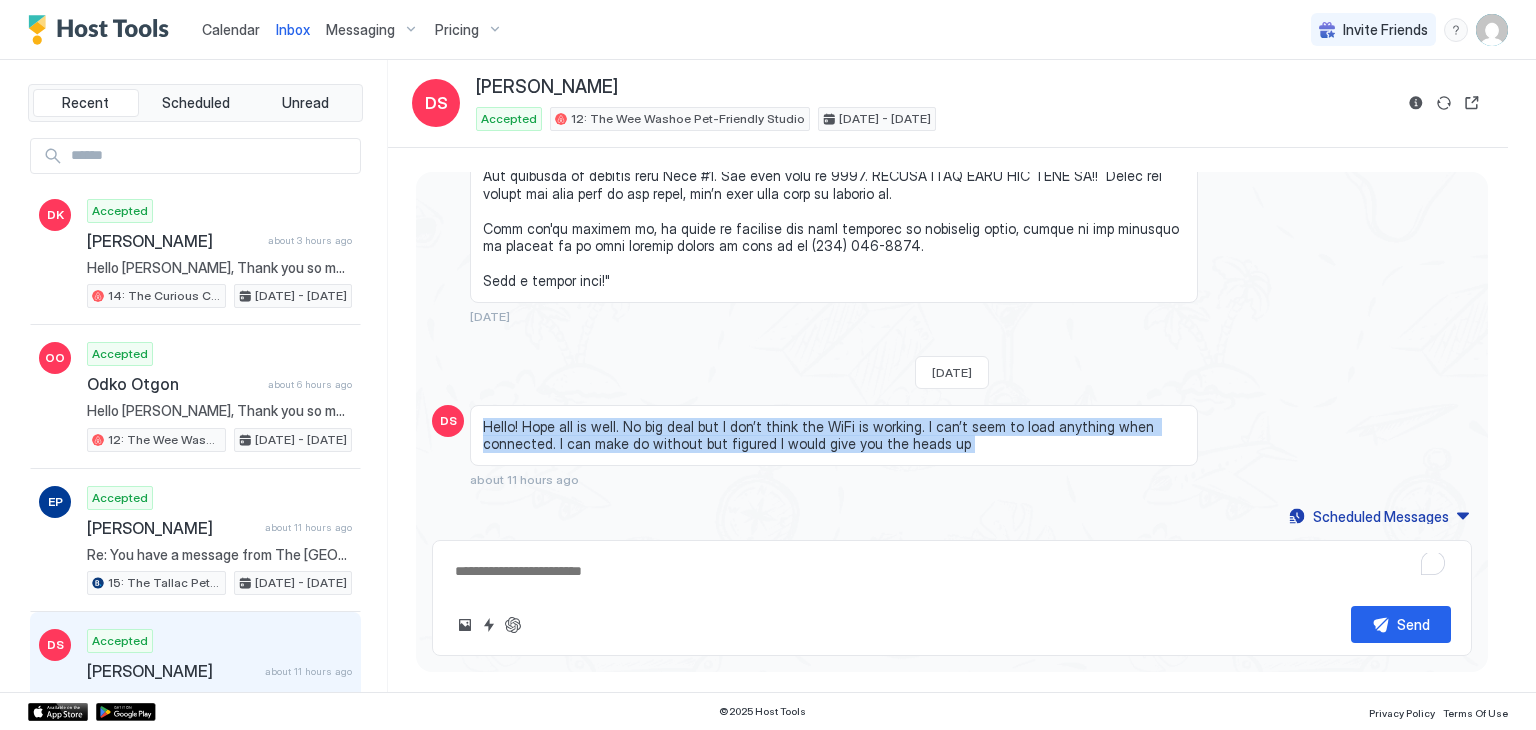 click on "Hello! Hope all is well. No big deal but I don’t think the WiFi is working. I can’t seem to load anything when connected. I can make do without but figured I would give you the heads up" at bounding box center [834, 435] 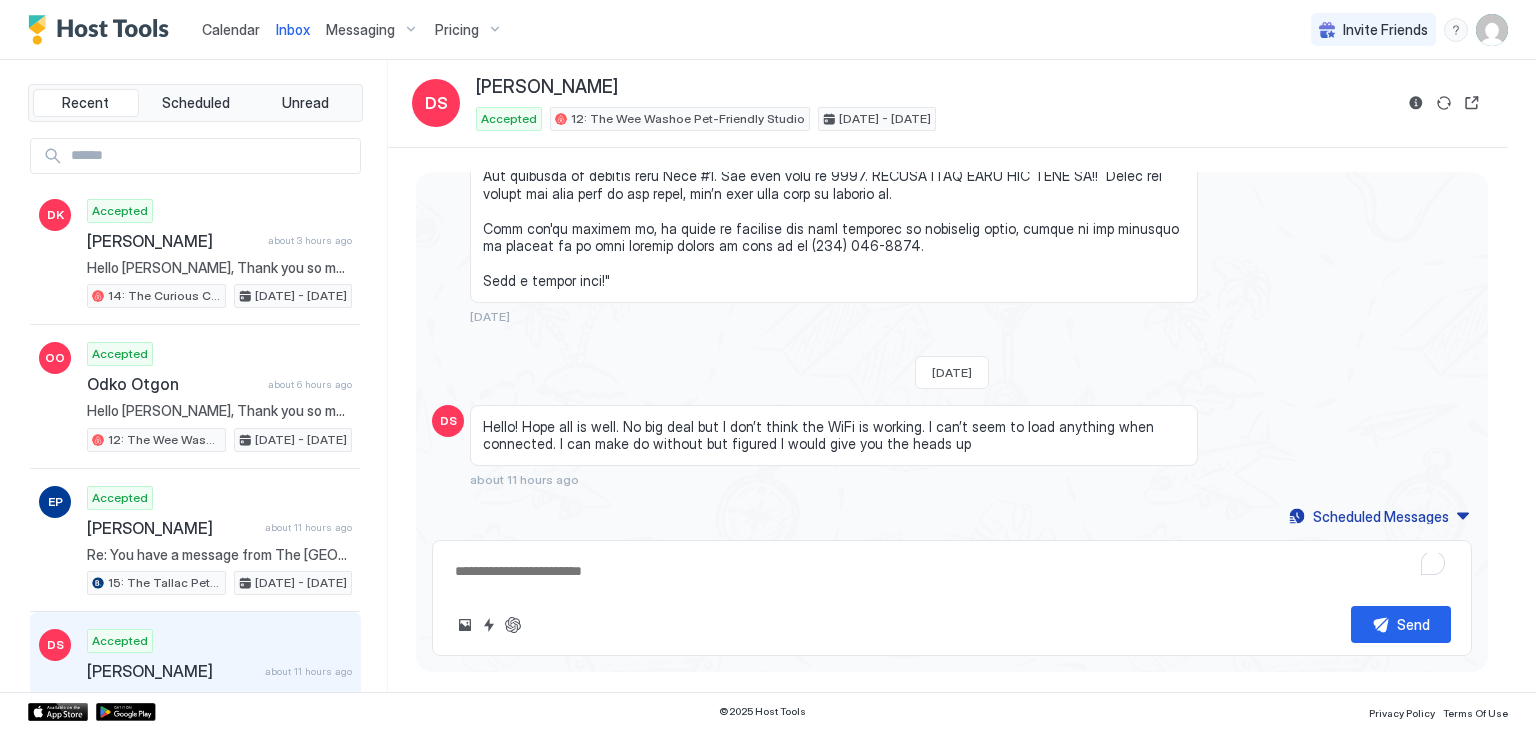 click at bounding box center [952, 571] 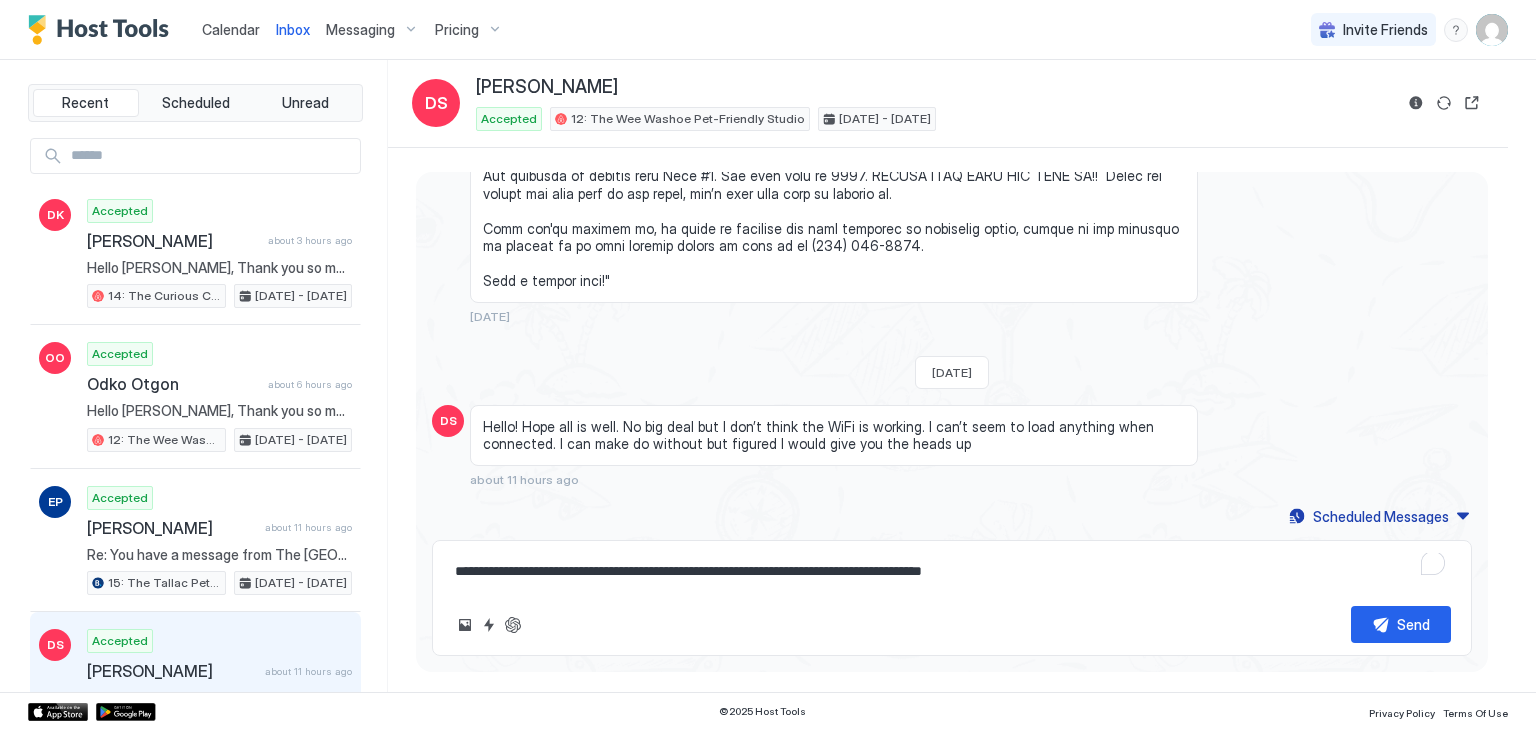 click on "**********" at bounding box center [952, 571] 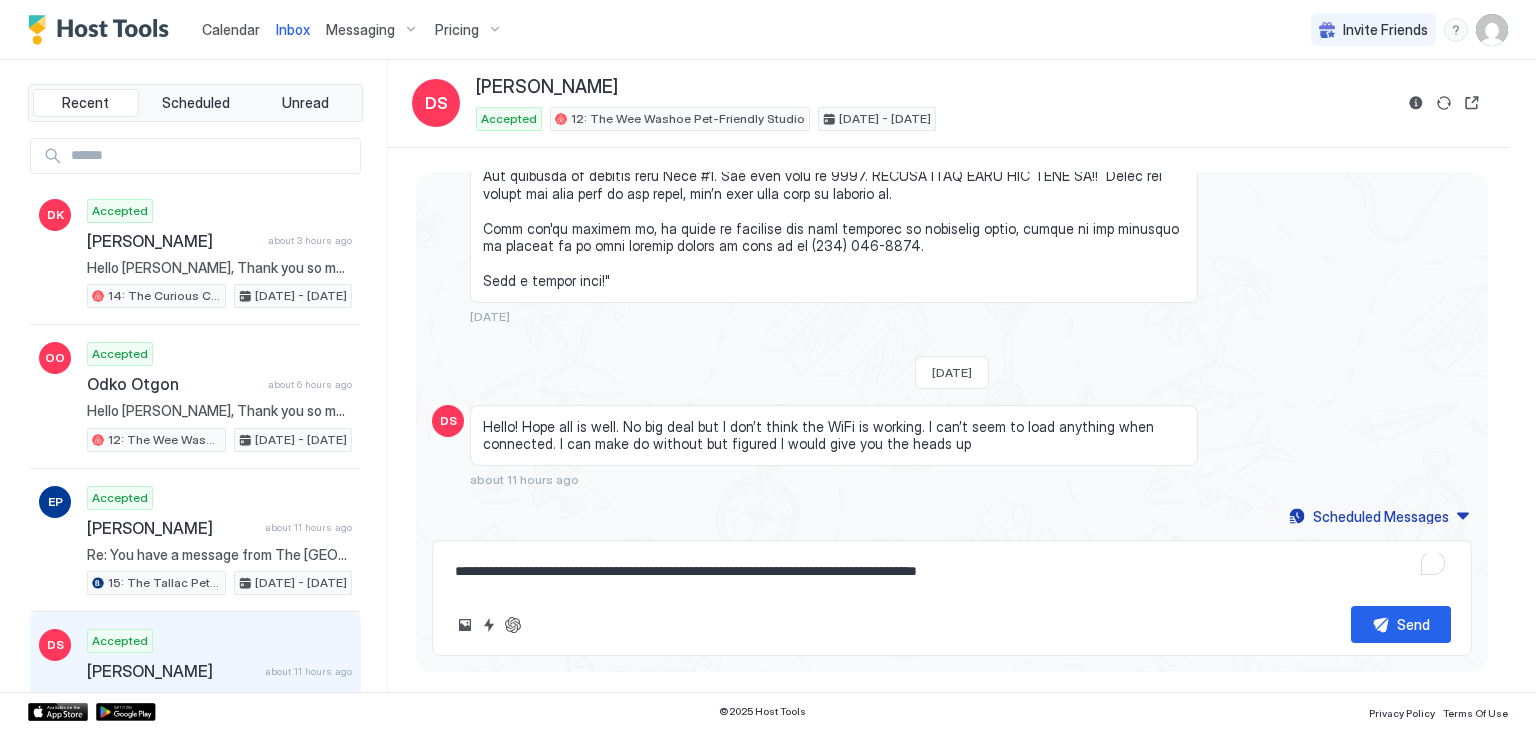 type on "**********" 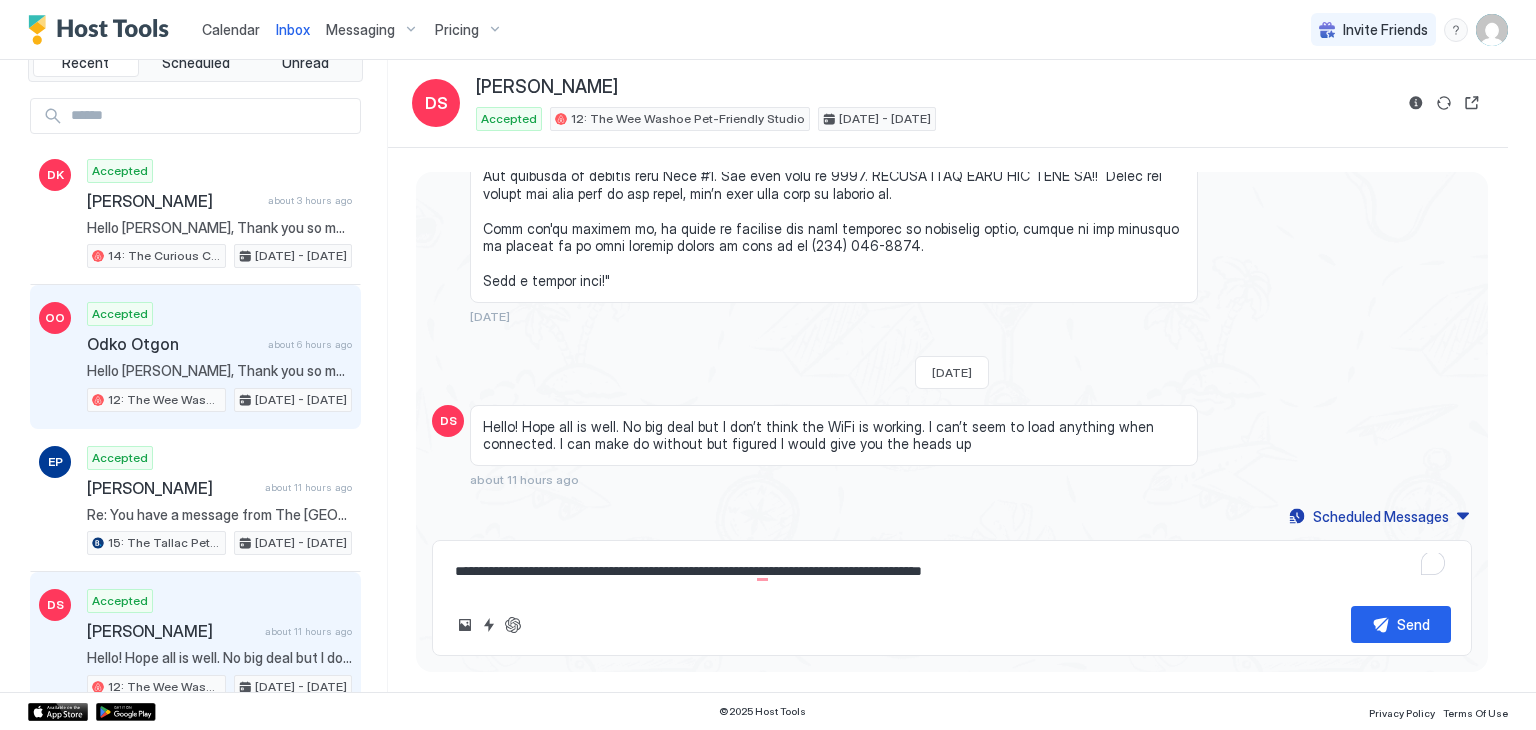 scroll, scrollTop: 0, scrollLeft: 0, axis: both 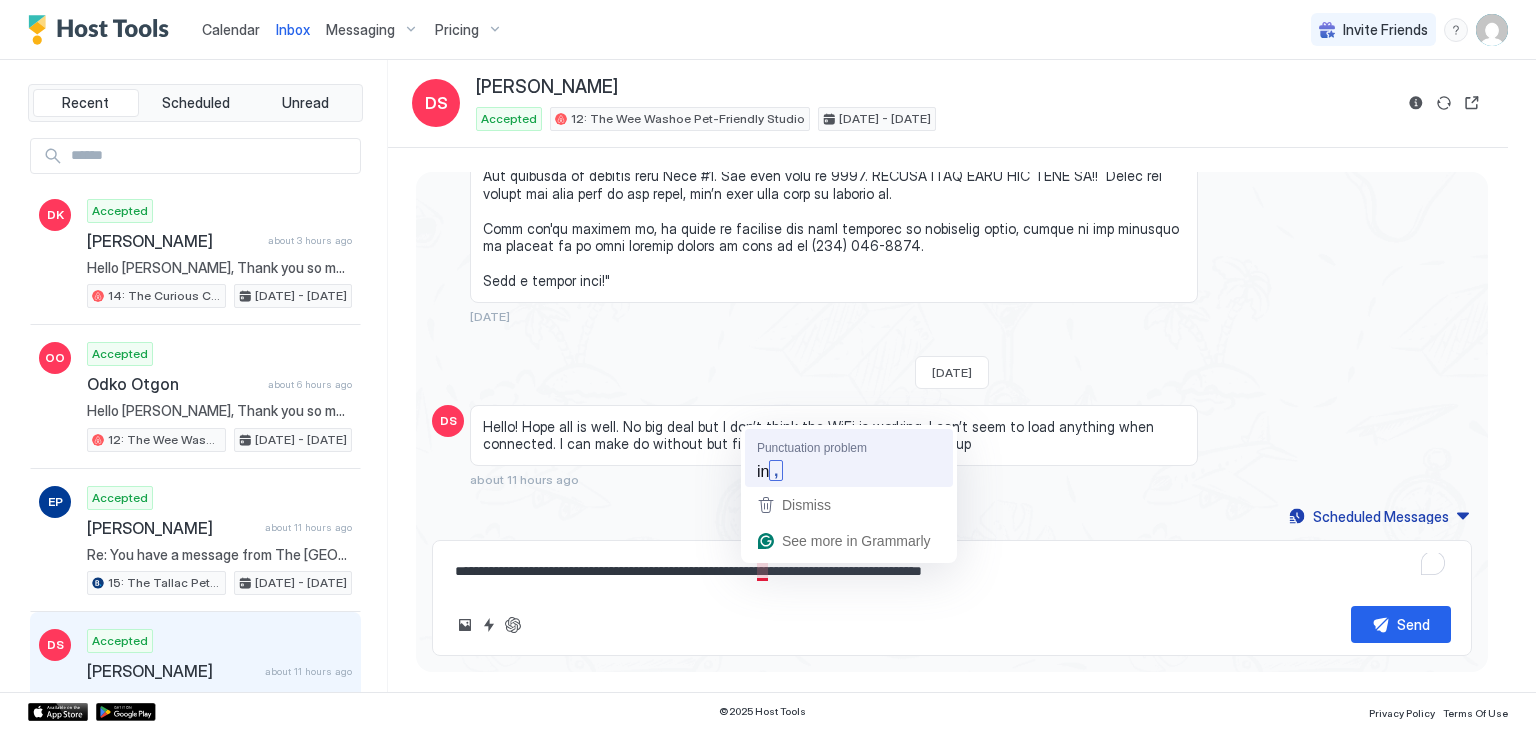 type on "**********" 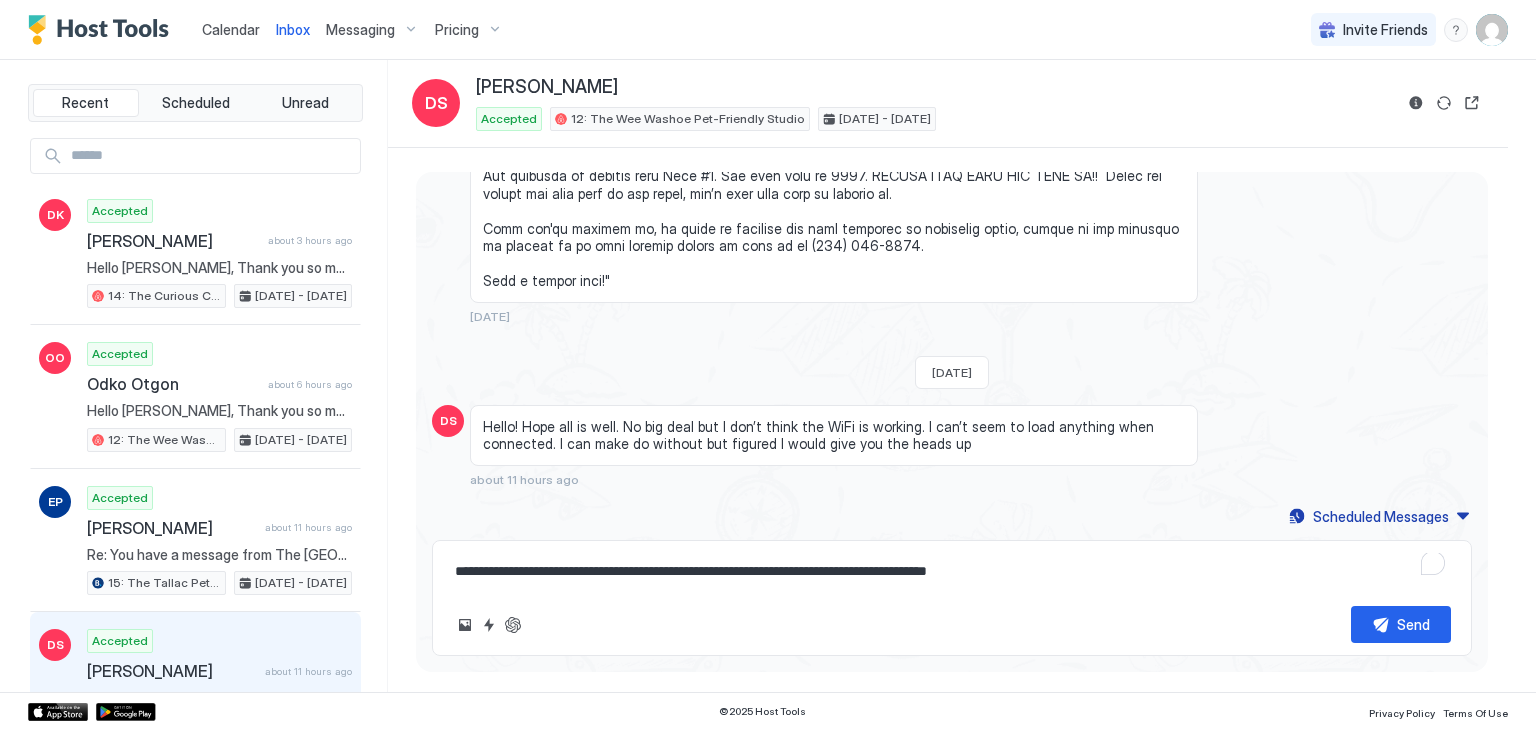 type on "*" 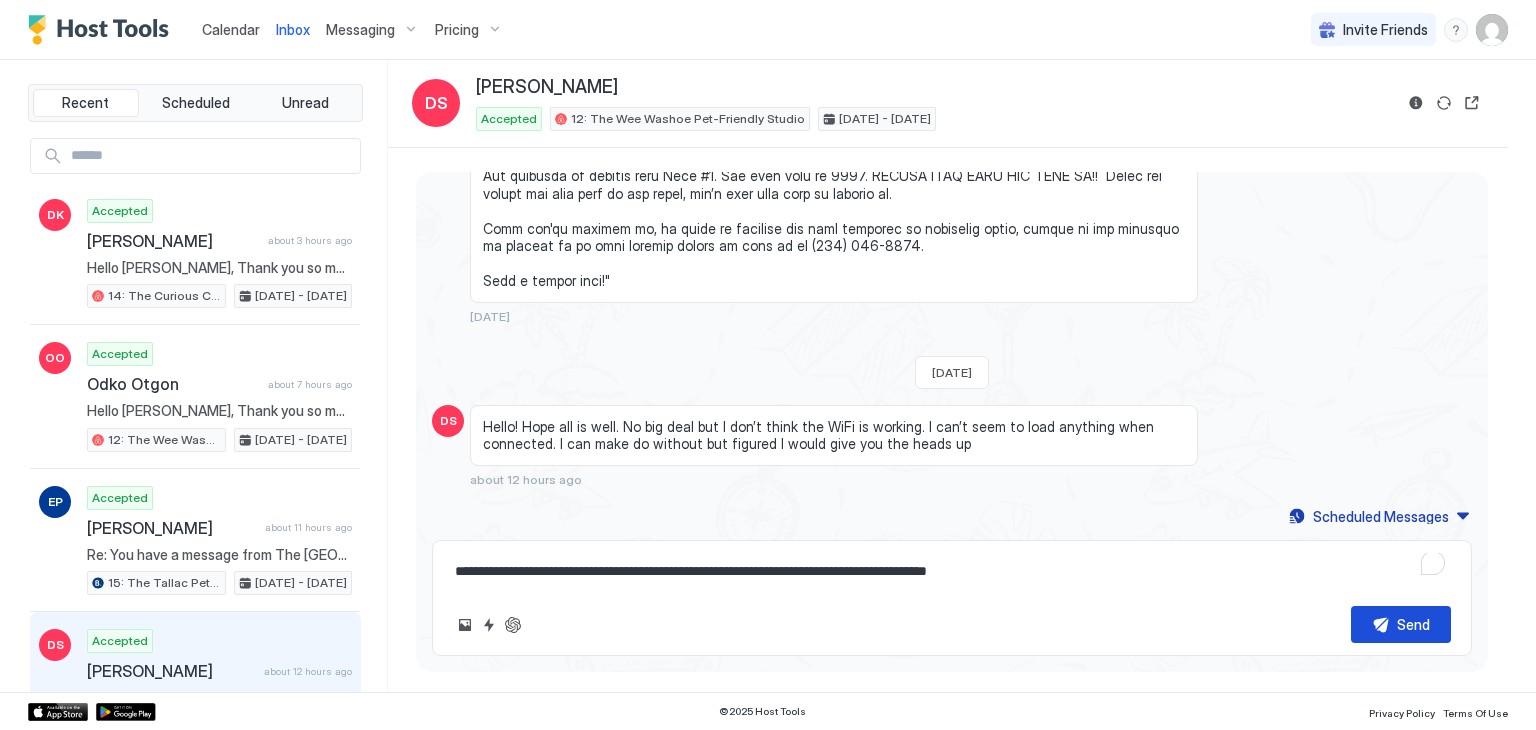 click on "Send" at bounding box center (1401, 624) 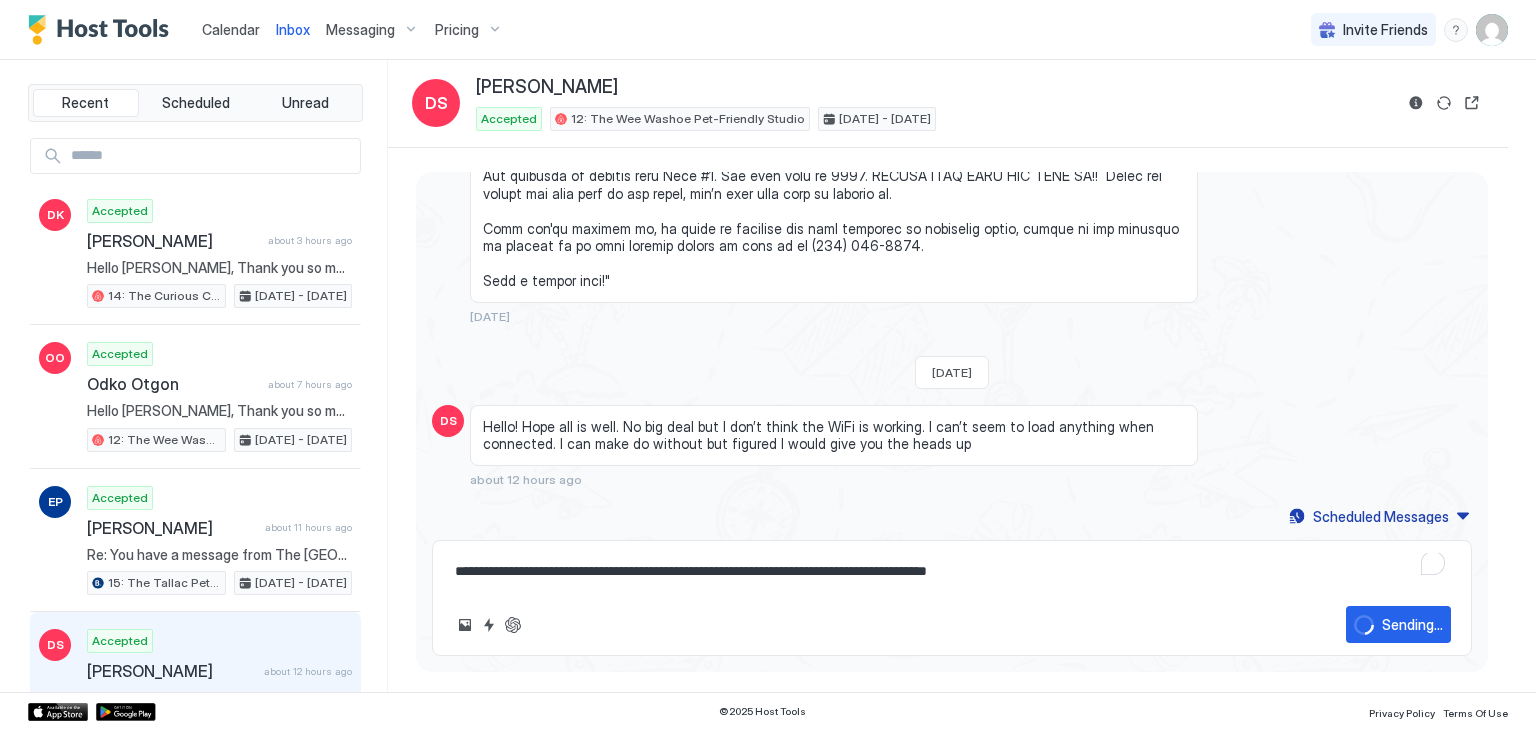 scroll, scrollTop: 1346, scrollLeft: 0, axis: vertical 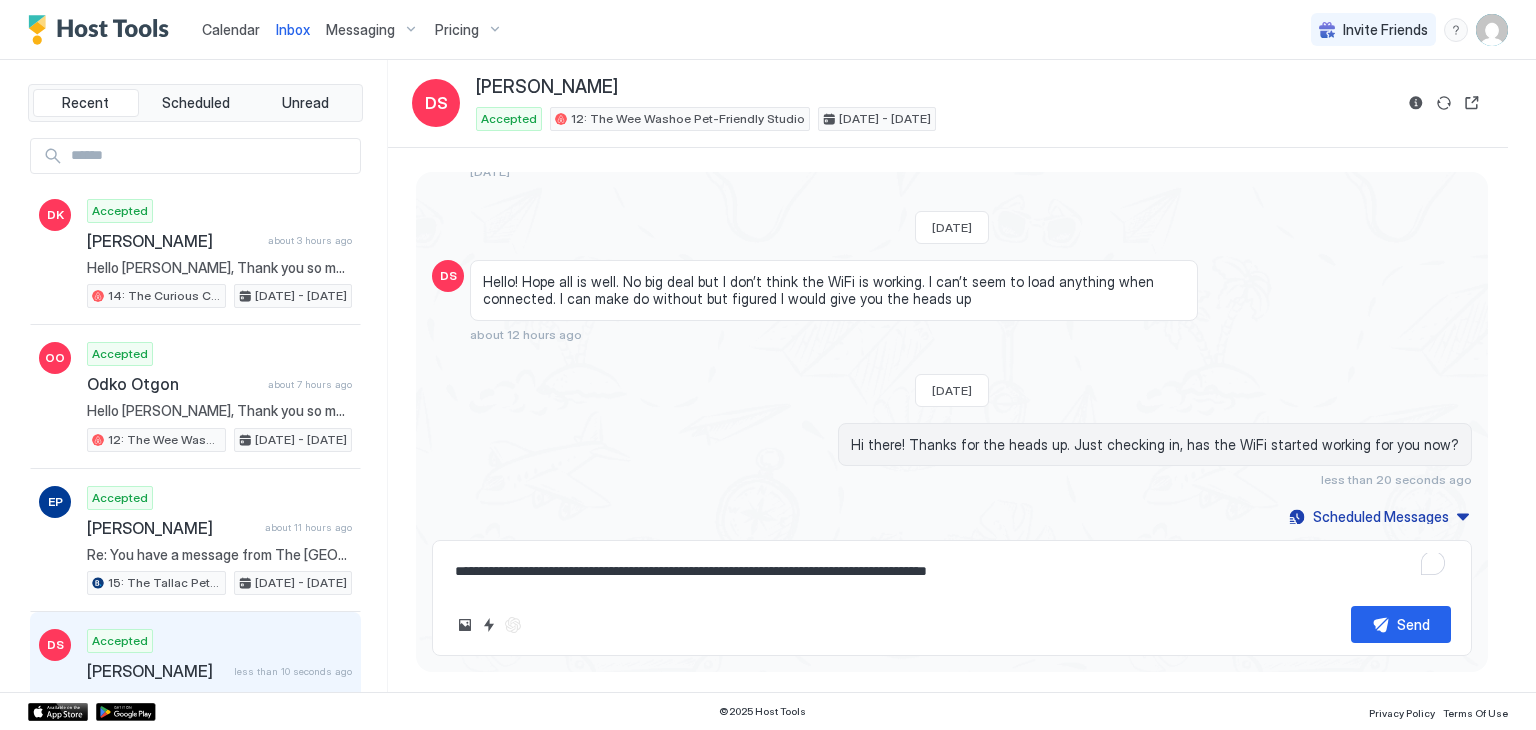 type on "*" 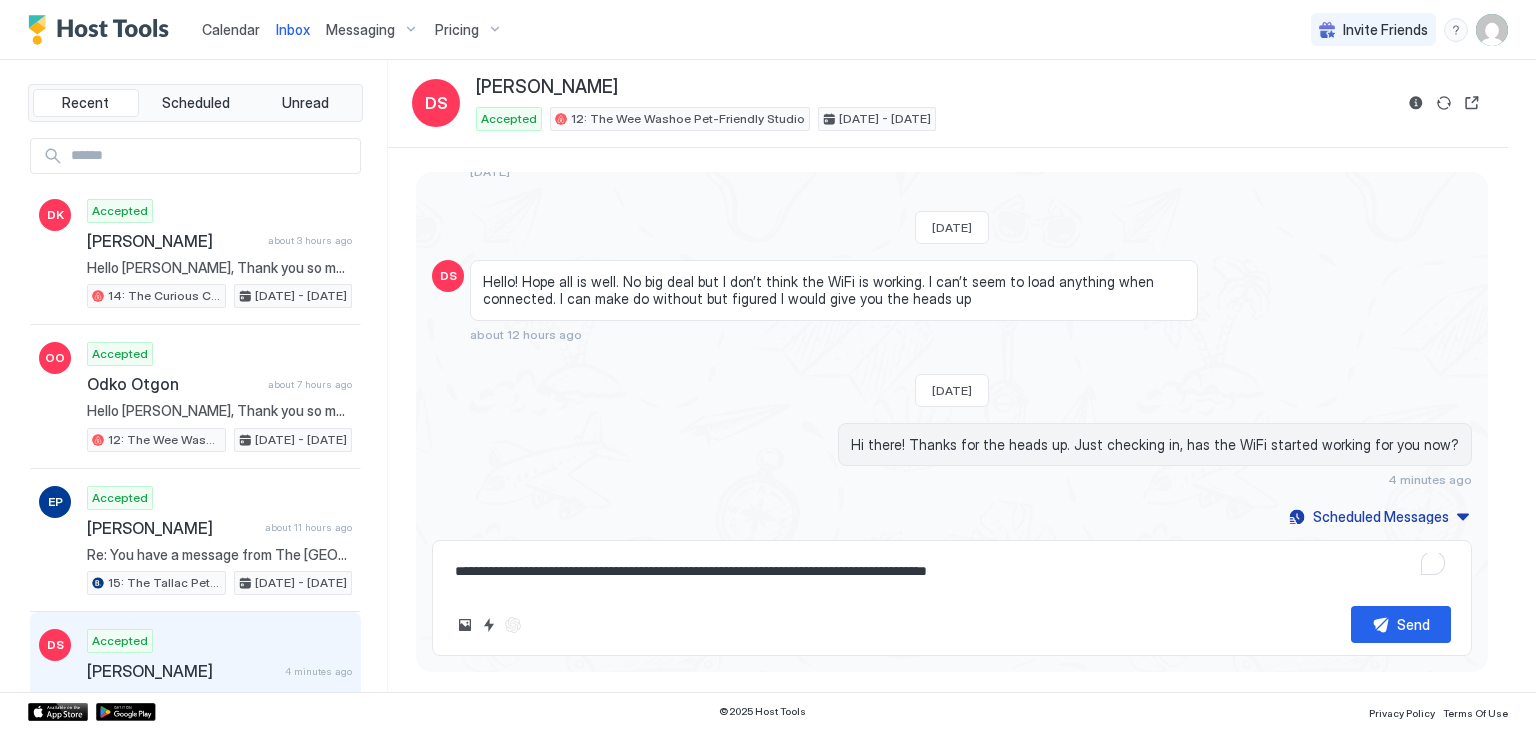 click on "Calendar" at bounding box center (231, 29) 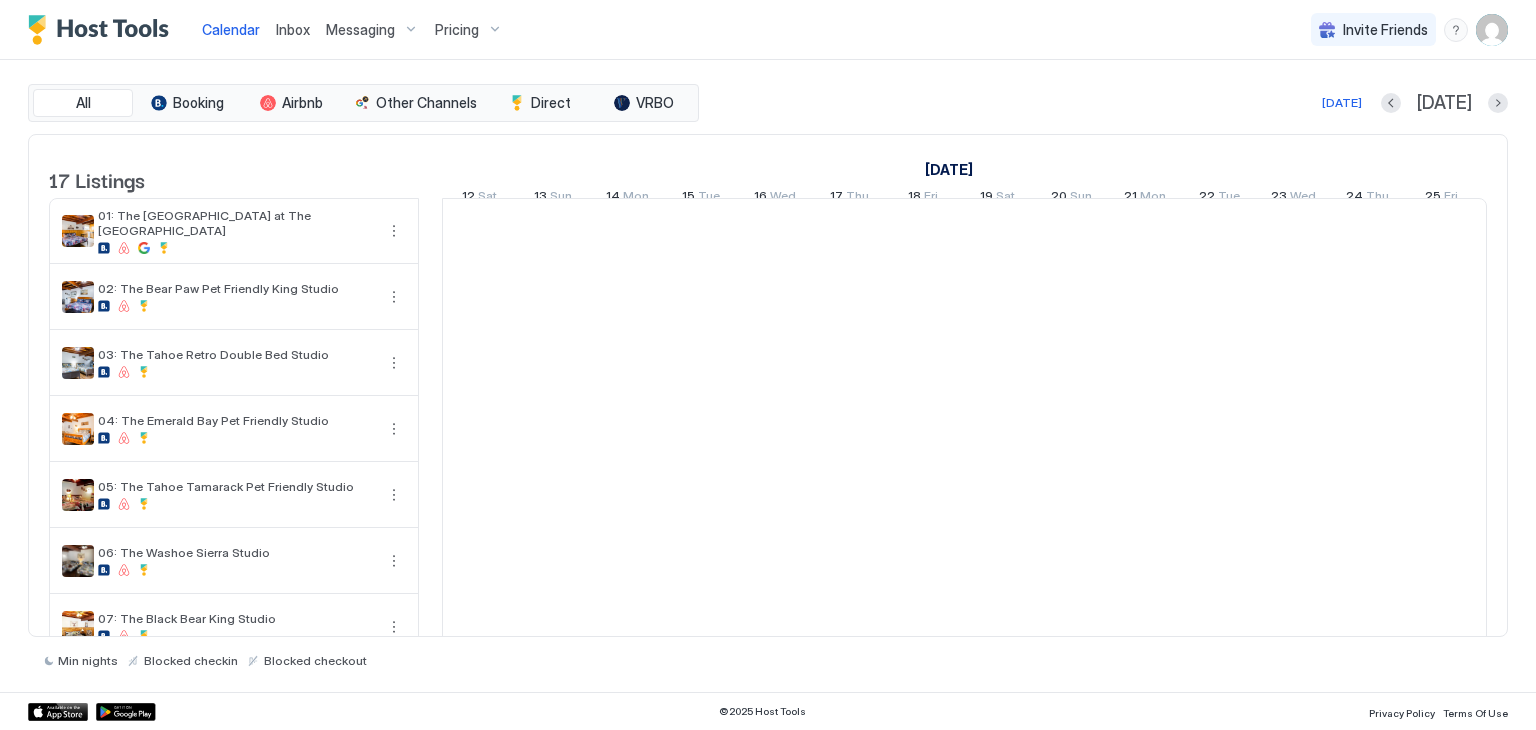 scroll, scrollTop: 0, scrollLeft: 1111, axis: horizontal 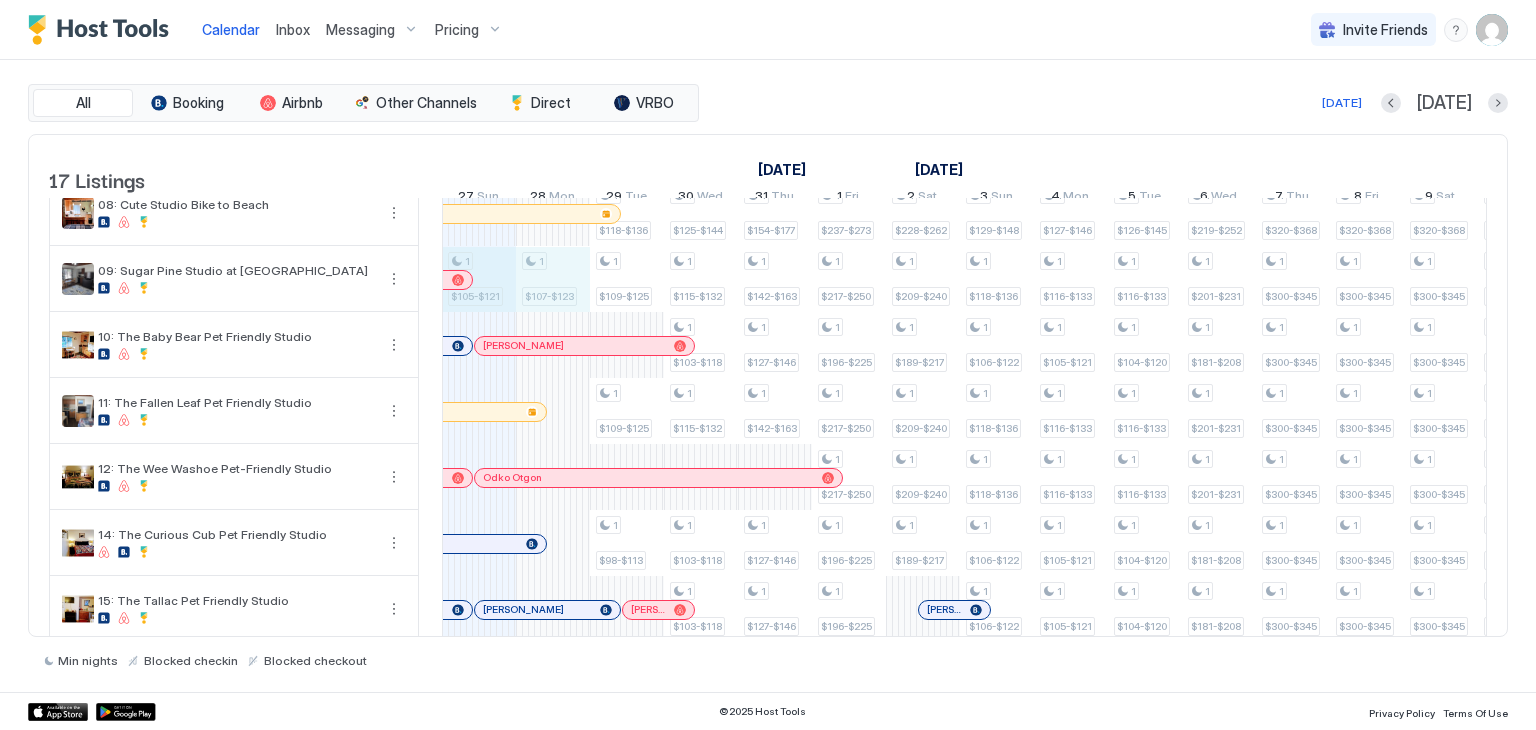 drag, startPoint x: 482, startPoint y: 289, endPoint x: 536, endPoint y: 296, distance: 54.451813 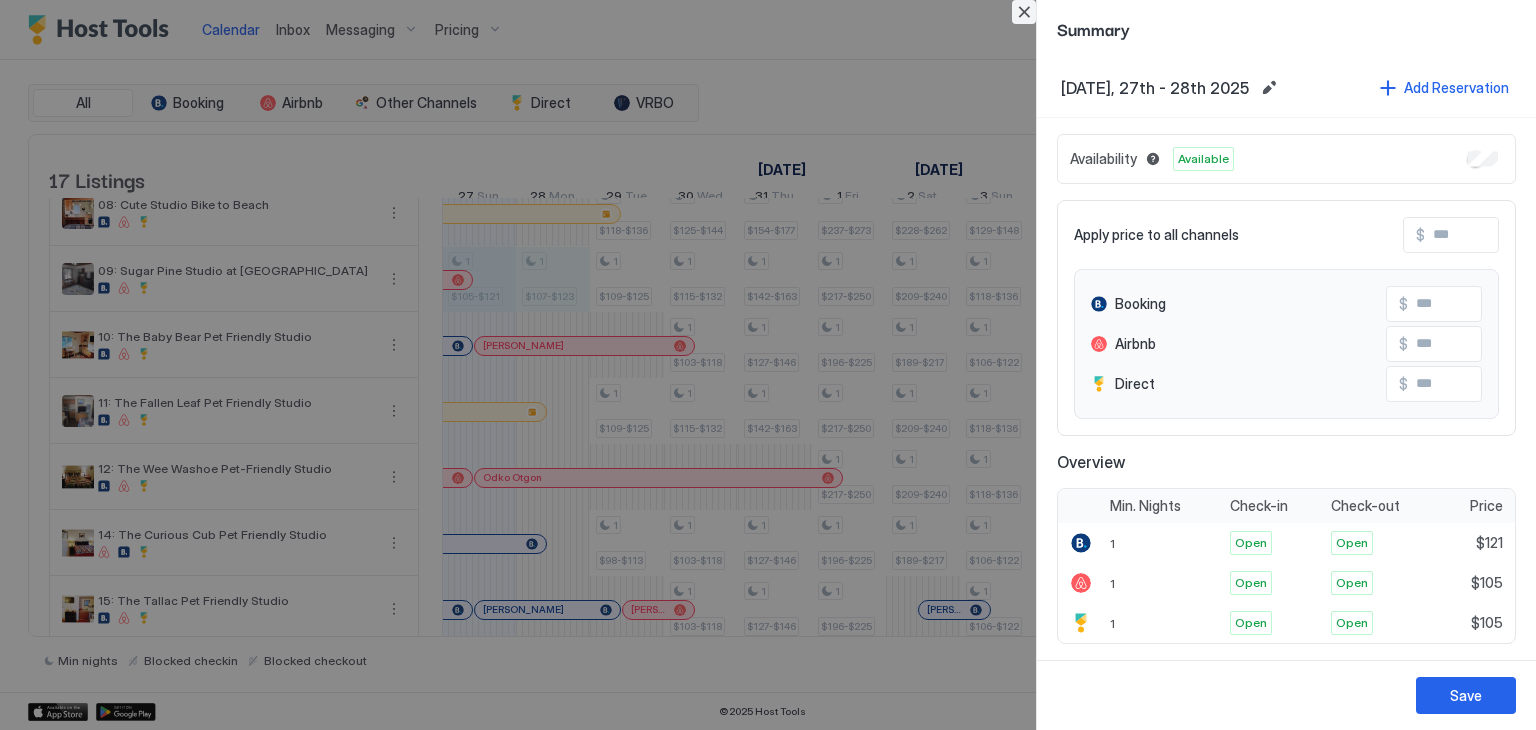 click at bounding box center (1024, 12) 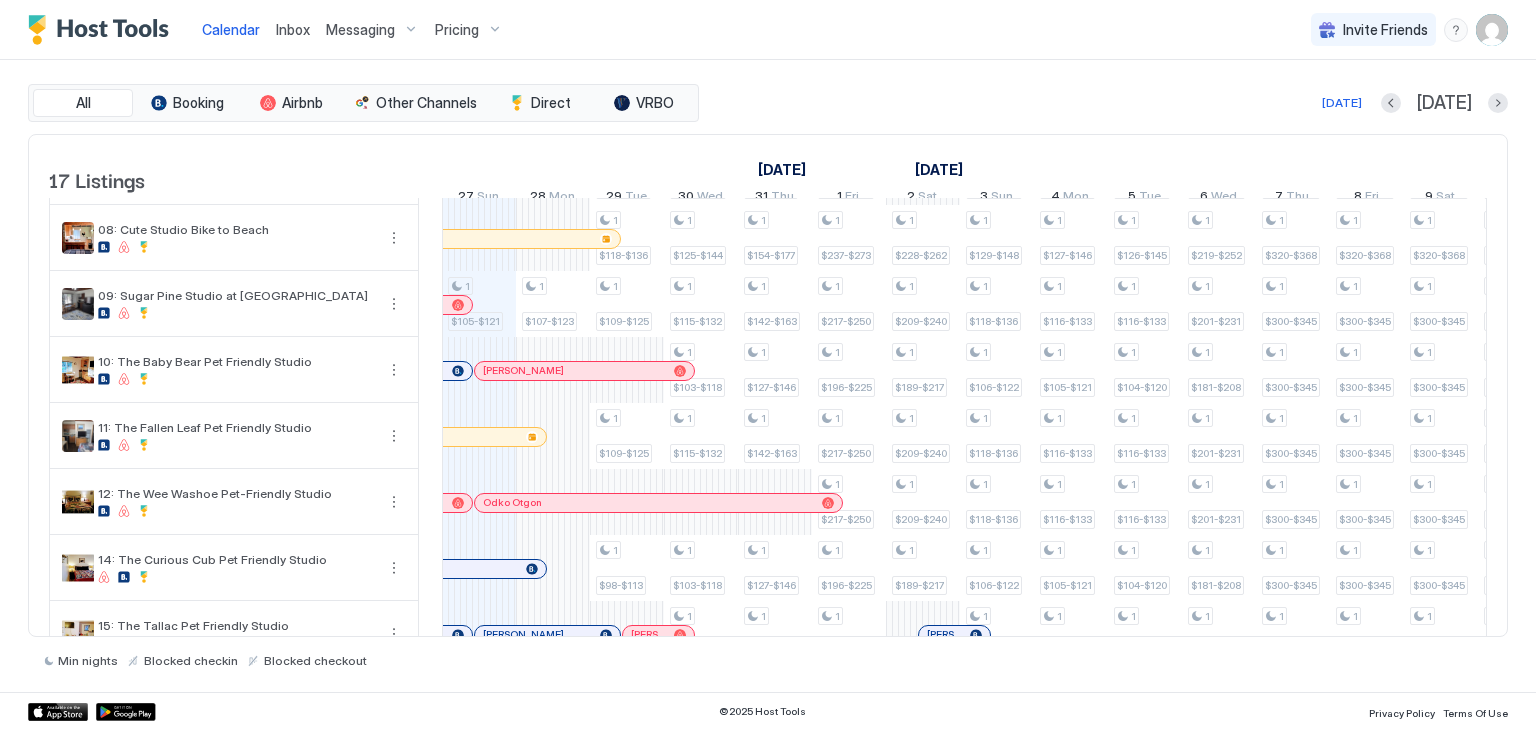 scroll, scrollTop: 454, scrollLeft: 0, axis: vertical 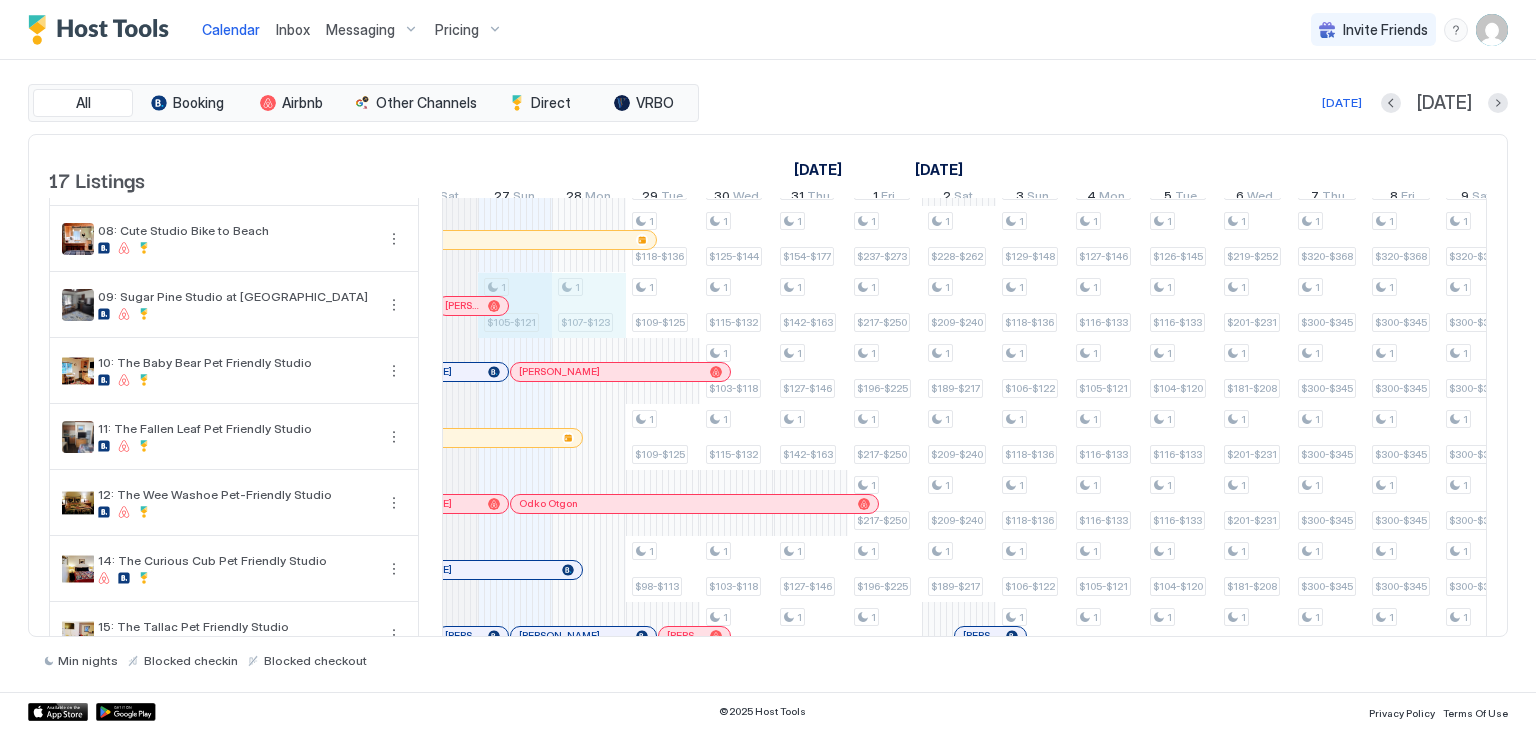 drag, startPoint x: 521, startPoint y: 319, endPoint x: 579, endPoint y: 319, distance: 58 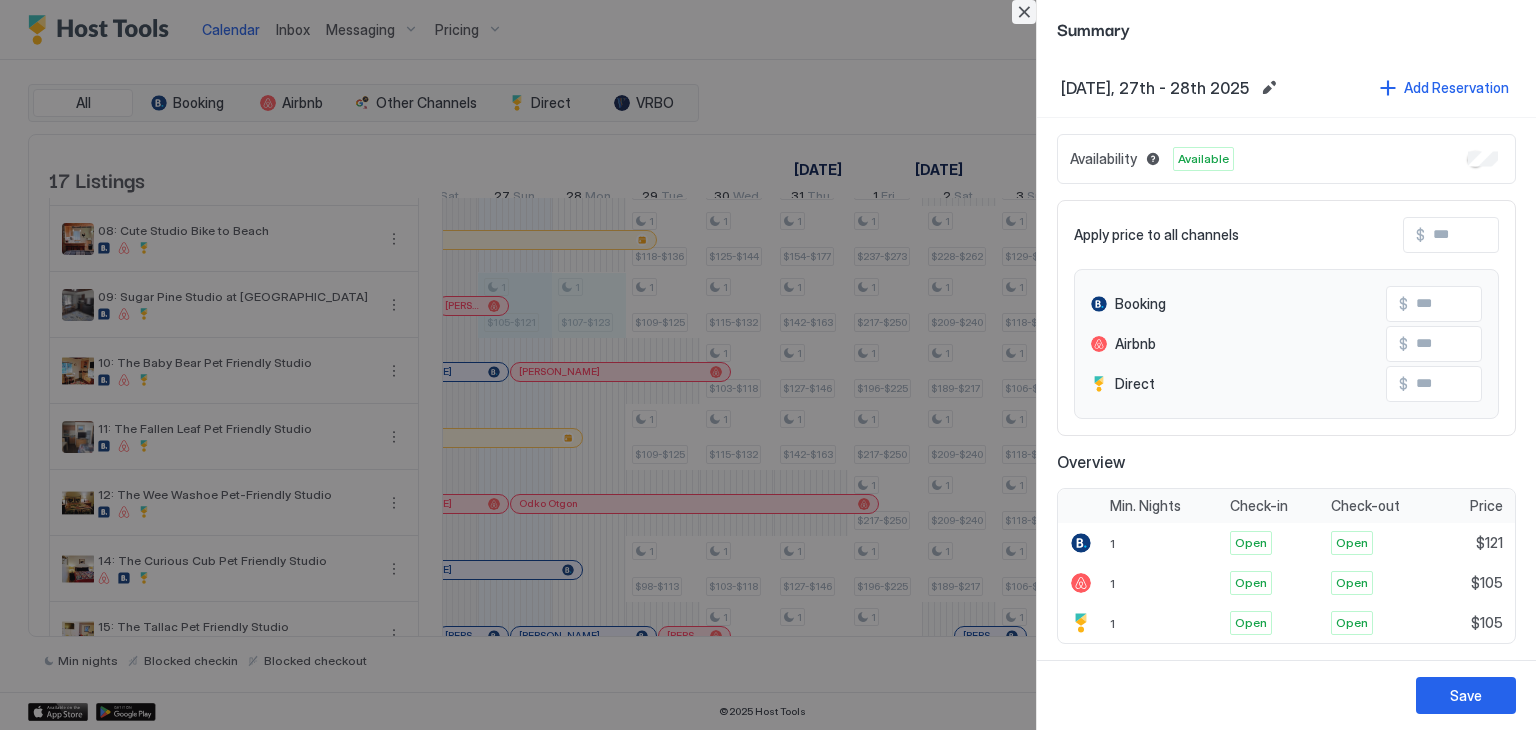 click at bounding box center (1024, 12) 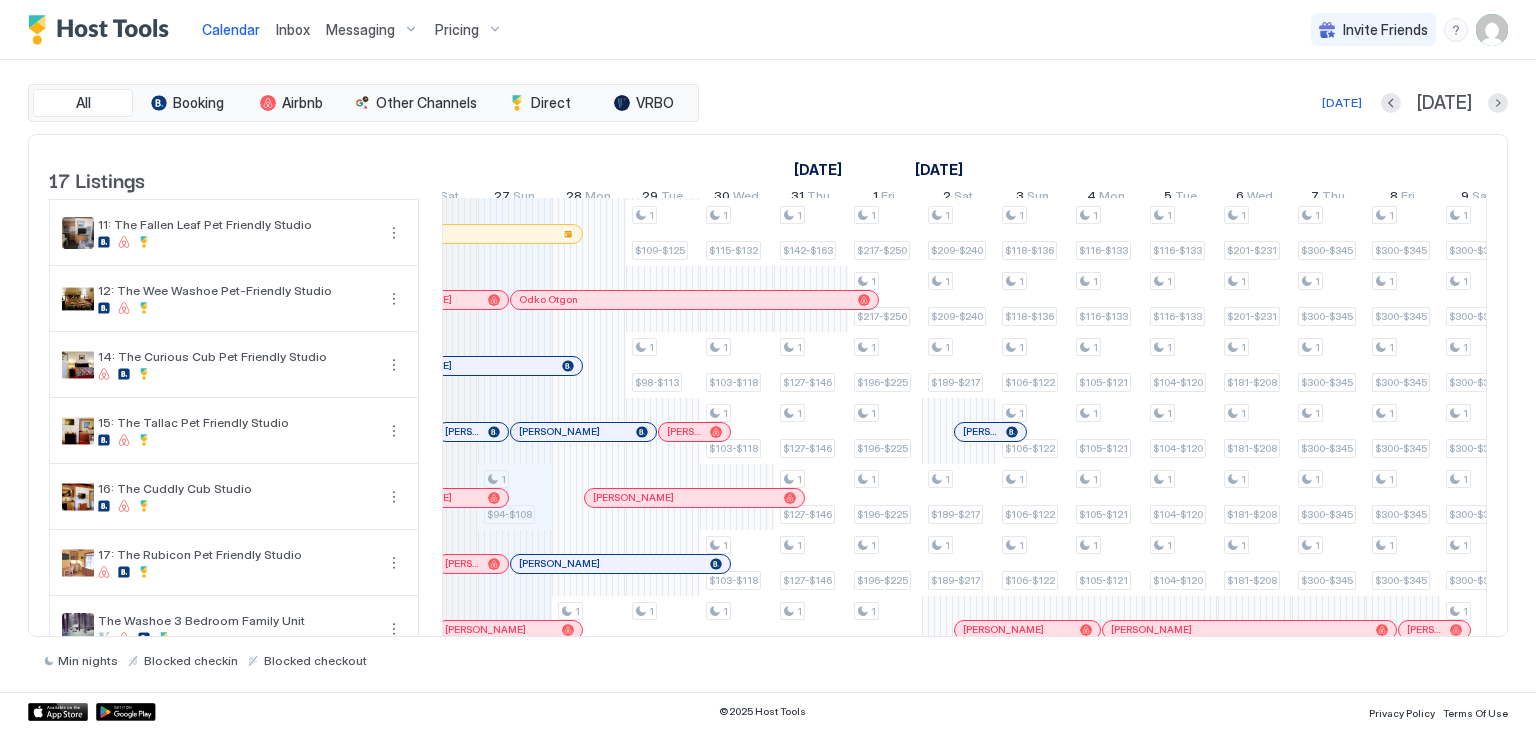 scroll, scrollTop: 709, scrollLeft: 0, axis: vertical 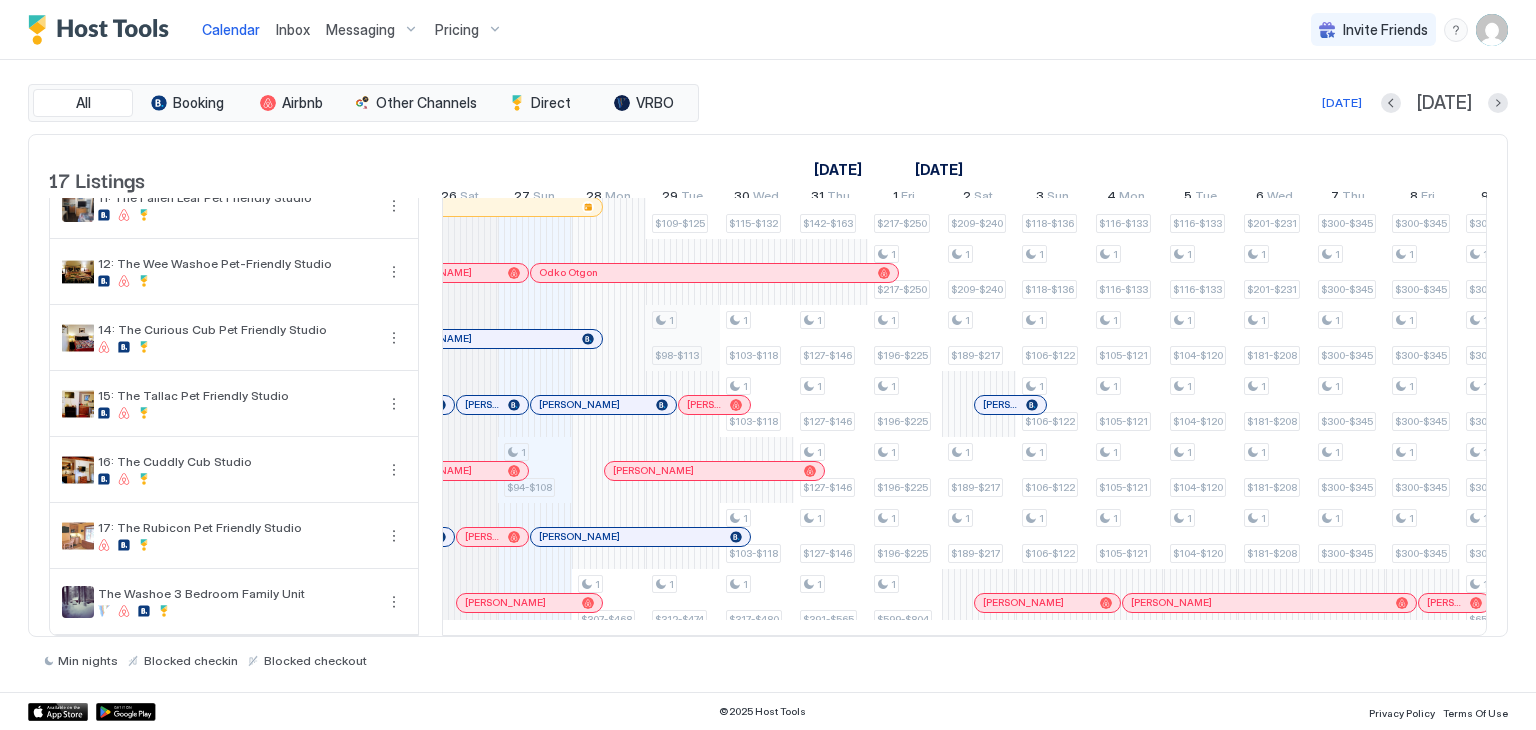 click on "1 $114-$131 1 $133-$153 1 $105-$121 1 $94-$108 1 $116-$133 1 $131-$151 1 $107-$123 1 $307-$468 1 $118-$136 1 $118-$136 1 $137-$158 1 $129-$148 1 $137-$158 1 $118-$136 1 $118-$136 1 $109-$125 1 $109-$125 1 $98-$113 1 $312-$474 1 $125-$144 1 $125-$144 1 $140-$161 1 $132-$152 1 $140-$161 1 $125-$144 1 $125-$144 1 $115-$132 1 $103-$118 1 $115-$132 1 $103-$118 1 $103-$118 1 $103-$118 1 $317-$480 1 $154-$177 1 $154-$177 1 $168-$193 1 $159-$183 1 $168-$193 1 $154-$177 1 $154-$177 1 $142-$163 1 $127-$146 1 $142-$163 1 $127-$146 1 $127-$146 1 $127-$146 1 $127-$146 1 $391-$565 1 $237-$273 1 $237-$273 1 $251-$289 1 $237-$273 1 $237-$273 1 $251-$289 1 $237-$273 1 $237-$273 1 $217-$250 1 $196-$225 1 $217-$250 1 $217-$250 1 $196-$225 1 $196-$225 1 $196-$225 1 $196-$225 1 $599-$804 1 $228-$262 1 $228-$262 1 $237-$273 1 $228-$262 1 $224-$258 1 $237-$273 1 $228-$262 1 $209-$240 1 $189-$217 1 $209-$240 1 $209-$240 1 $189-$217 1 $189-$217 1 $189-$217 1 $129-$148 1 $129-$148 1 $129-$148 1 $132-$152 1 $132-$152 1 $129-$148 1 1 1" at bounding box center [1386, 74] 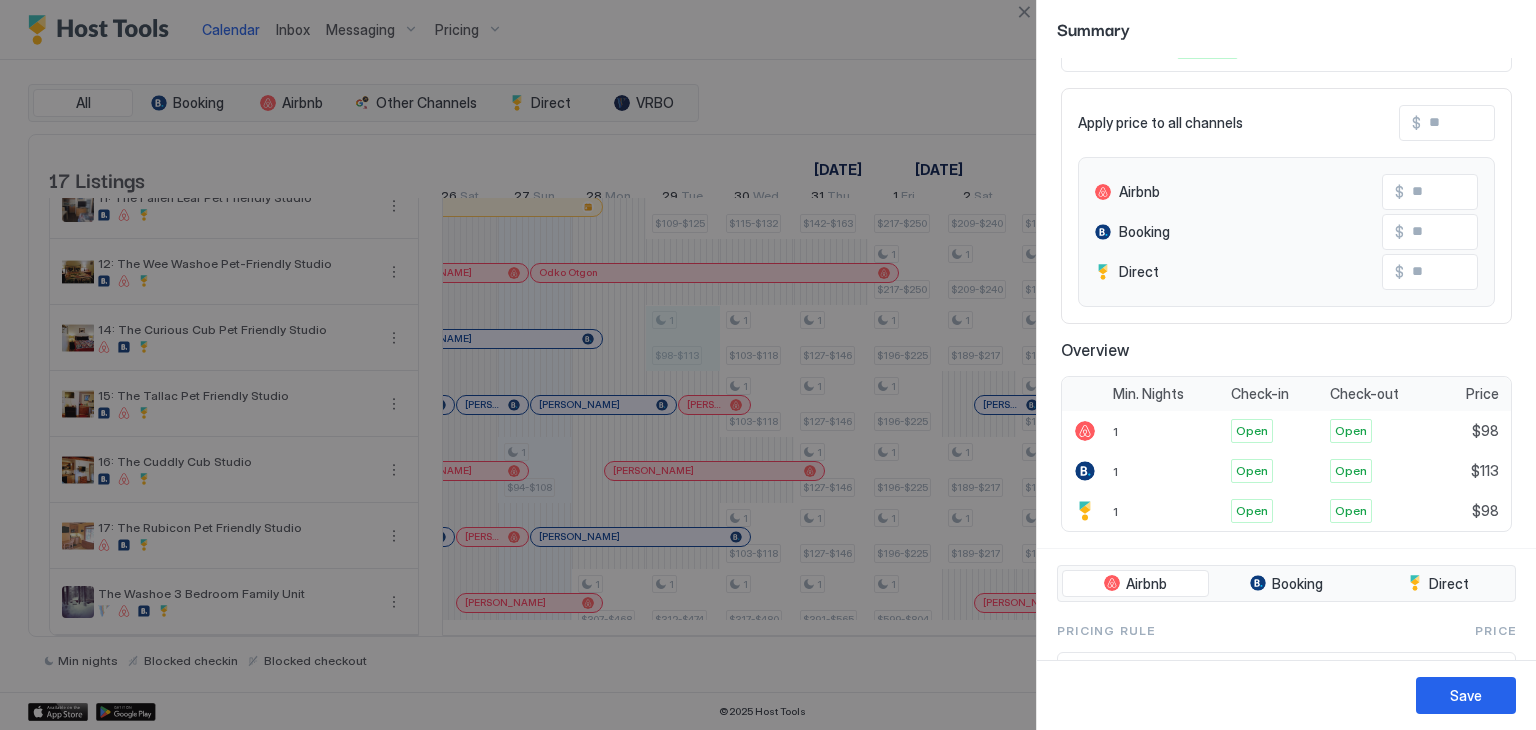 scroll, scrollTop: 0, scrollLeft: 0, axis: both 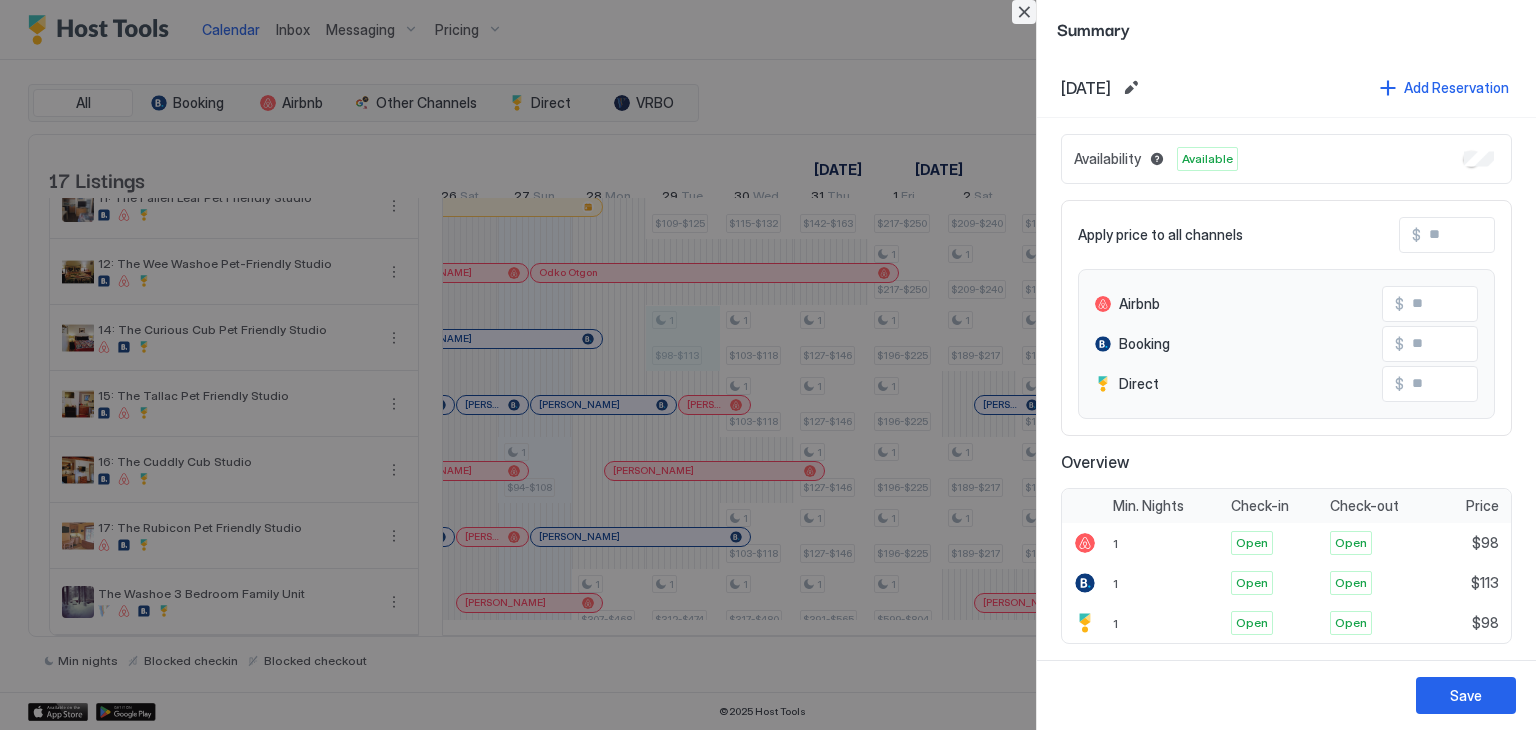 click at bounding box center [1024, 12] 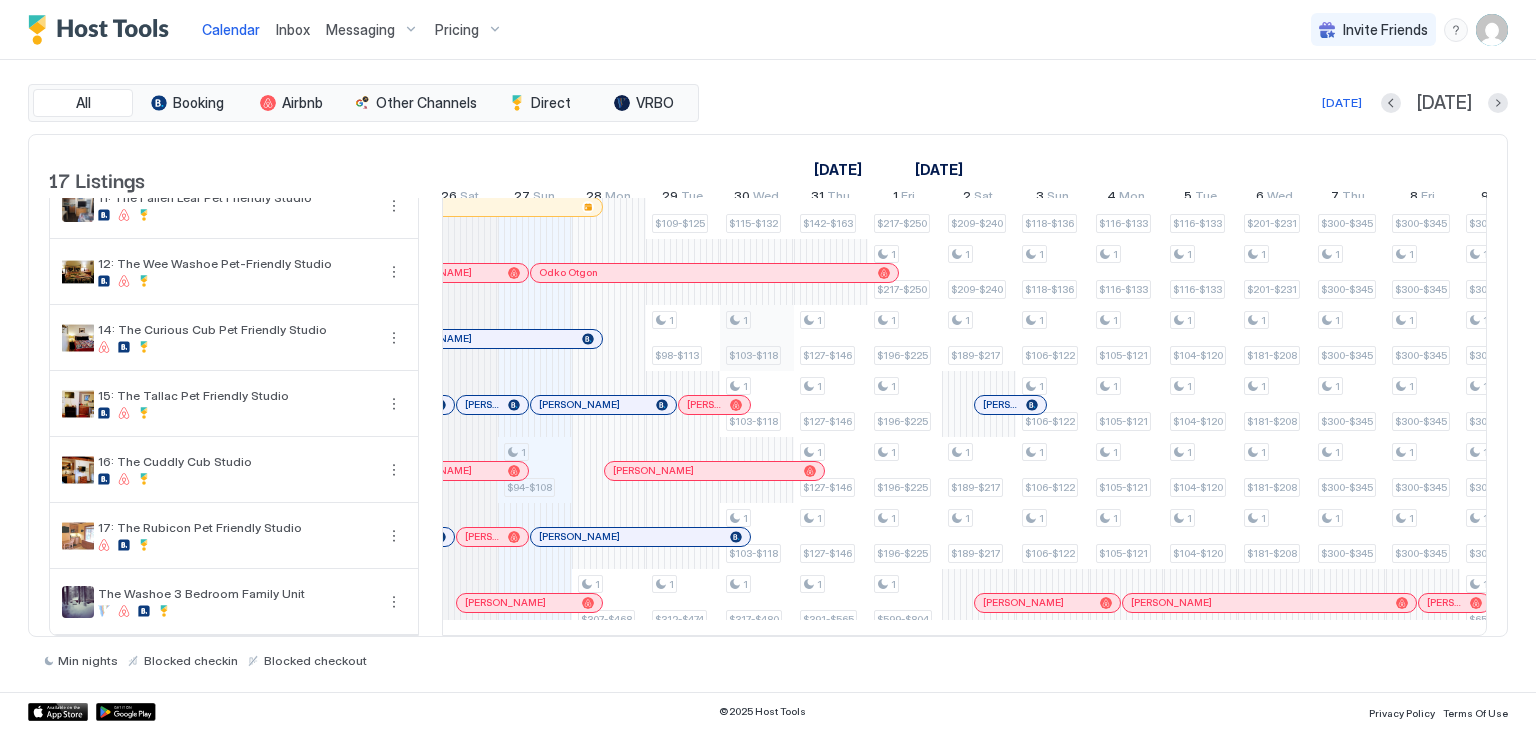 click on "1 $114-$131 1 $133-$153 1 $105-$121 1 $94-$108 1 $116-$133 1 $131-$151 1 $107-$123 1 $307-$468 1 $118-$136 1 $118-$136 1 $137-$158 1 $129-$148 1 $137-$158 1 $118-$136 1 $118-$136 1 $109-$125 1 $109-$125 1 $98-$113 1 $312-$474 1 $125-$144 1 $125-$144 1 $140-$161 1 $132-$152 1 $140-$161 1 $125-$144 1 $125-$144 1 $115-$132 1 $103-$118 1 $115-$132 1 $103-$118 1 $103-$118 1 $103-$118 1 $317-$480 1 $154-$177 1 $154-$177 1 $168-$193 1 $159-$183 1 $168-$193 1 $154-$177 1 $154-$177 1 $142-$163 1 $127-$146 1 $142-$163 1 $127-$146 1 $127-$146 1 $127-$146 1 $127-$146 1 $391-$565 1 $237-$273 1 $237-$273 1 $251-$289 1 $237-$273 1 $237-$273 1 $251-$289 1 $237-$273 1 $237-$273 1 $217-$250 1 $196-$225 1 $217-$250 1 $217-$250 1 $196-$225 1 $196-$225 1 $196-$225 1 $196-$225 1 $599-$804 1 $228-$262 1 $228-$262 1 $237-$273 1 $228-$262 1 $224-$258 1 $237-$273 1 $228-$262 1 $209-$240 1 $189-$217 1 $209-$240 1 $209-$240 1 $189-$217 1 $189-$217 1 $189-$217 1 $129-$148 1 $129-$148 1 $129-$148 1 $132-$152 1 $132-$152 1 $129-$148 1 1 1" at bounding box center [1386, 74] 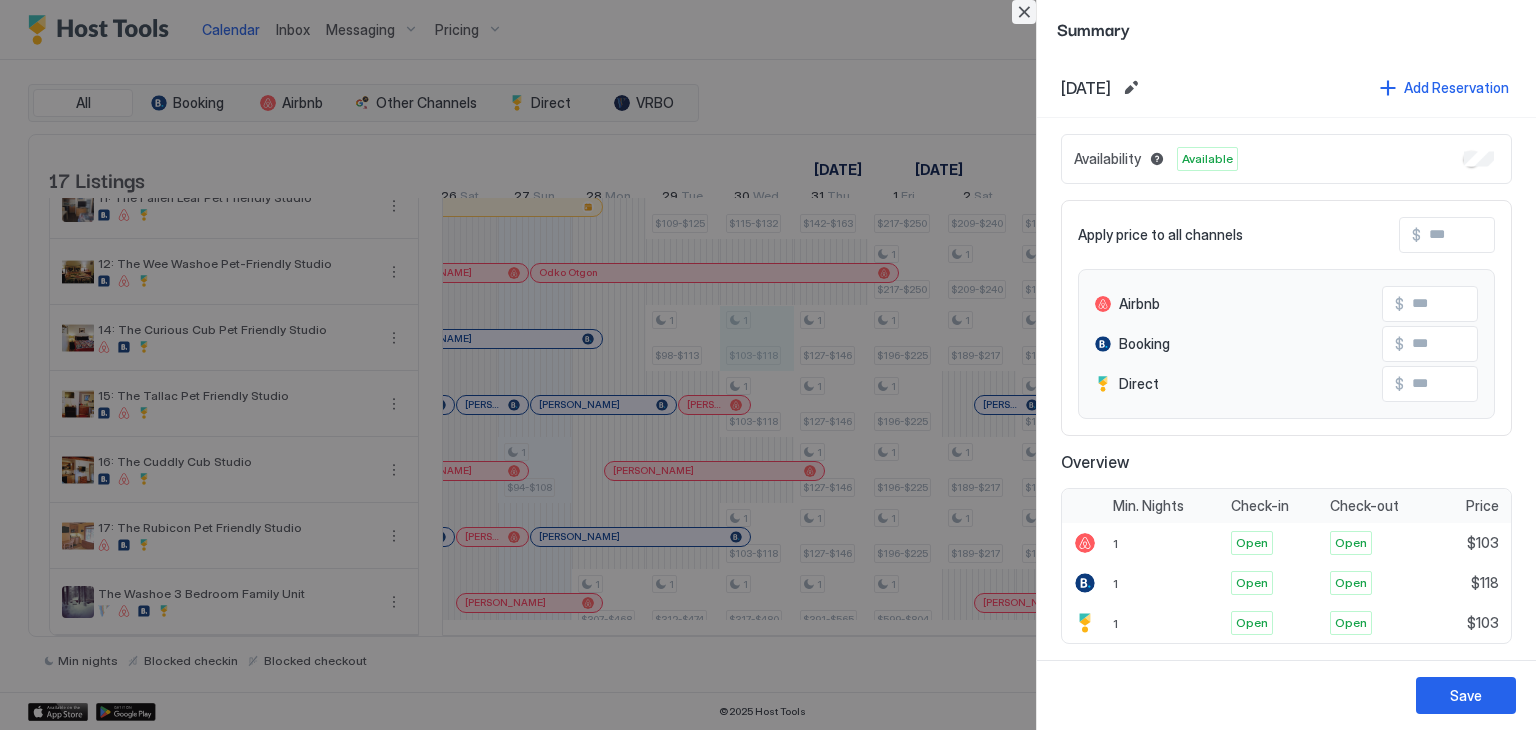 click at bounding box center (1024, 12) 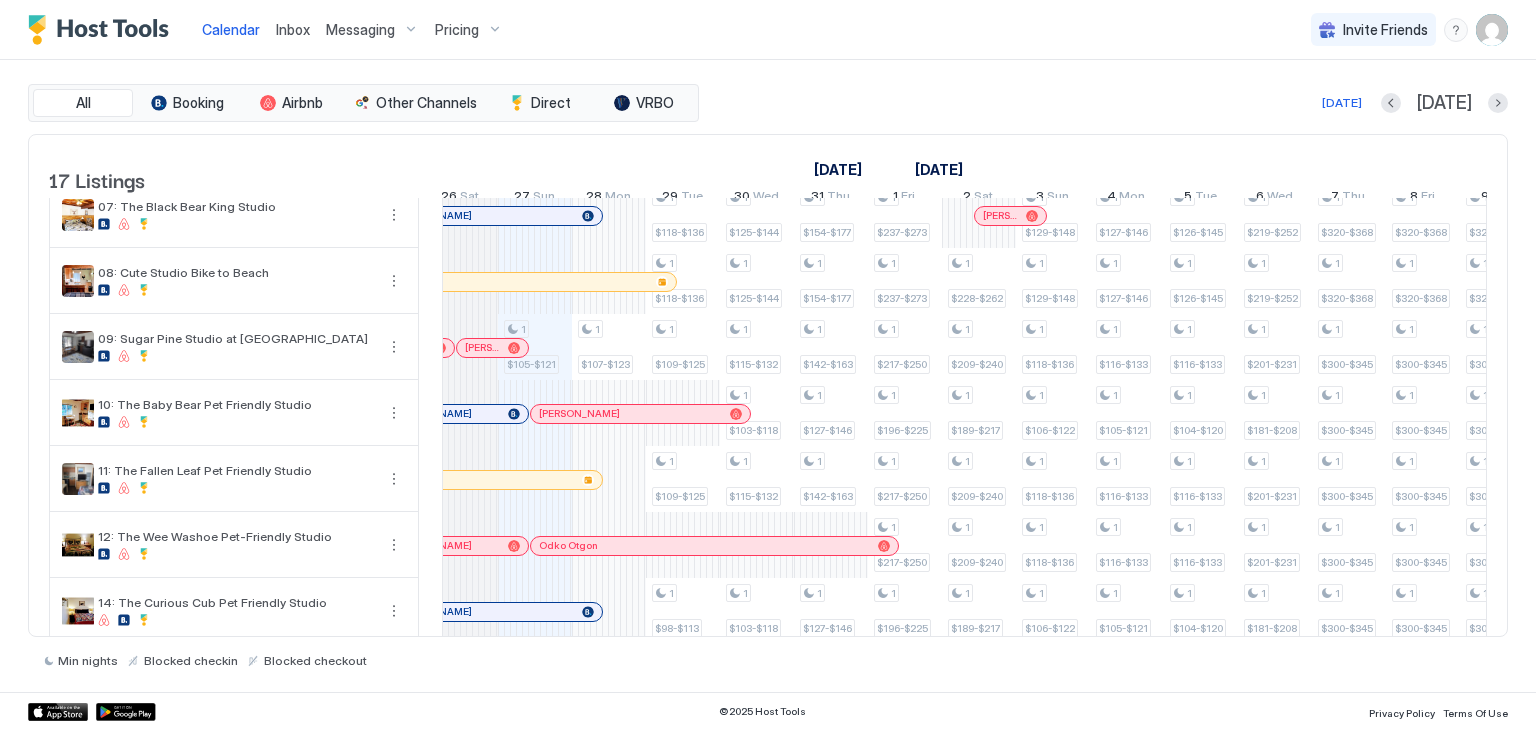 scroll, scrollTop: 410, scrollLeft: 0, axis: vertical 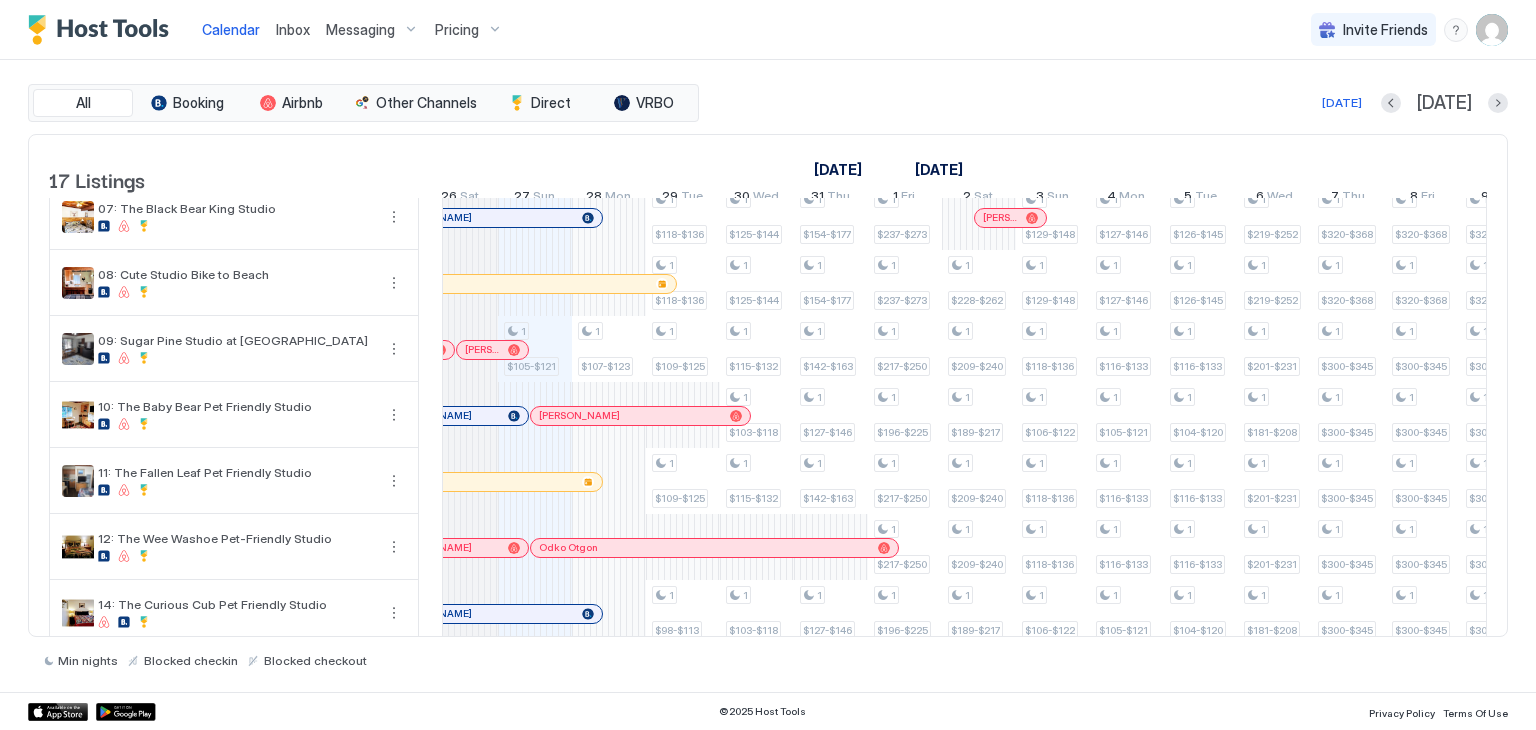 click on "1 $114-$131 1 $133-$153 1 $105-$121 1 $94-$108 1 $116-$133 1 $131-$151 1 $107-$123 1 $307-$468 1 $118-$136 1 $118-$136 1 $137-$158 1 $129-$148 1 $137-$158 1 $118-$136 1 $118-$136 1 $109-$125 1 $109-$125 1 $98-$113 1 $312-$474 1 $125-$144 1 $125-$144 1 $140-$161 1 $132-$152 1 $140-$161 1 $125-$144 1 $125-$144 1 $115-$132 1 $103-$118 1 $115-$132 1 $103-$118 1 $103-$118 1 $103-$118 1 $317-$480 1 $154-$177 1 $154-$177 1 $168-$193 1 $159-$183 1 $168-$193 1 $154-$177 1 $154-$177 1 $142-$163 1 $127-$146 1 $142-$163 1 $127-$146 1 $127-$146 1 $127-$146 1 $127-$146 1 $391-$565 1 $237-$273 1 $237-$273 1 $251-$289 1 $237-$273 1 $237-$273 1 $251-$289 1 $237-$273 1 $237-$273 1 $217-$250 1 $196-$225 1 $217-$250 1 $217-$250 1 $196-$225 1 $196-$225 1 $196-$225 1 $196-$225 1 $599-$804 1 $228-$262 1 $228-$262 1 $237-$273 1 $228-$262 1 $224-$258 1 $237-$273 1 $228-$262 1 $209-$240 1 $189-$217 1 $209-$240 1 $209-$240 1 $189-$217 1 $189-$217 1 $189-$217 1 $129-$148 1 $129-$148 1 $129-$148 1 $132-$152 1 $132-$152 1 $129-$148 1 1 1" at bounding box center [1386, 349] 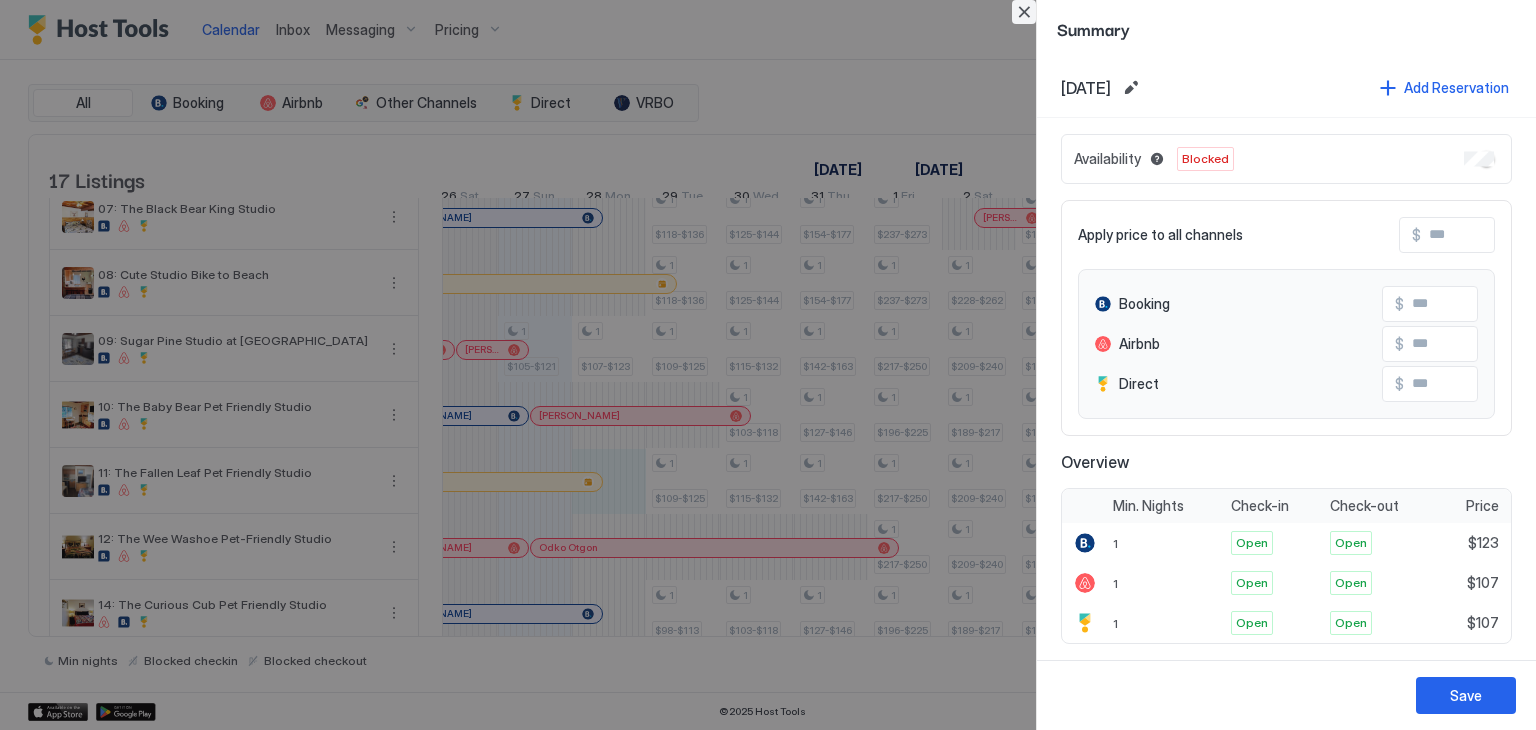 click at bounding box center (1024, 12) 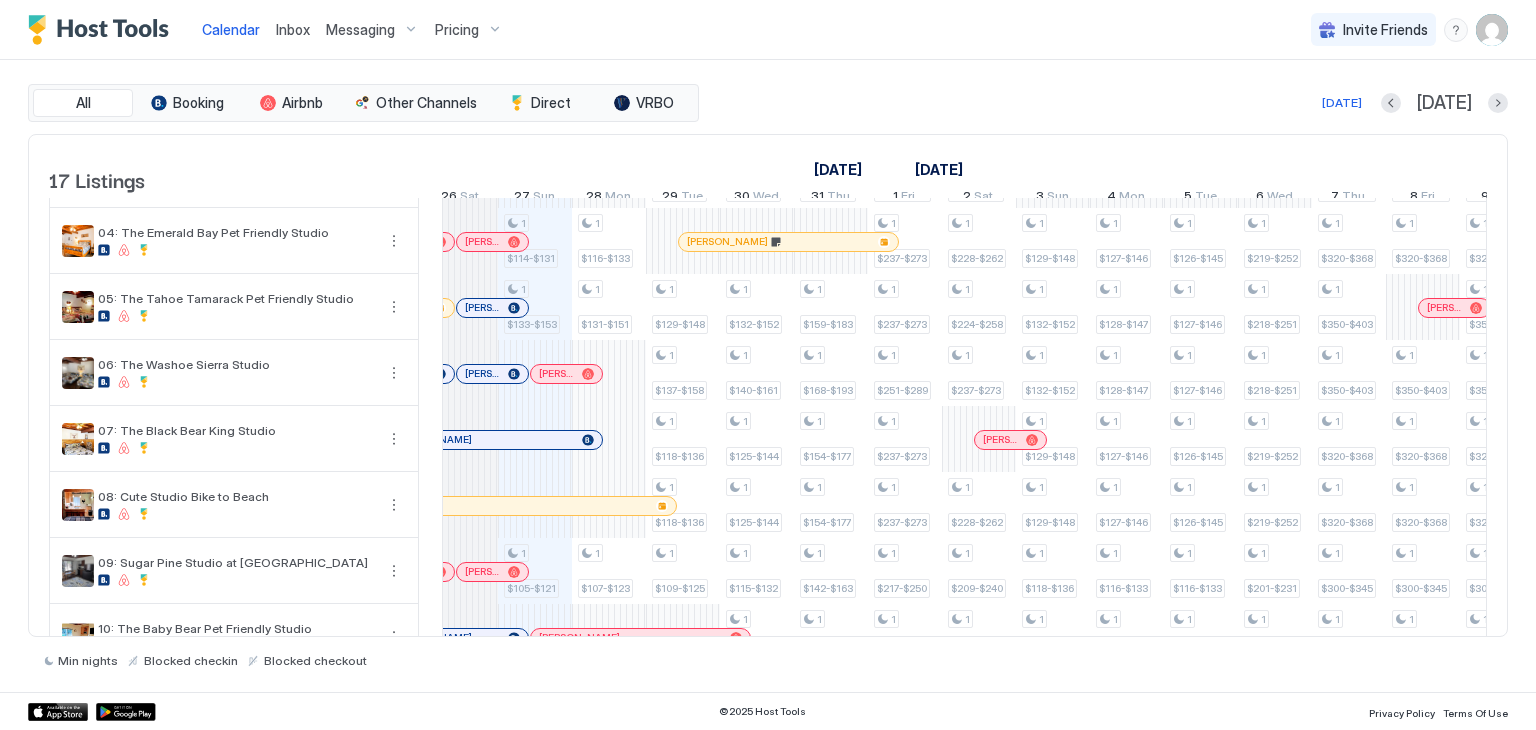 scroll, scrollTop: 185, scrollLeft: 0, axis: vertical 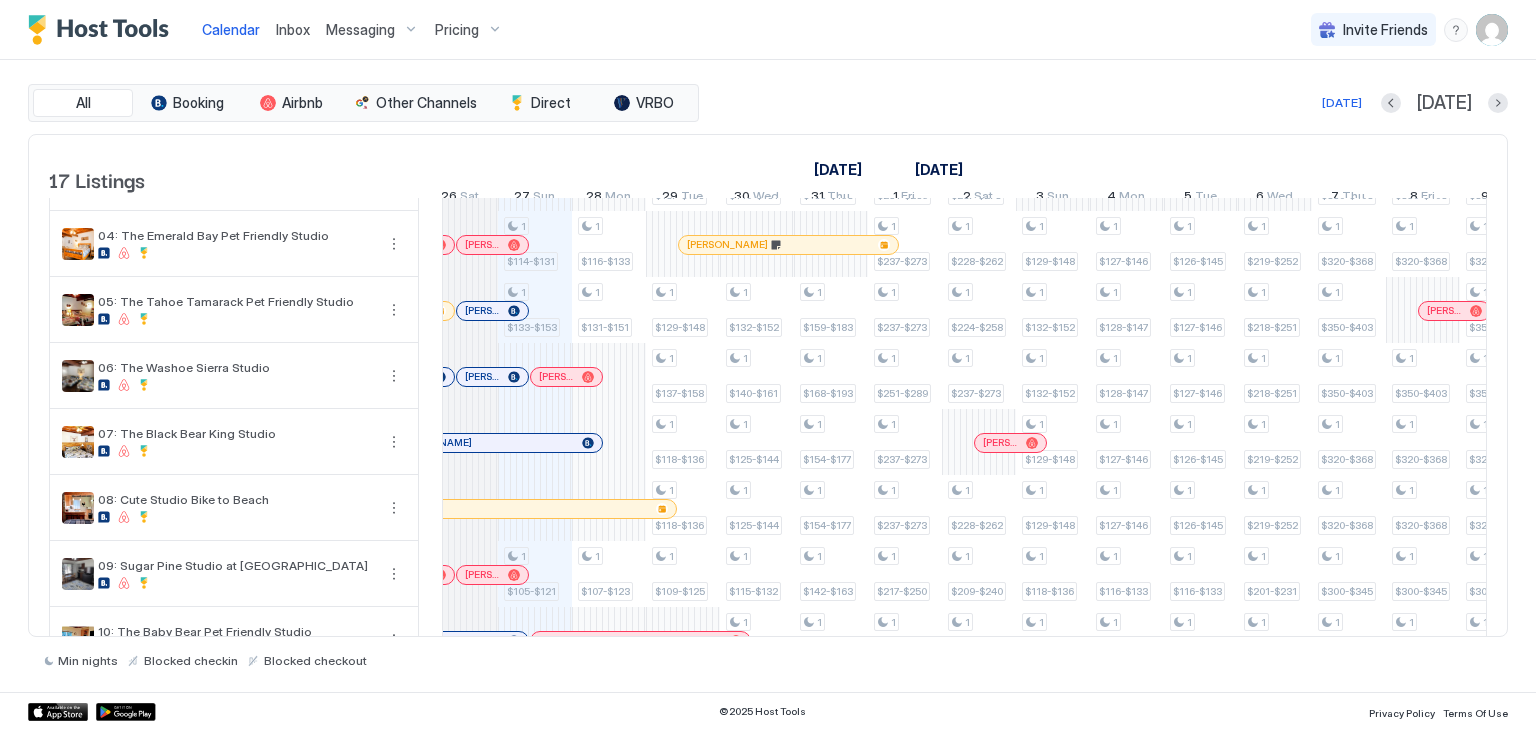 click on "1 $114-$131 1 $133-$153 1 $105-$121 1 $94-$108 1 $116-$133 1 $131-$151 1 $107-$123 1 $307-$468 1 $118-$136 1 $118-$136 1 $137-$158 1 $129-$148 1 $137-$158 1 $118-$136 1 $118-$136 1 $109-$125 1 $109-$125 1 $98-$113 1 $312-$474 1 $125-$144 1 $125-$144 1 $140-$161 1 $132-$152 1 $140-$161 1 $125-$144 1 $125-$144 1 $115-$132 1 $103-$118 1 $115-$132 1 $103-$118 1 $103-$118 1 $103-$118 1 $317-$480 1 $154-$177 1 $154-$177 1 $168-$193 1 $159-$183 1 $168-$193 1 $154-$177 1 $154-$177 1 $142-$163 1 $127-$146 1 $142-$163 1 $127-$146 1 $127-$146 1 $127-$146 1 $127-$146 1 $391-$565 1 $237-$273 1 $237-$273 1 $251-$289 1 $237-$273 1 $237-$273 1 $251-$289 1 $237-$273 1 $237-$273 1 $217-$250 1 $196-$225 1 $217-$250 1 $217-$250 1 $196-$225 1 $196-$225 1 $196-$225 1 $196-$225 1 $599-$804 1 $228-$262 1 $228-$262 1 $237-$273 1 $228-$262 1 $224-$258 1 $237-$273 1 $228-$262 1 $209-$240 1 $189-$217 1 $209-$240 1 $209-$240 1 $189-$217 1 $189-$217 1 $189-$217 1 $129-$148 1 $129-$148 1 $129-$148 1 $132-$152 1 $132-$152 1 $129-$148 1 1 1" at bounding box center [1386, 574] 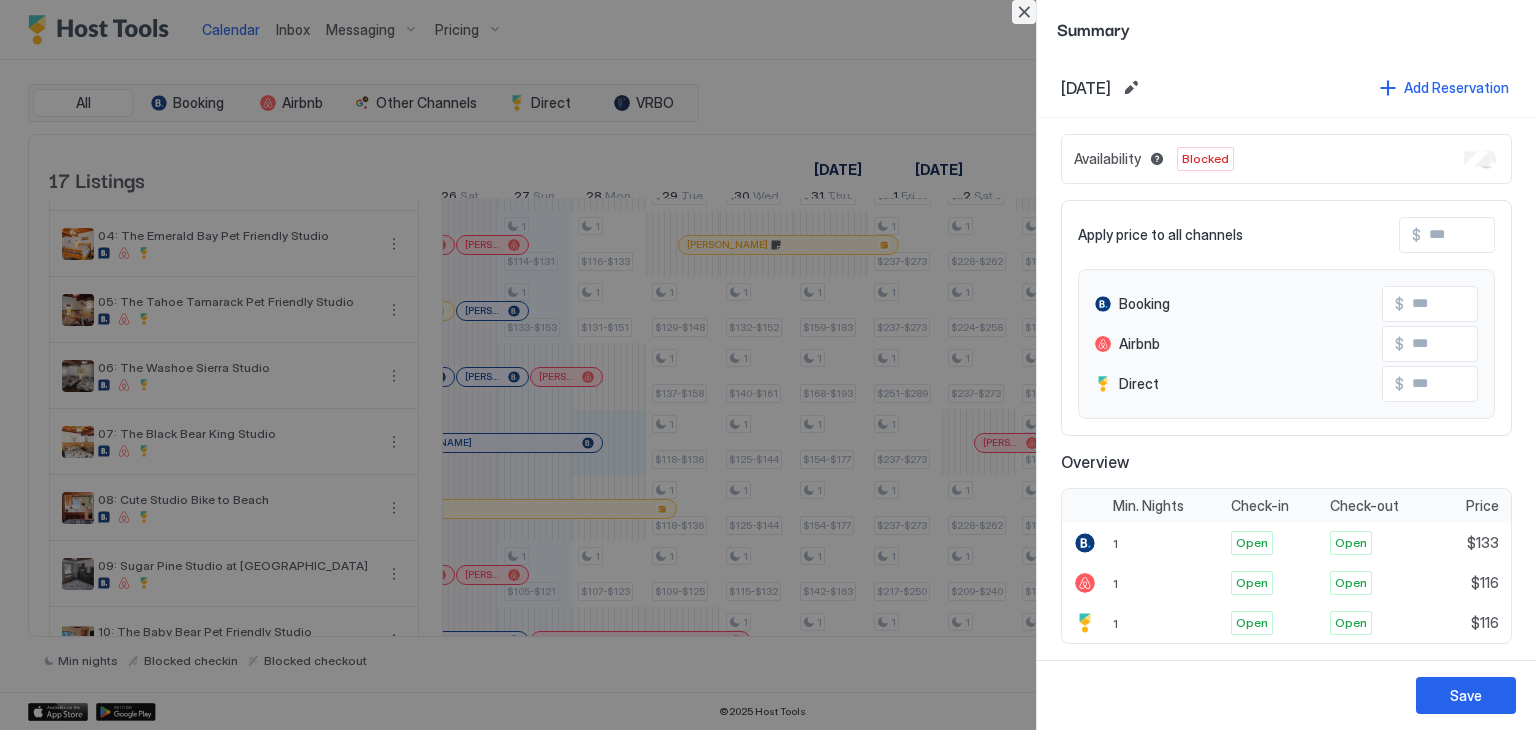 click at bounding box center (1024, 12) 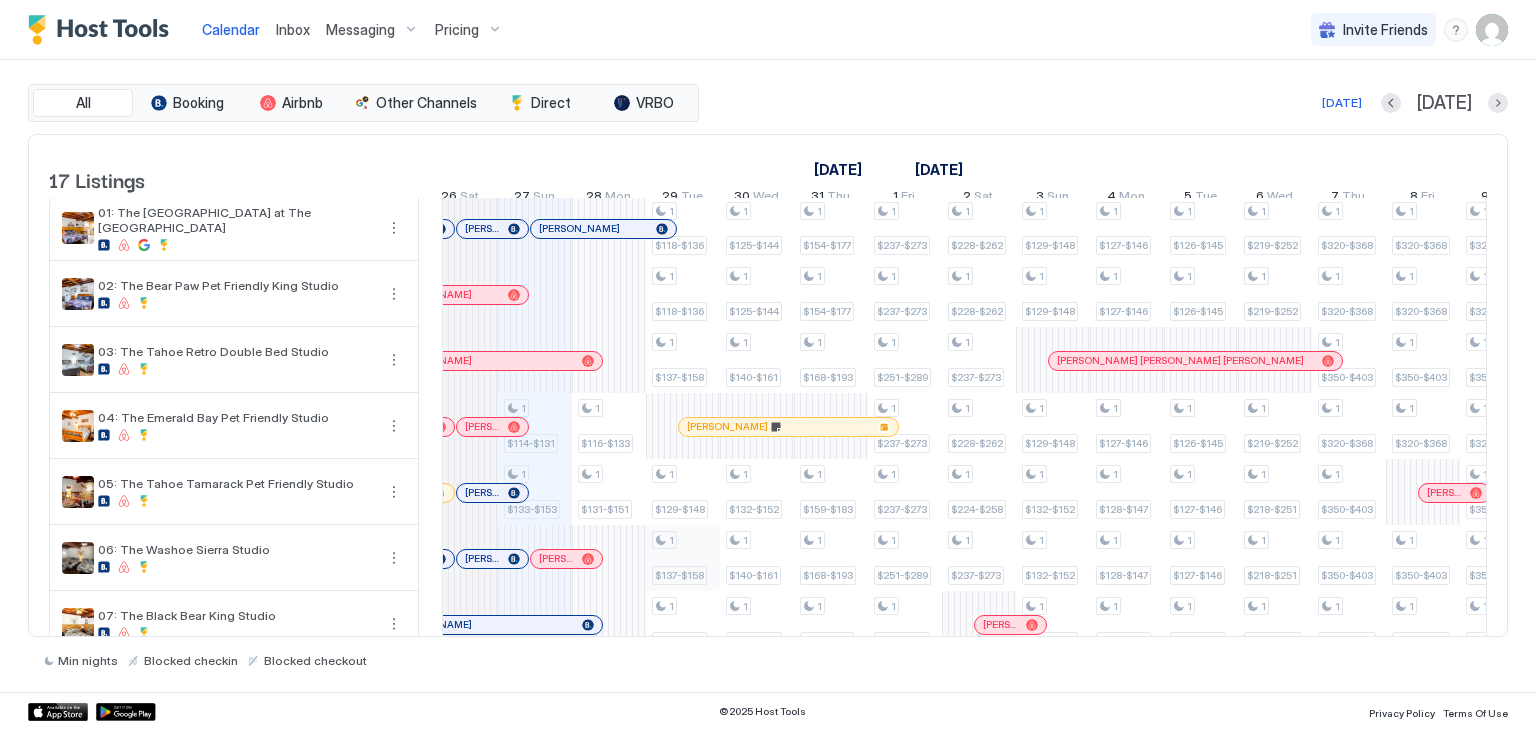 scroll, scrollTop: 0, scrollLeft: 0, axis: both 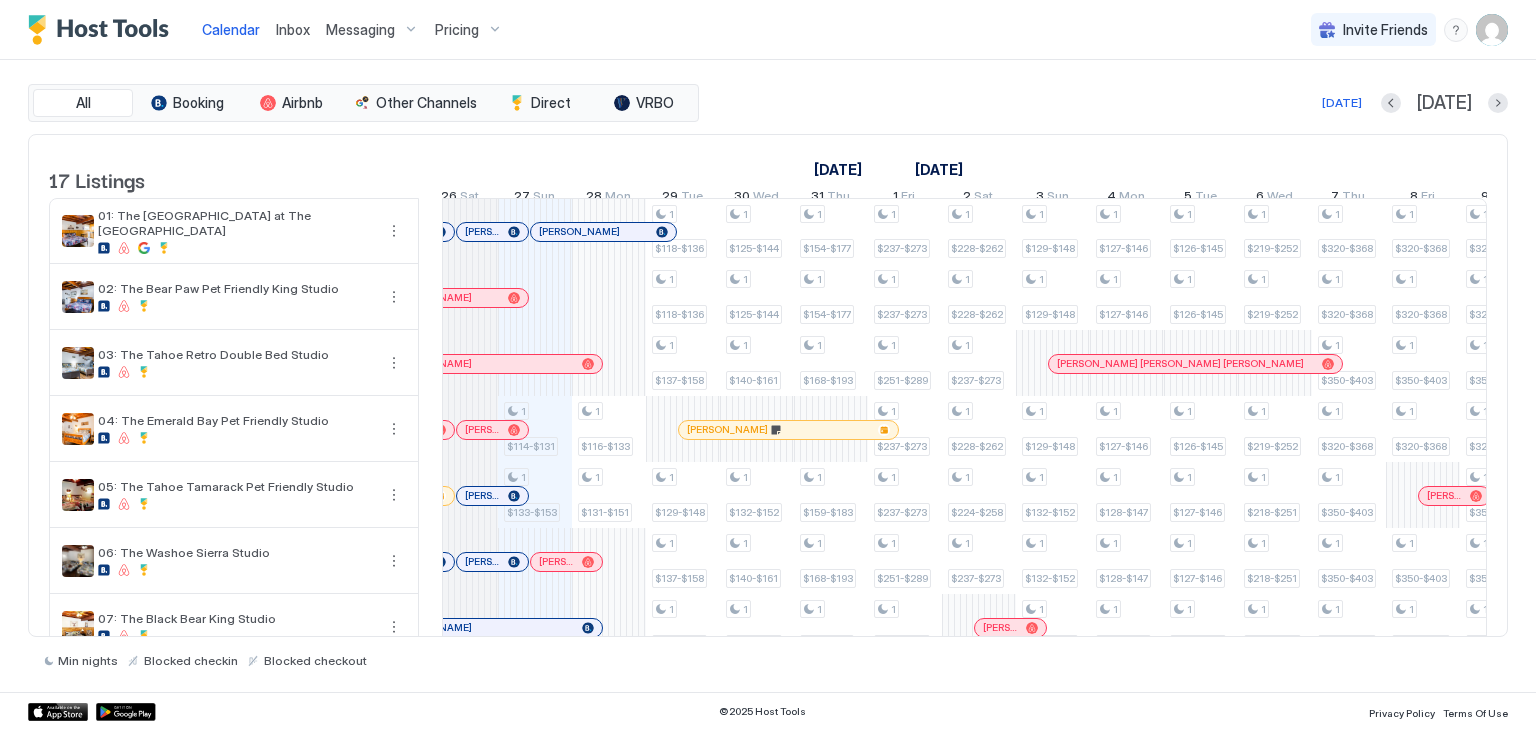 click on "Inbox" at bounding box center (293, 29) 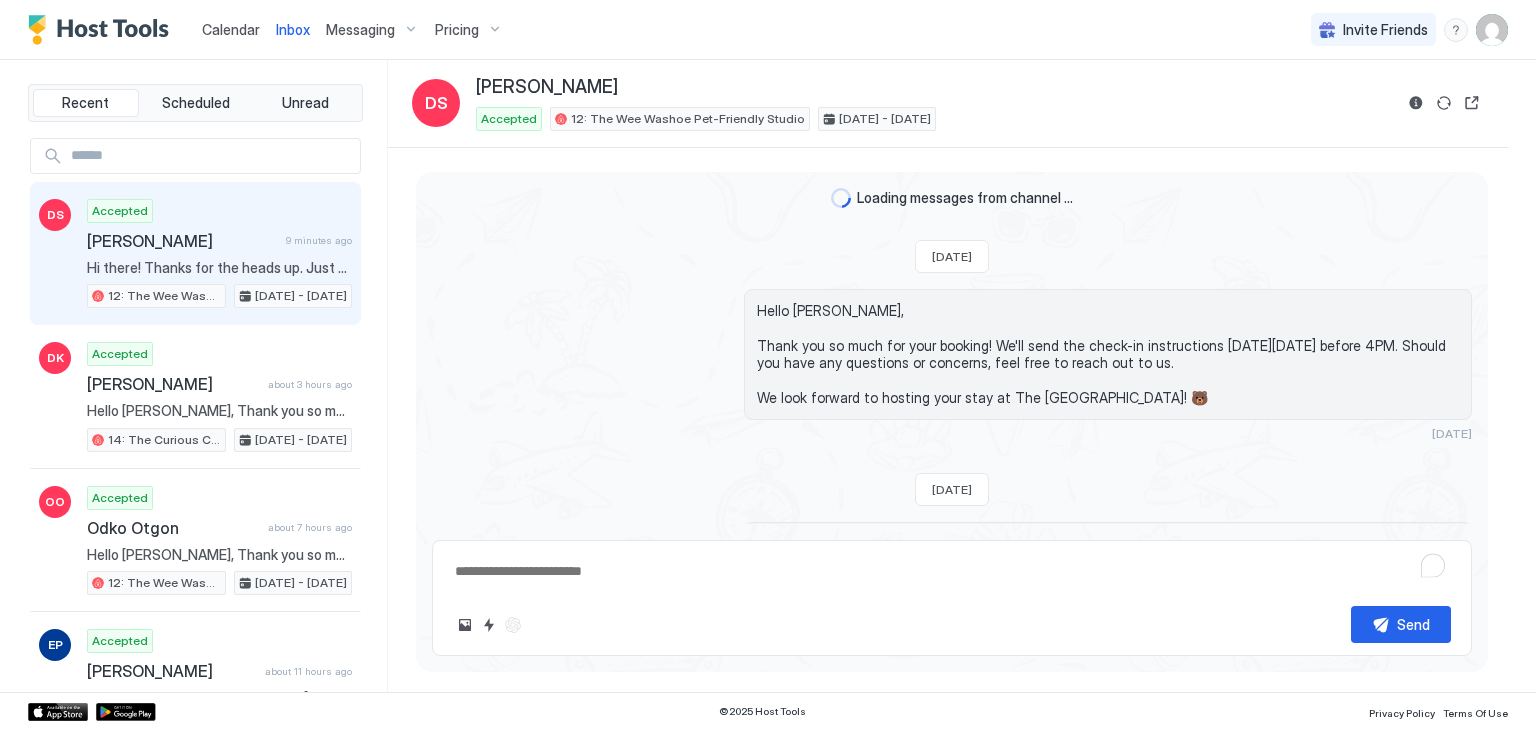 scroll, scrollTop: 1347, scrollLeft: 0, axis: vertical 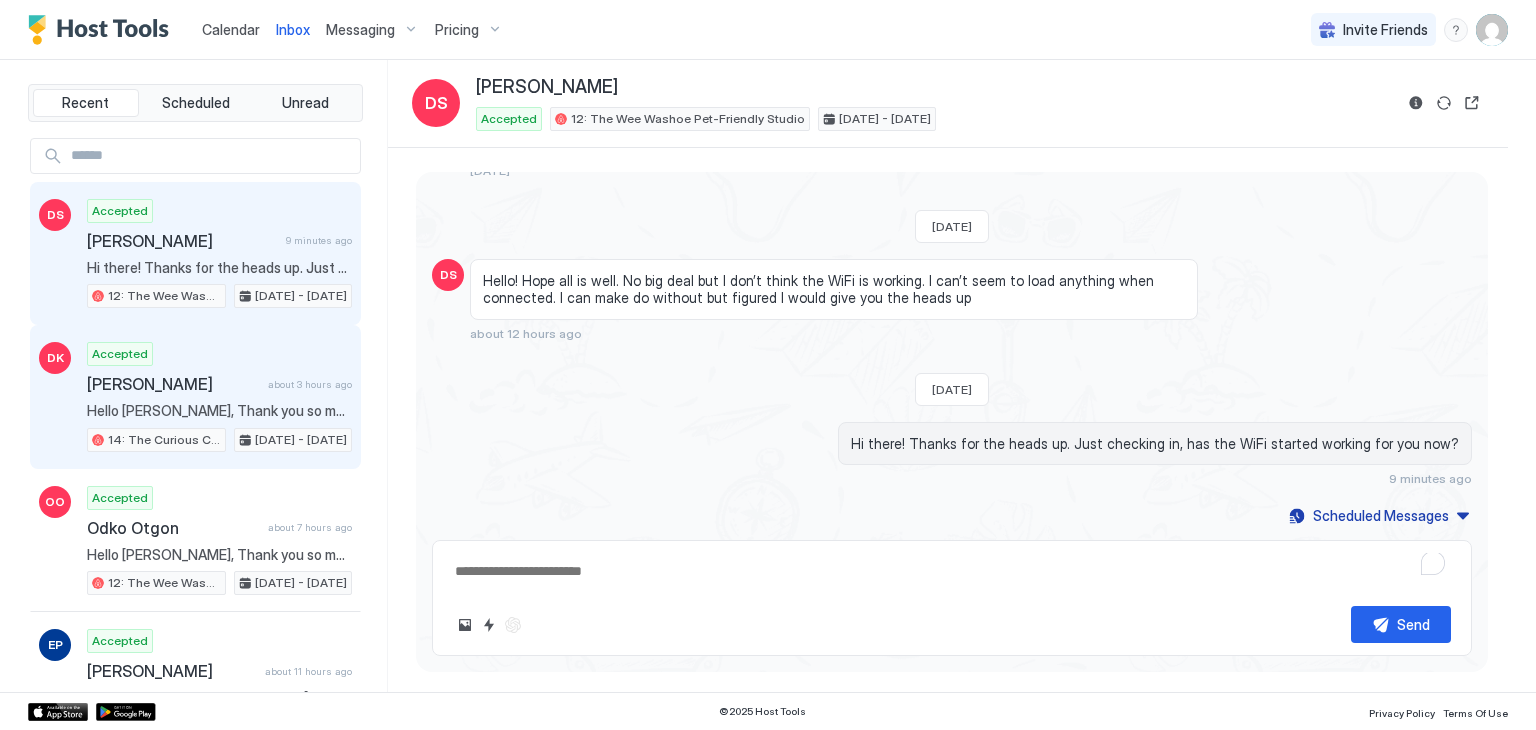 click on "[PERSON_NAME]" at bounding box center (173, 384) 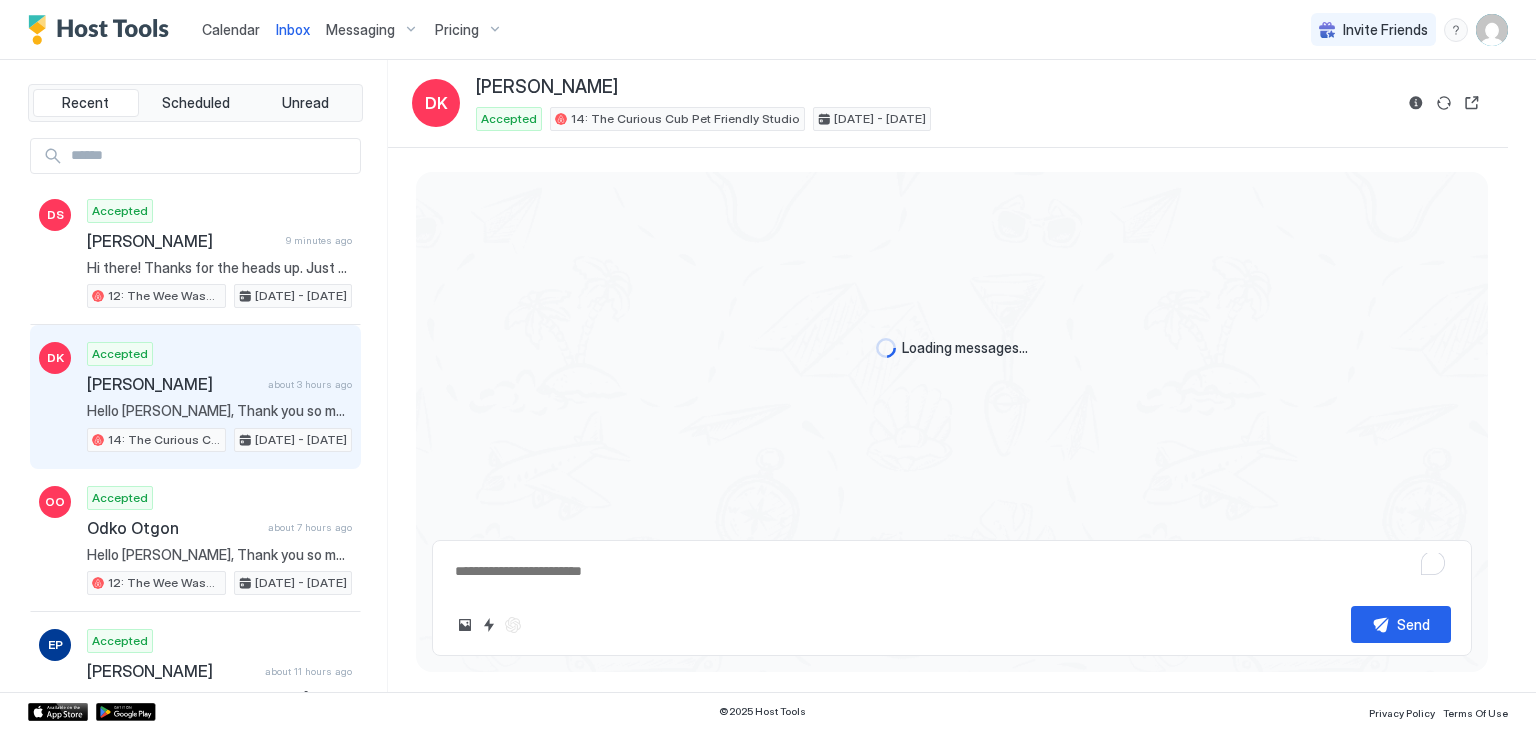 scroll, scrollTop: 0, scrollLeft: 0, axis: both 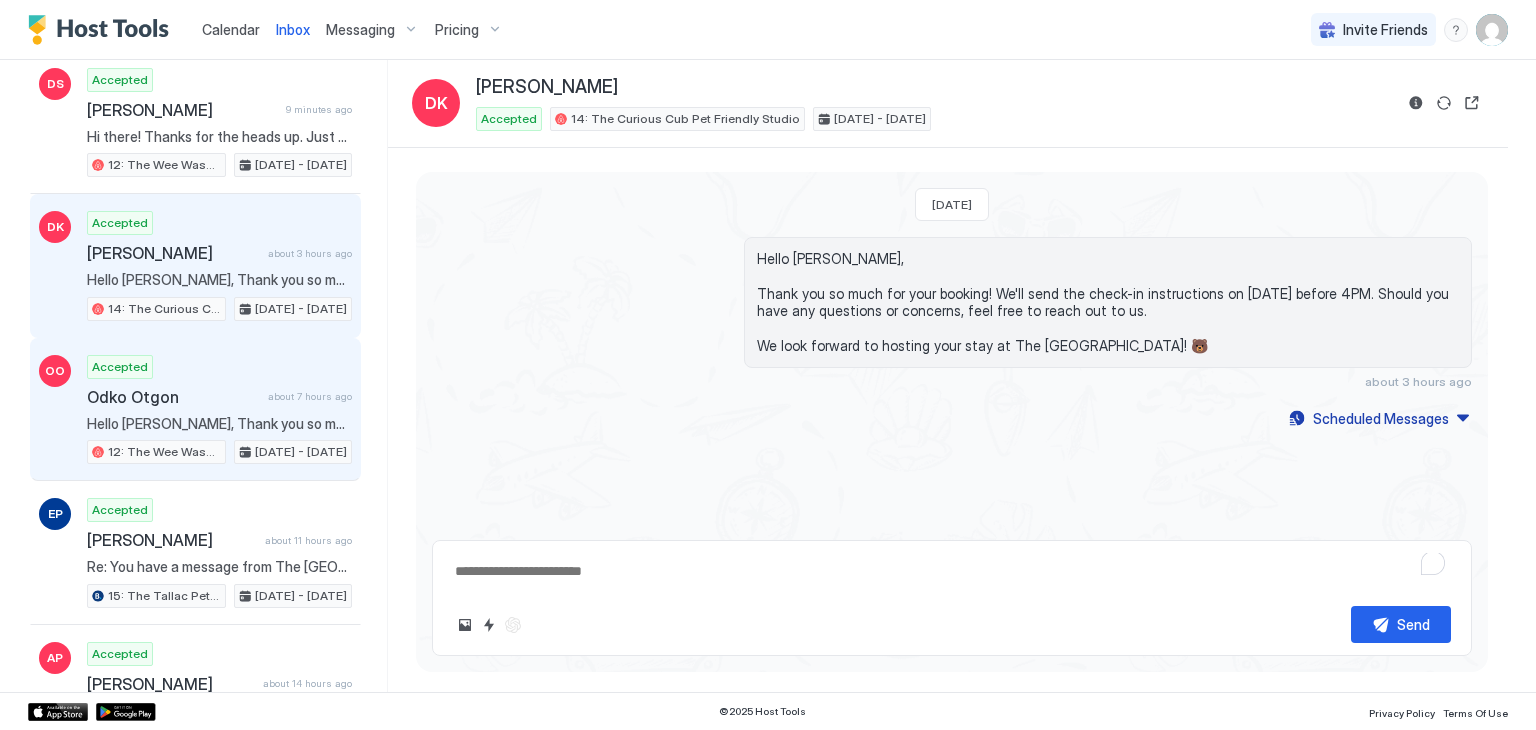 click on "Odko Otgon" at bounding box center (173, 397) 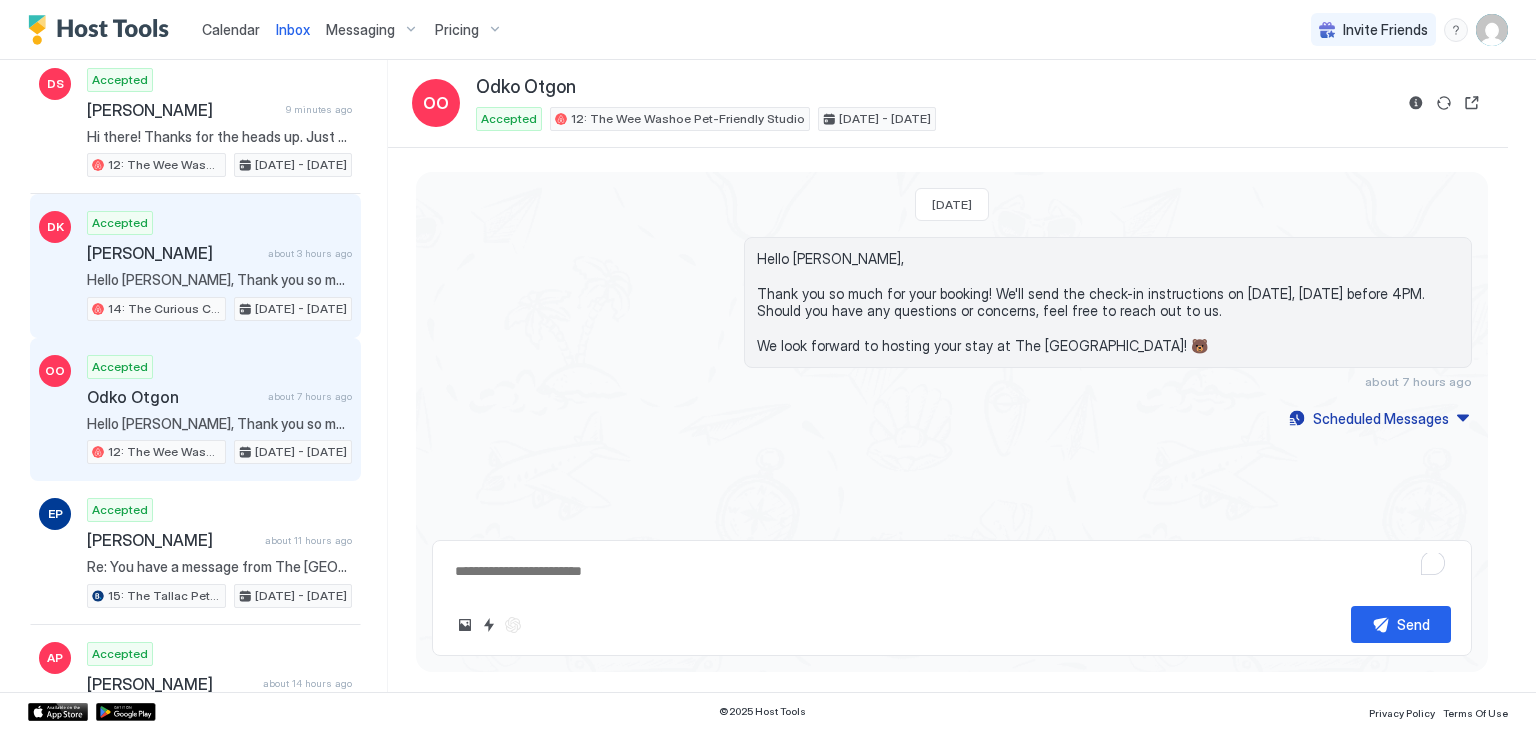 scroll, scrollTop: 284, scrollLeft: 0, axis: vertical 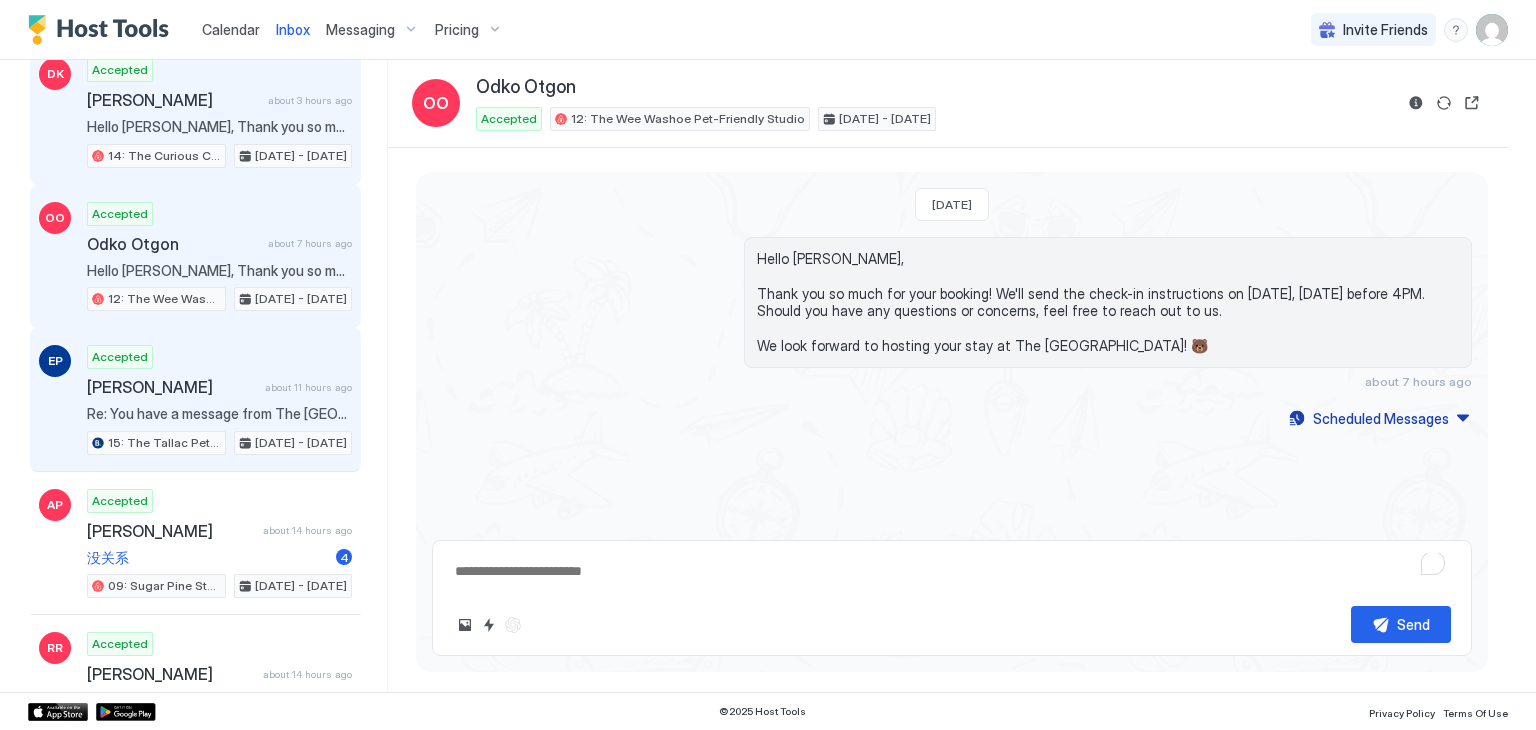 click on "[PERSON_NAME]" at bounding box center (172, 387) 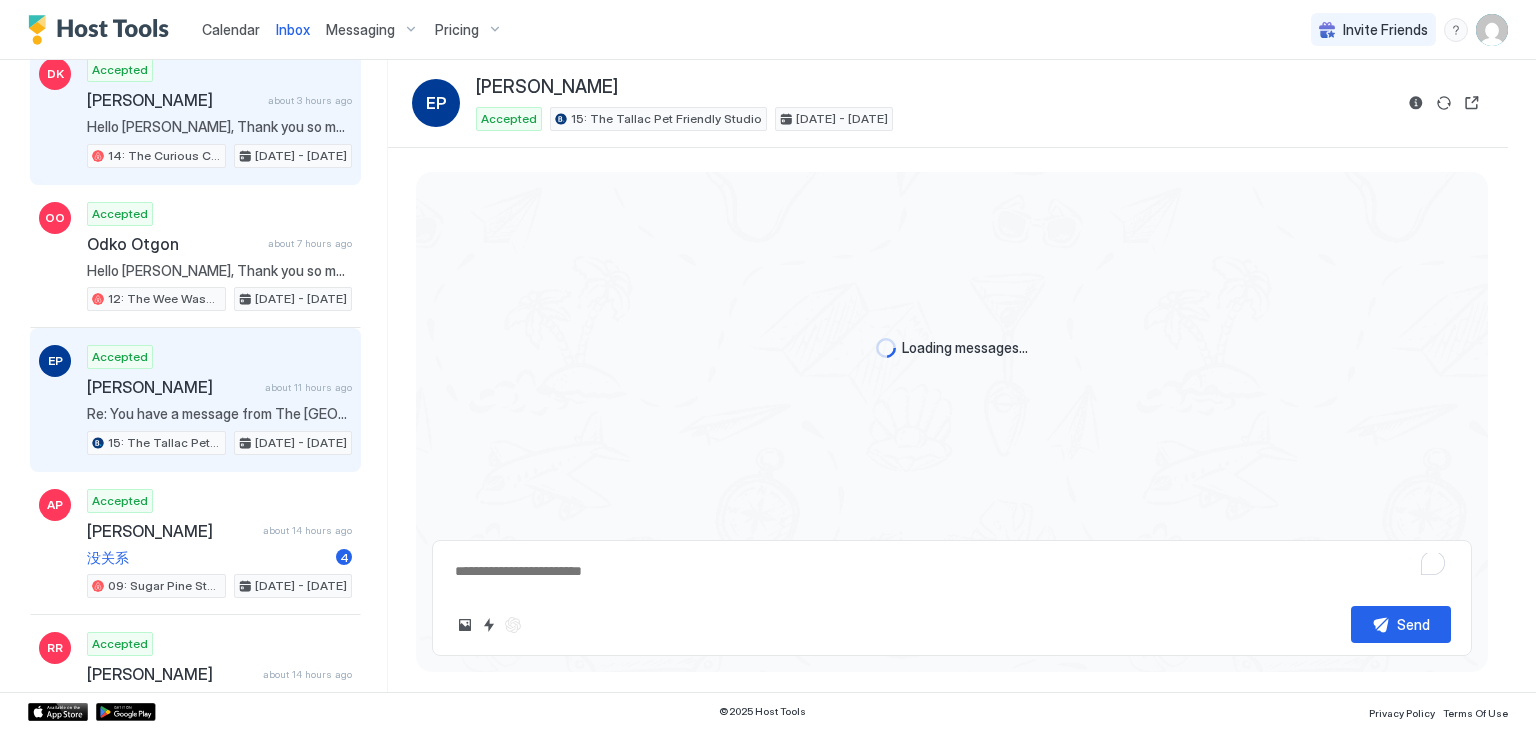 scroll, scrollTop: 164, scrollLeft: 0, axis: vertical 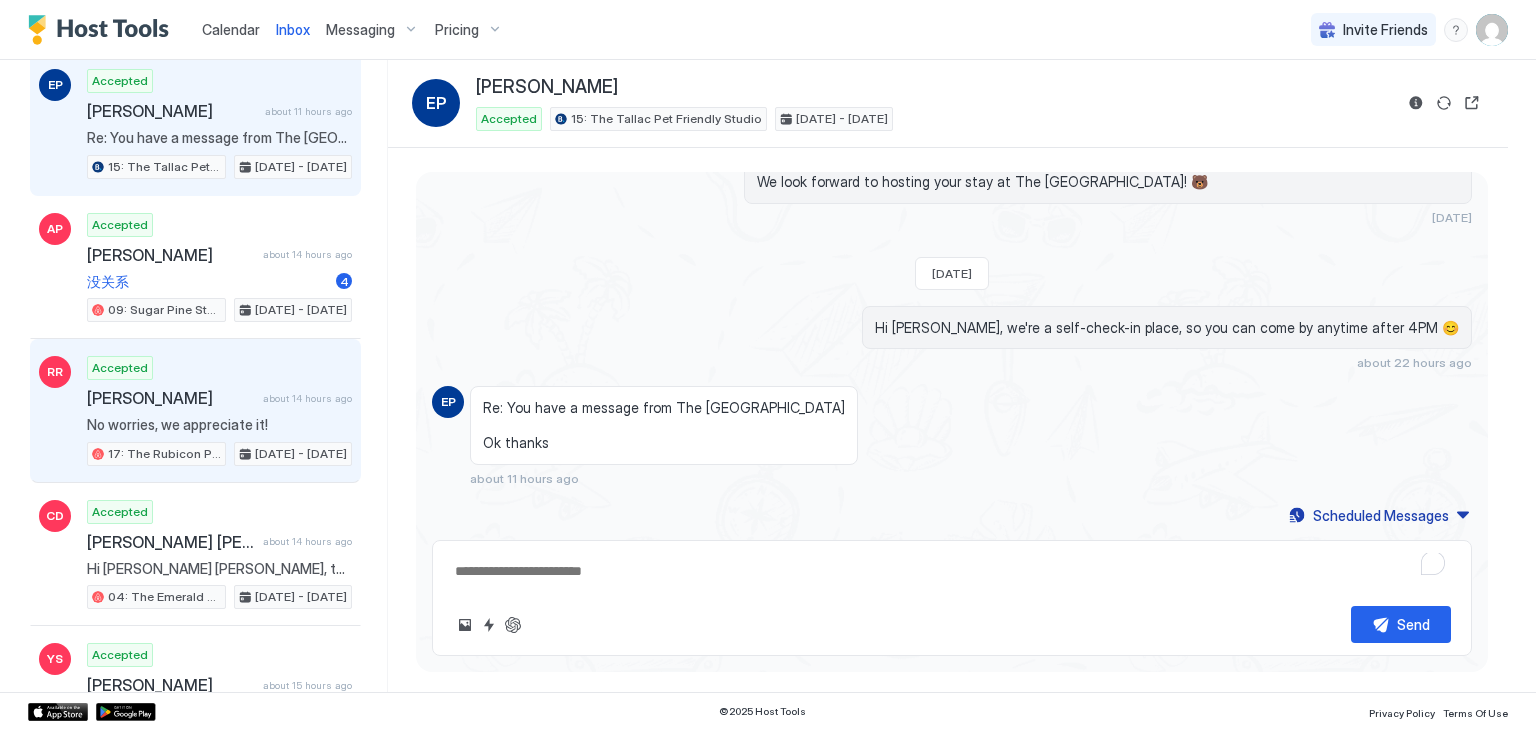 click on "[PERSON_NAME]" at bounding box center [171, 398] 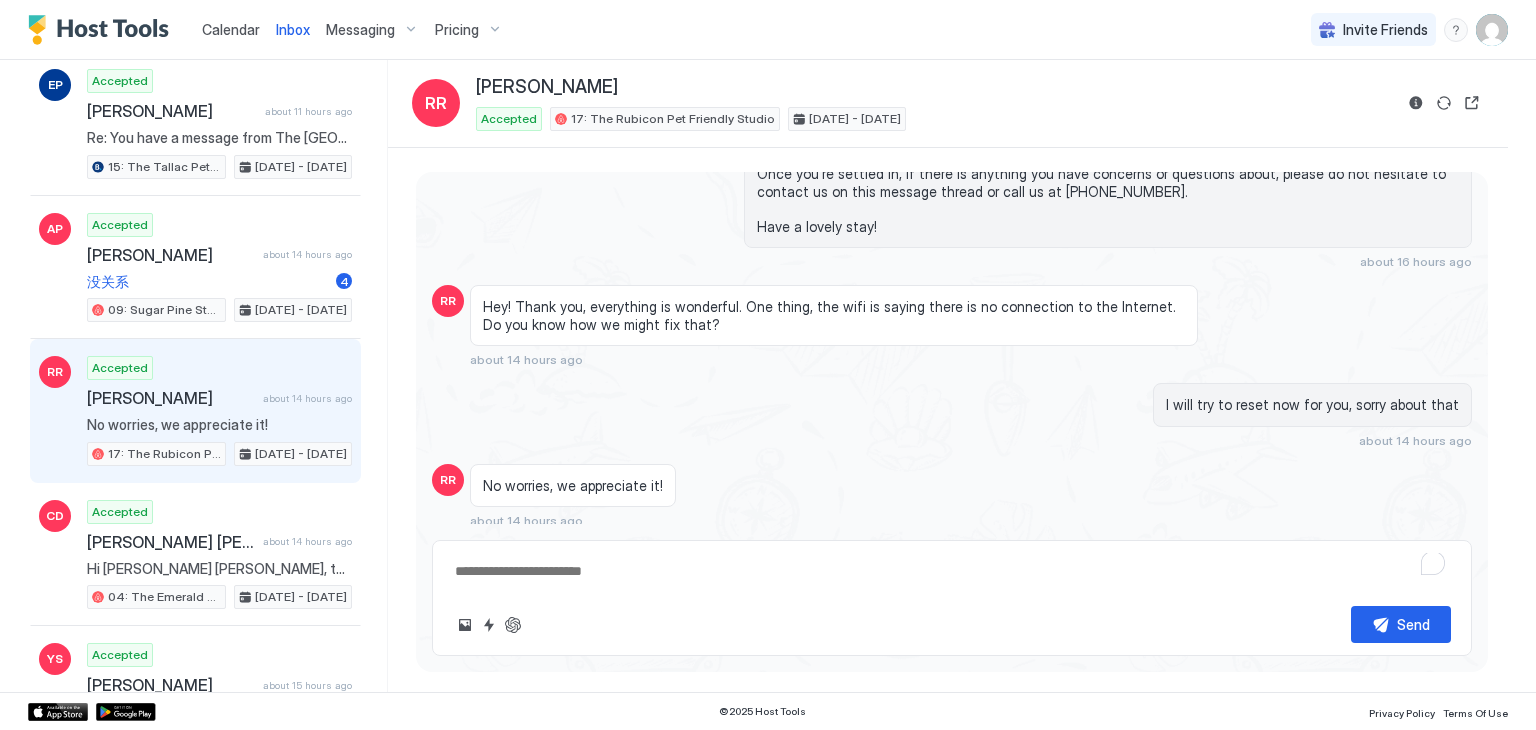 scroll, scrollTop: 720, scrollLeft: 0, axis: vertical 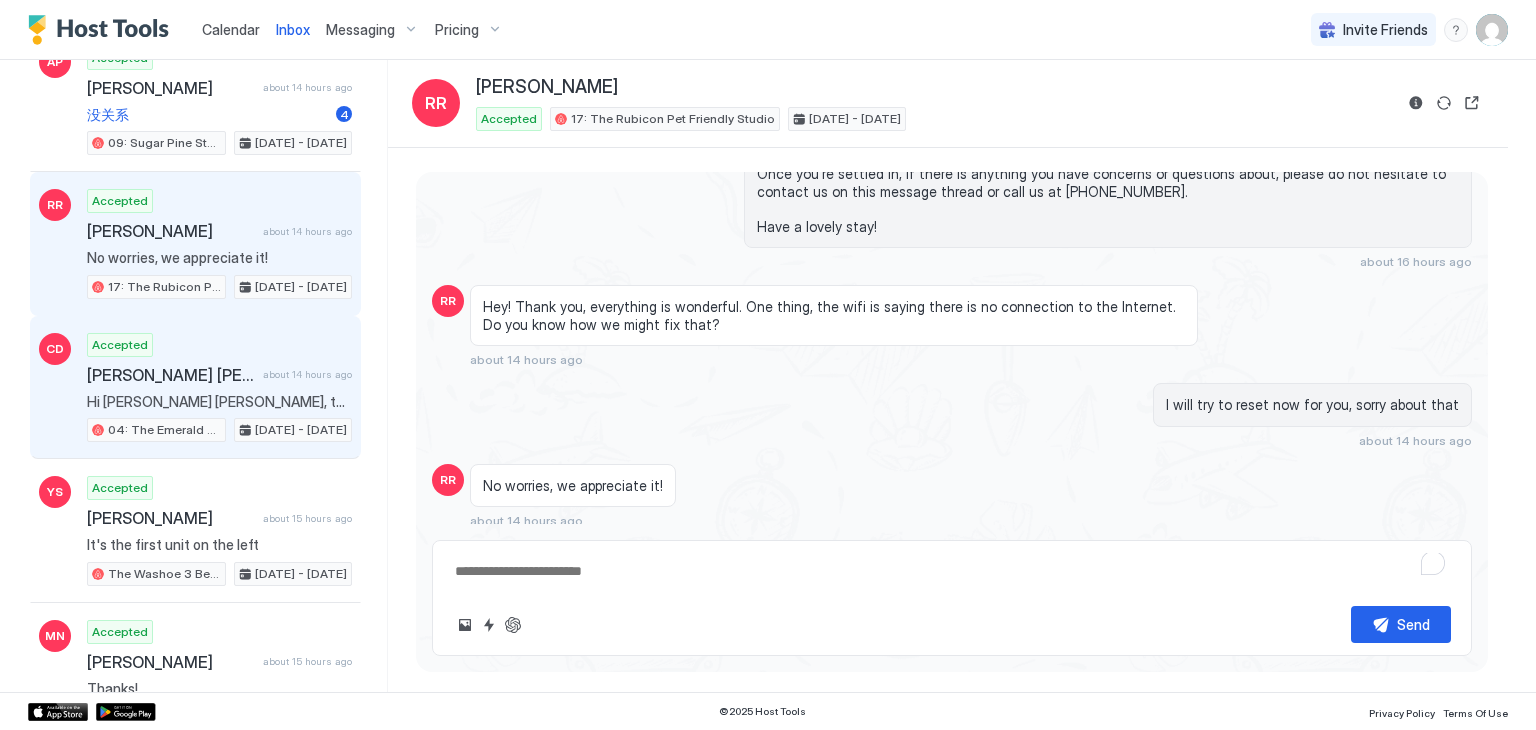click on "Hi [PERSON_NAME] [PERSON_NAME], thanks for booking your stay with us!
Details of your Booking:
📍 [STREET_ADDRESS] Unit  #4
🛬 Arriving [DATE], [DATE]  after 🕓 4:00 PM onwards
🛫 Departing on [DATE], [DATE] by 🕙 11:00am.
🔐 Access to the property:
You will be staying at Unit 04 and the code is 1004.
The key will be in a lock box next to the door.
Please don't forget to return the key to the lock box when you leave.
🚙 Parking:
You're welcome to park right in the front of the door or any available open spot.
🌐 WiFi Credentials:
Network Name: washoe
Passcode: washoe2017
🗑️Trash:
The dumpster is located near Unit #8. The lock code is 2017. PLEASE MAKE SURE YOU LOCK IT!!  Bears are active and will come to the trash, let’s keep them safe by locking it.
Once you're settled in, if there is anything you have concerns or questions about, please do not hesitate to contact us on this message thread or call us at [PHONE_NUMBER].
Have a lovely stay!" at bounding box center (219, 402) 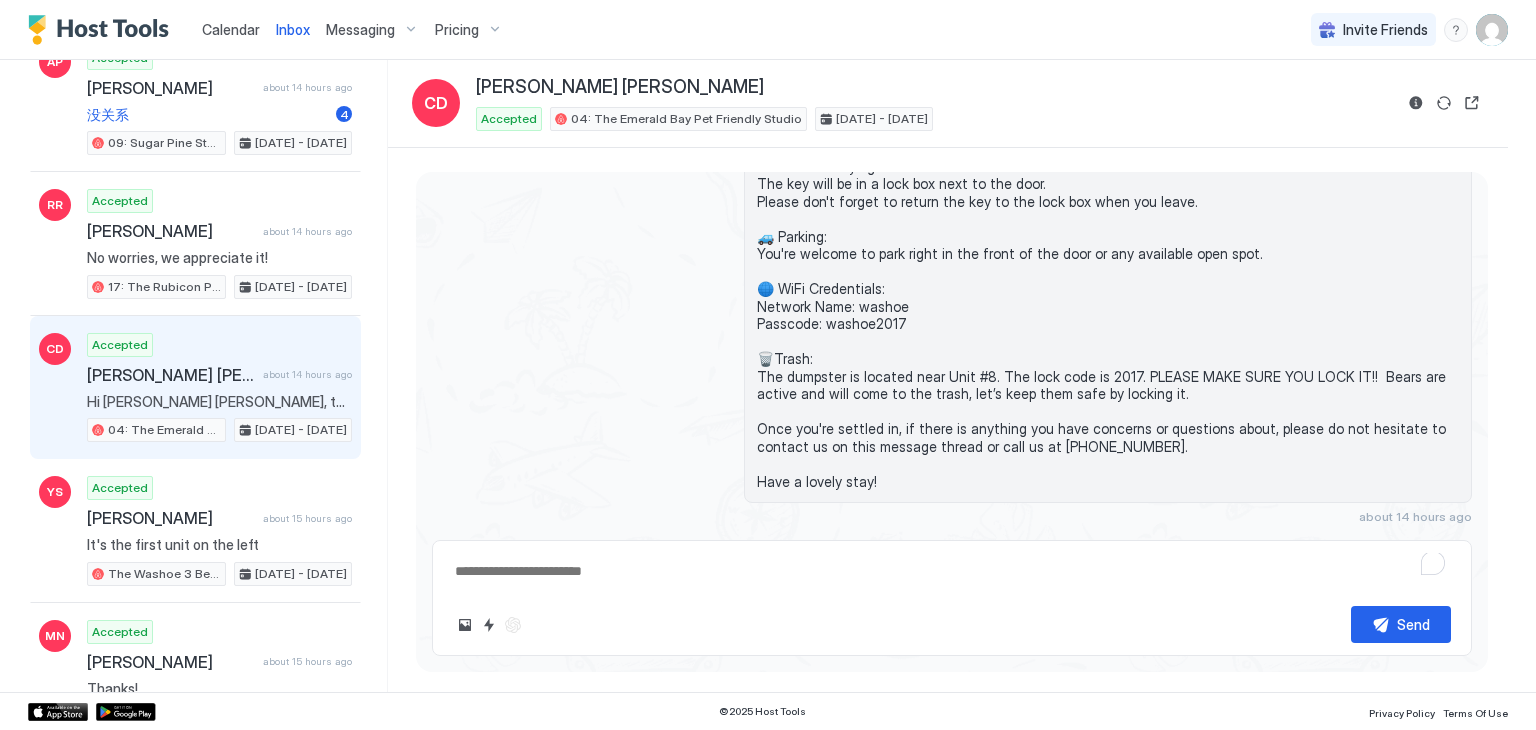 scroll, scrollTop: 230, scrollLeft: 0, axis: vertical 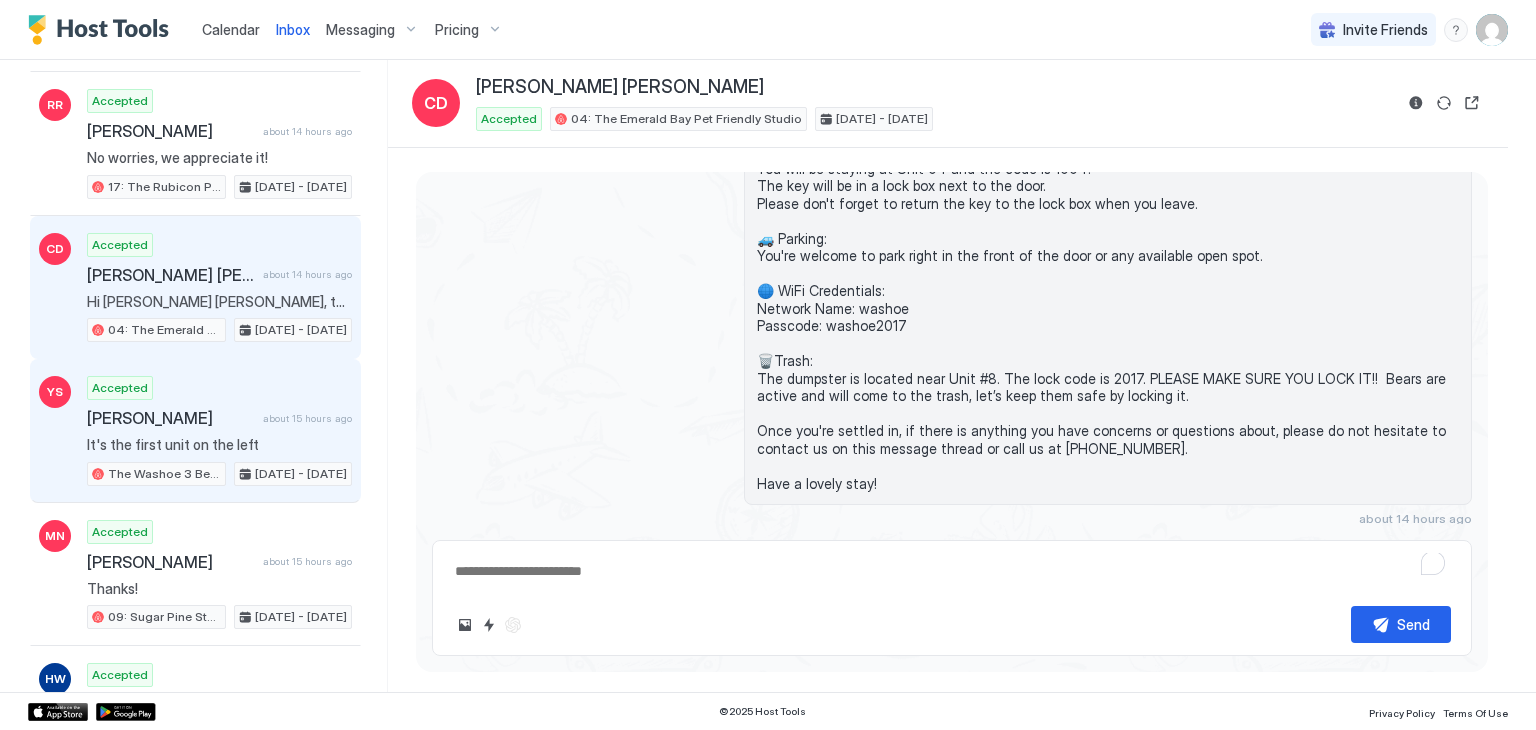 click on "Accepted Yazmin Sanchez about 15 hours ago It's the first unit on the left The Washoe 3 Bedroom Family Unit  Jul 26 - 28, 2025" at bounding box center (219, 431) 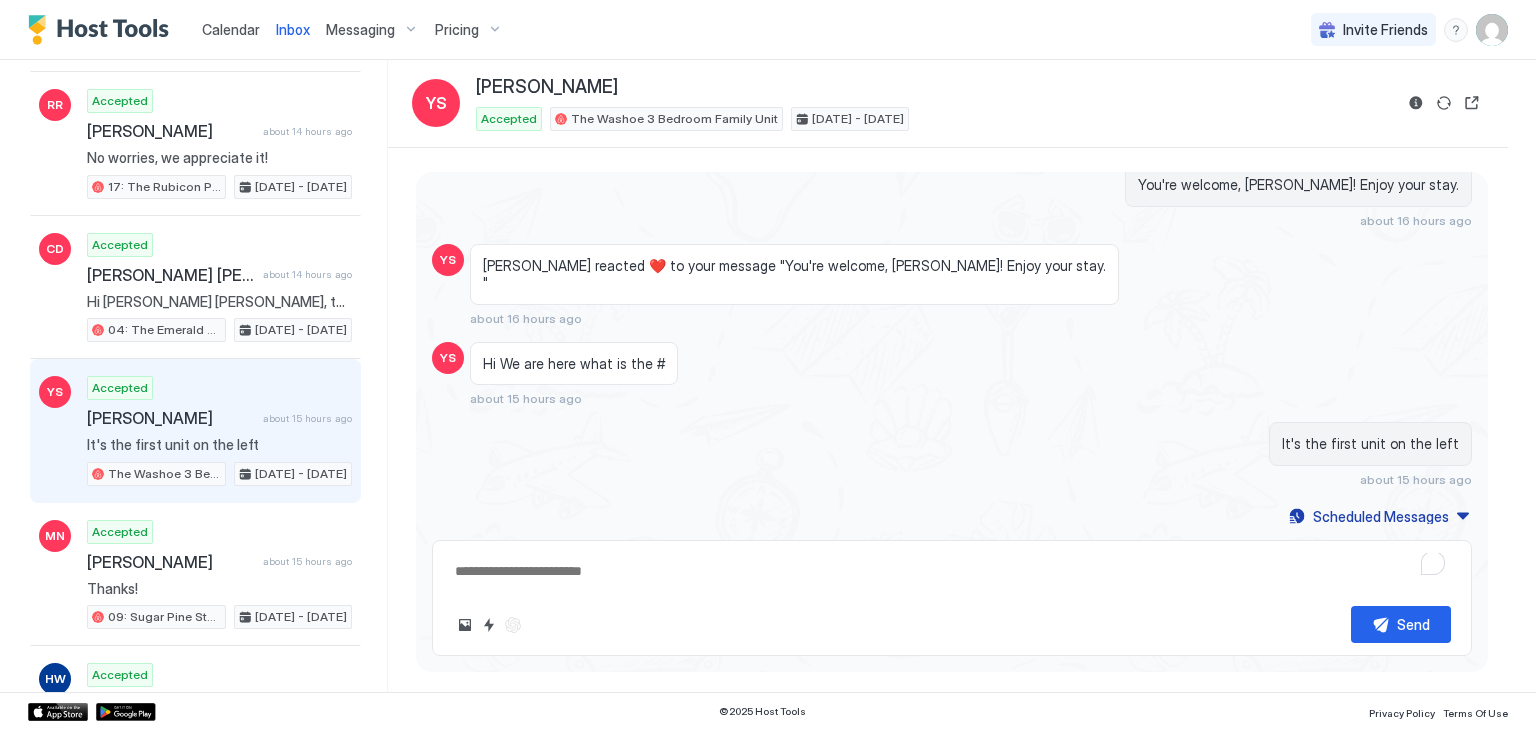 scroll, scrollTop: 1367, scrollLeft: 0, axis: vertical 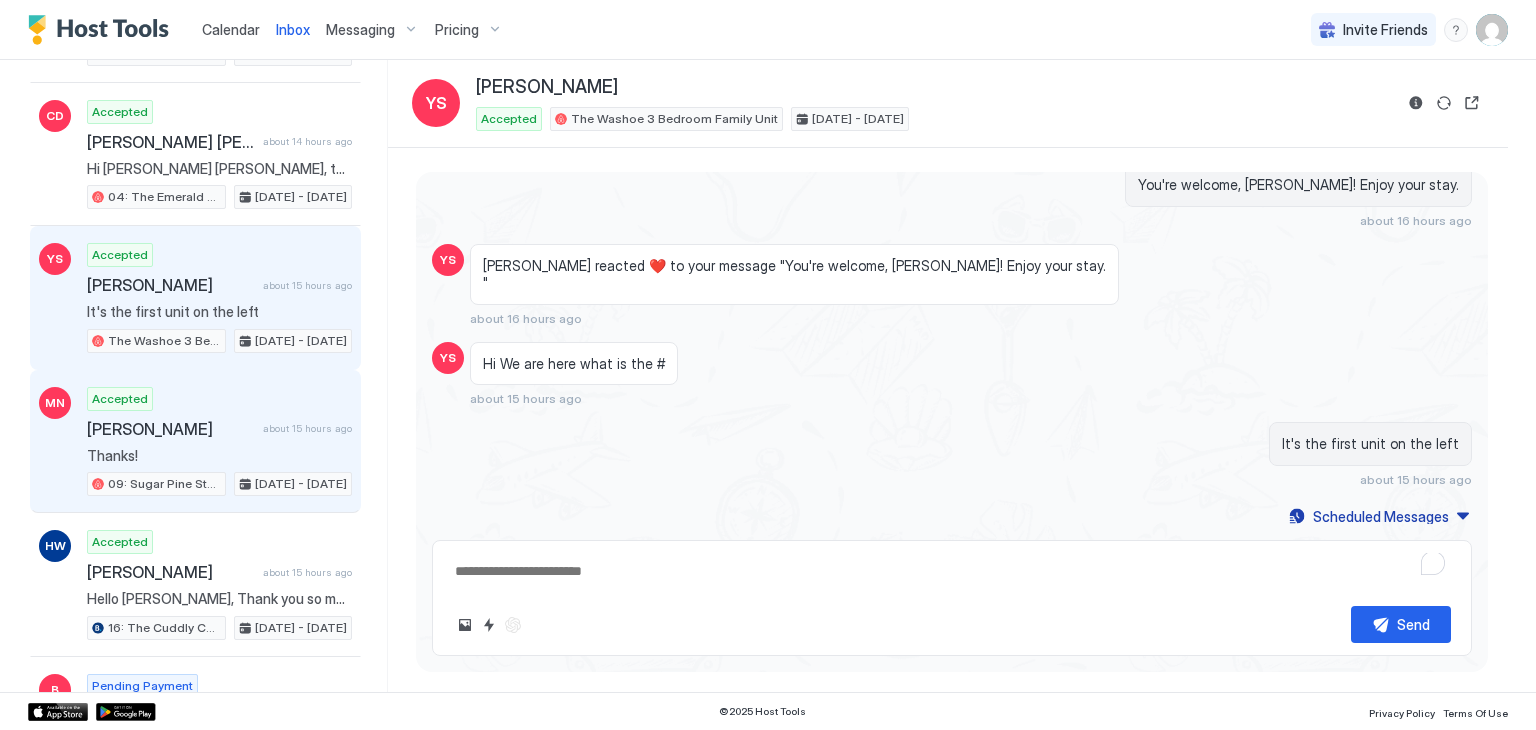 click on "Accepted Malena Nowotarska about 15 hours ago Thanks! 09: Sugar Pine Studio at The Washoe  Jul 24 - 26, 2025" at bounding box center (219, 442) 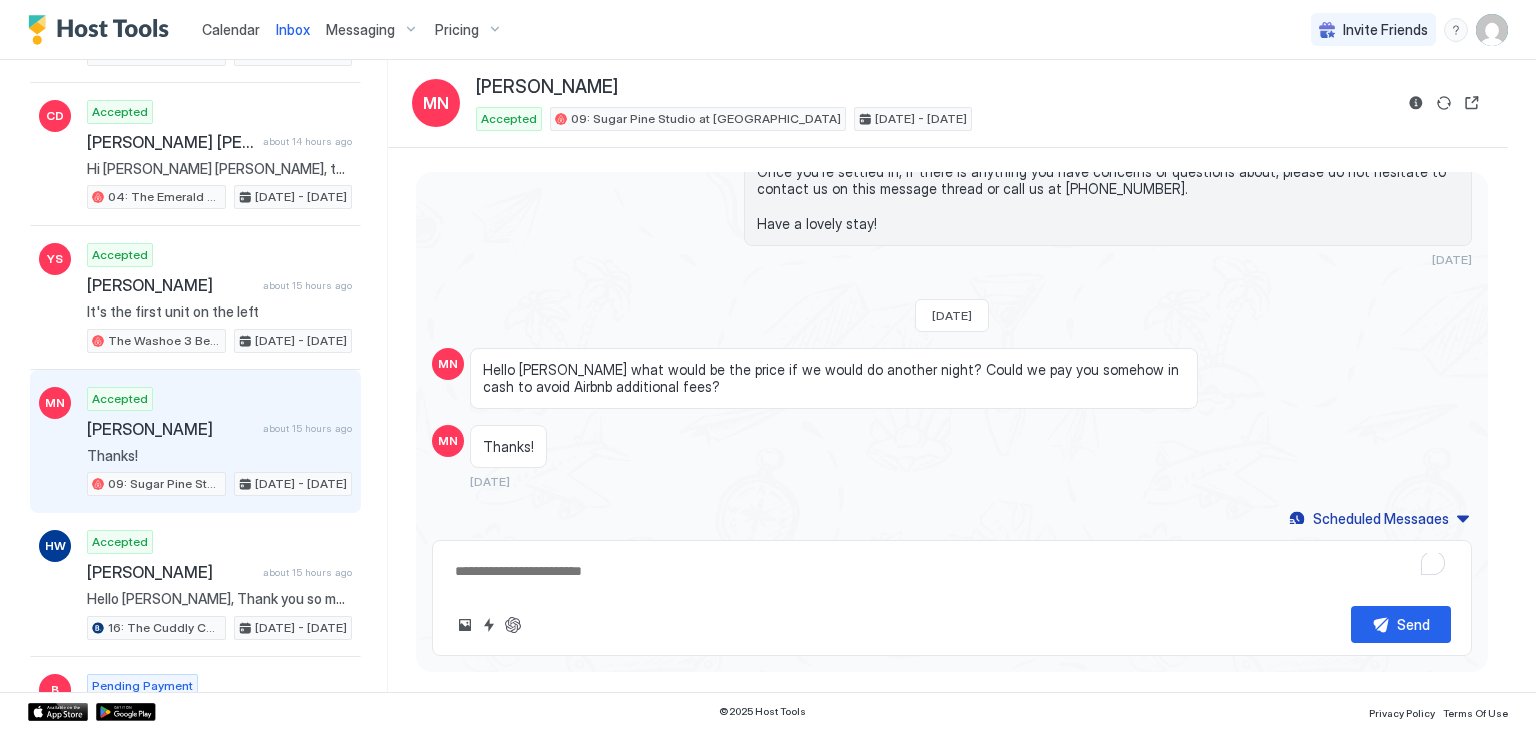 scroll, scrollTop: 1646, scrollLeft: 0, axis: vertical 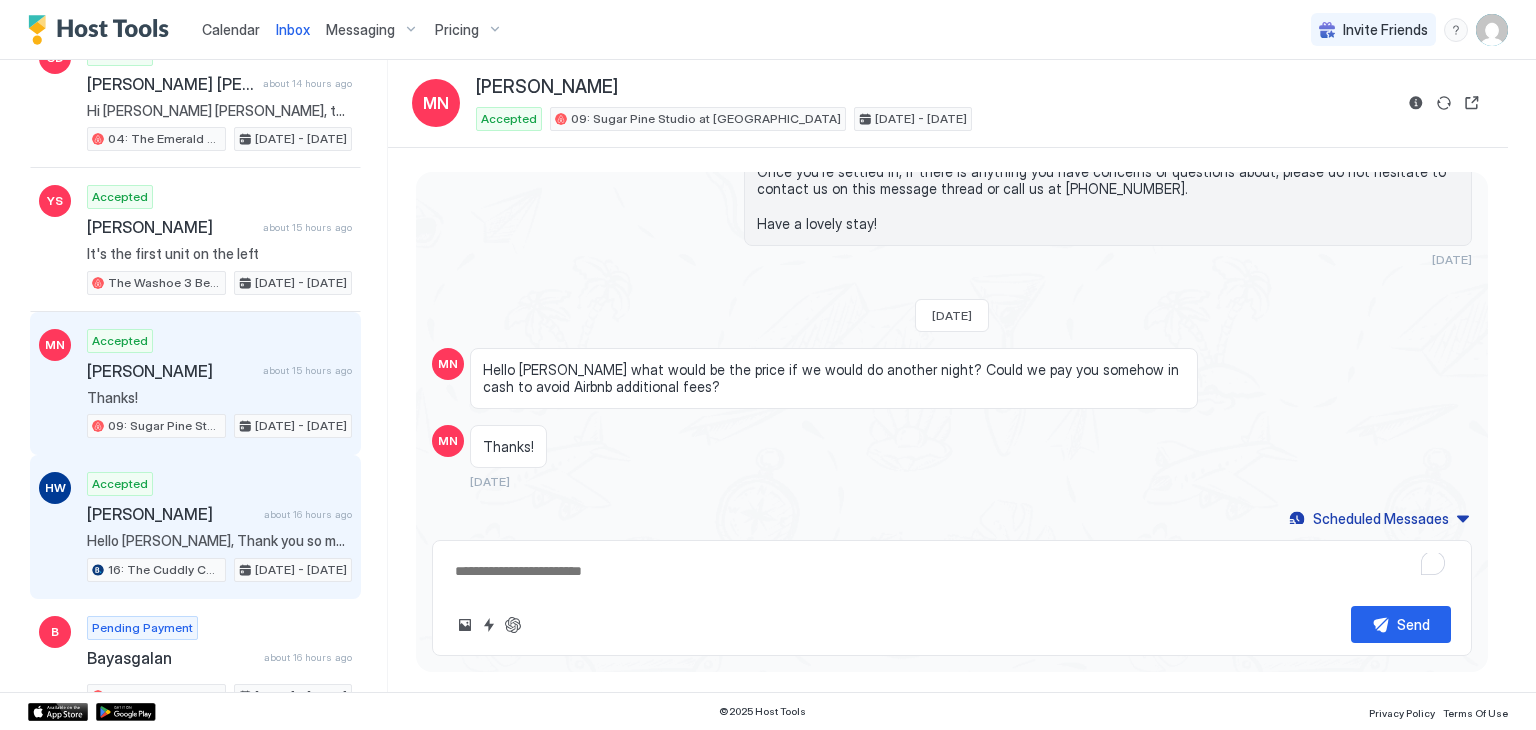 click on "Hello [PERSON_NAME],
Thank you so much for your booking! We'll send the check-in instructions [DATE][DATE] before 4PM. Should you have any questions or concerns, feel free to reach out to us.
We look forward to hosting your stay at The [GEOGRAPHIC_DATA]! 🐻" at bounding box center (219, 541) 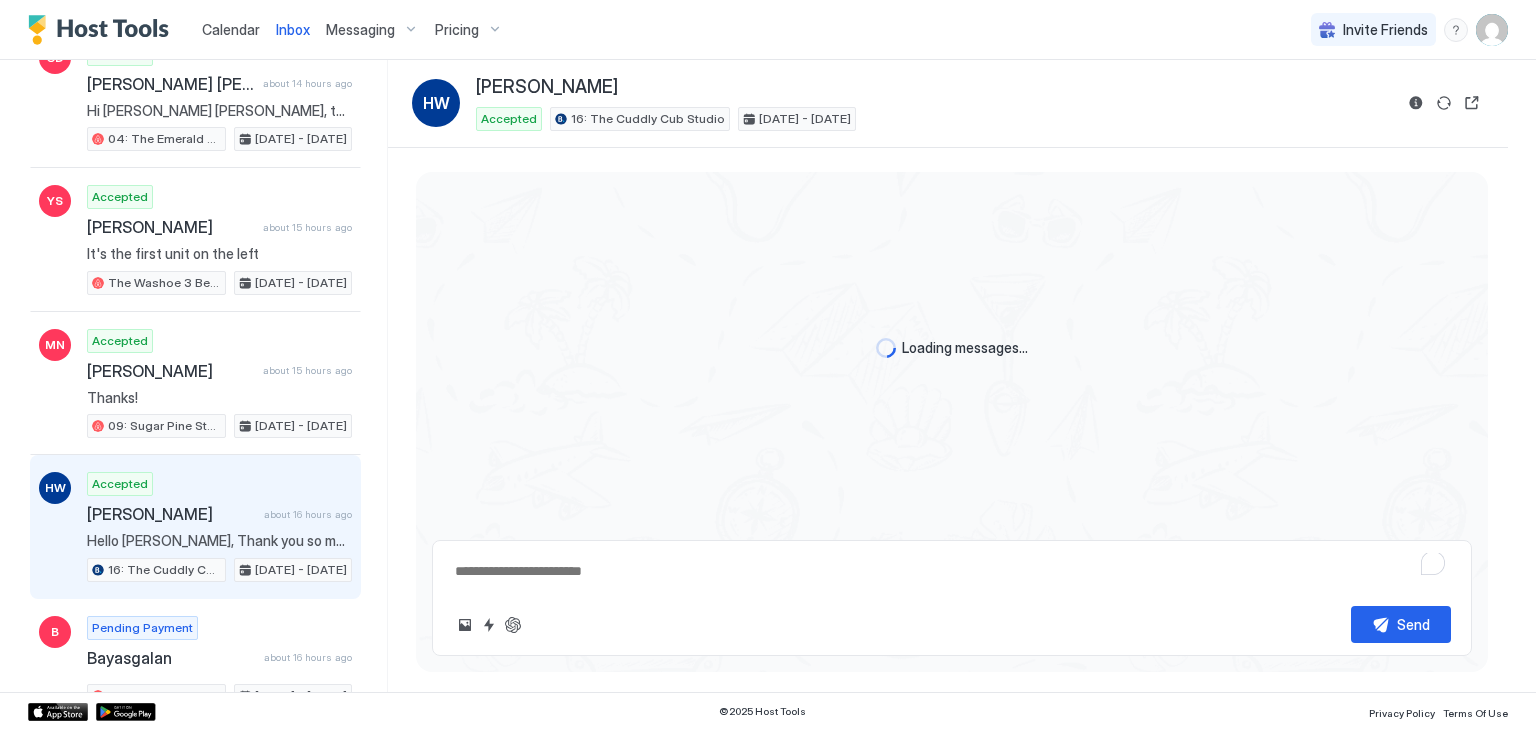 scroll, scrollTop: 0, scrollLeft: 0, axis: both 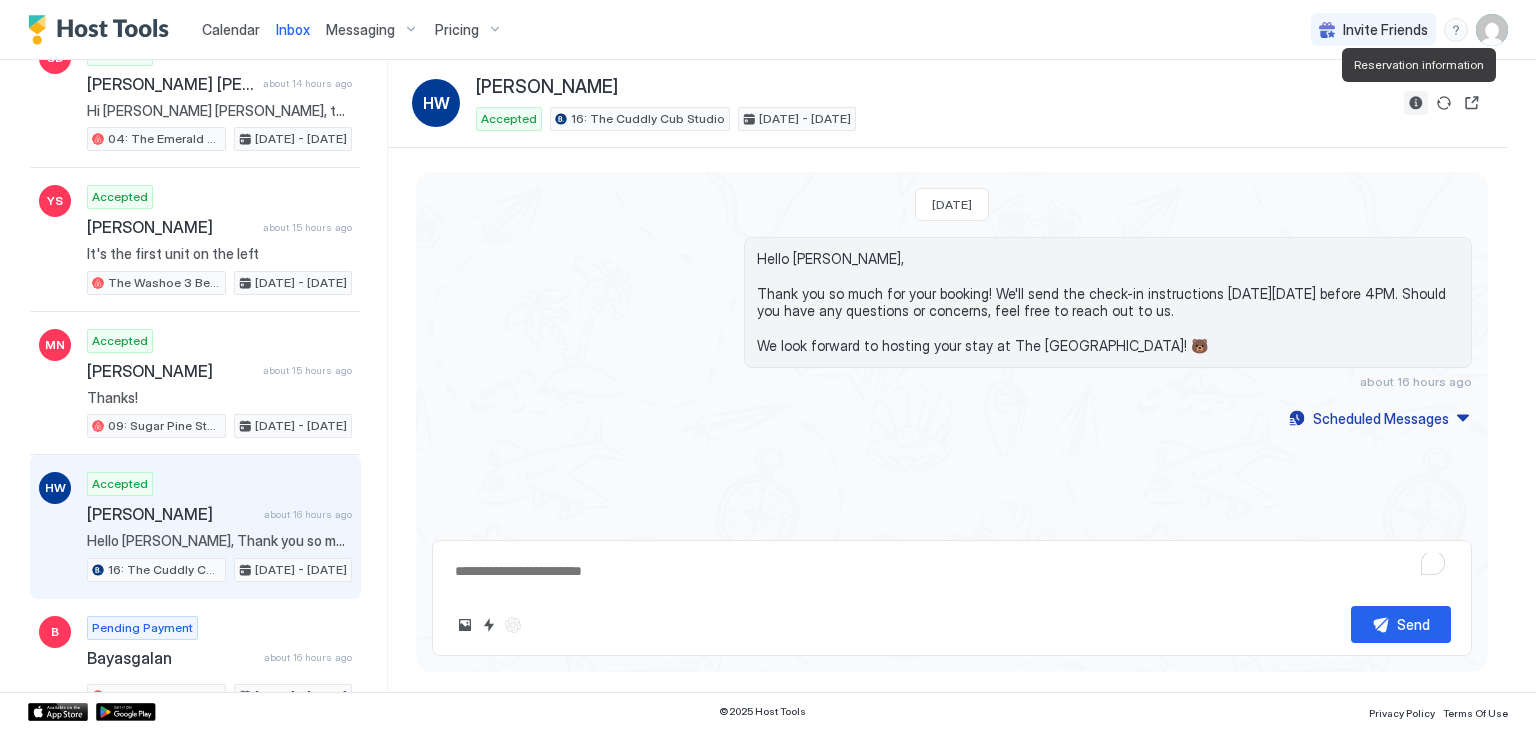 click at bounding box center (1416, 103) 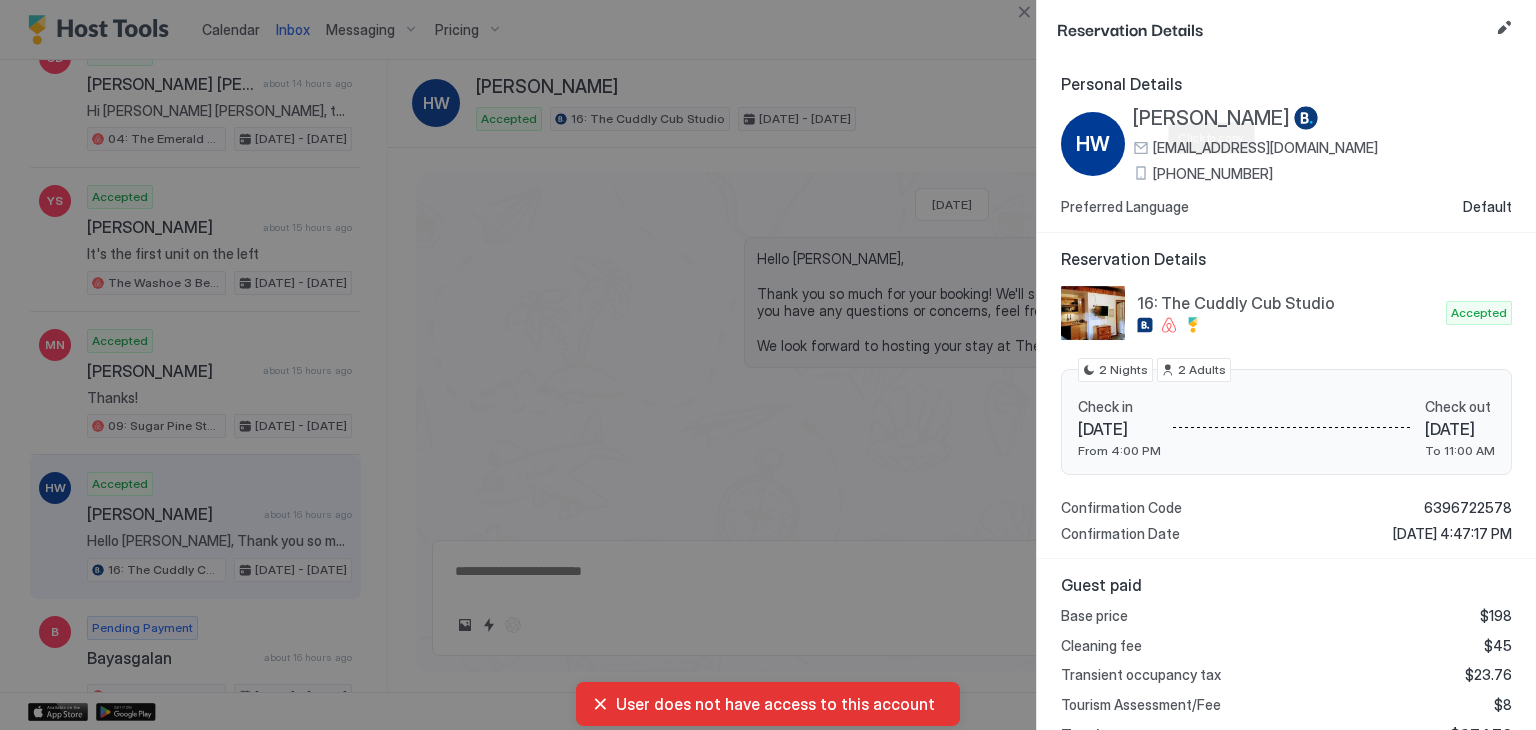 click on "+1 (347) 673-9277" at bounding box center (1213, 174) 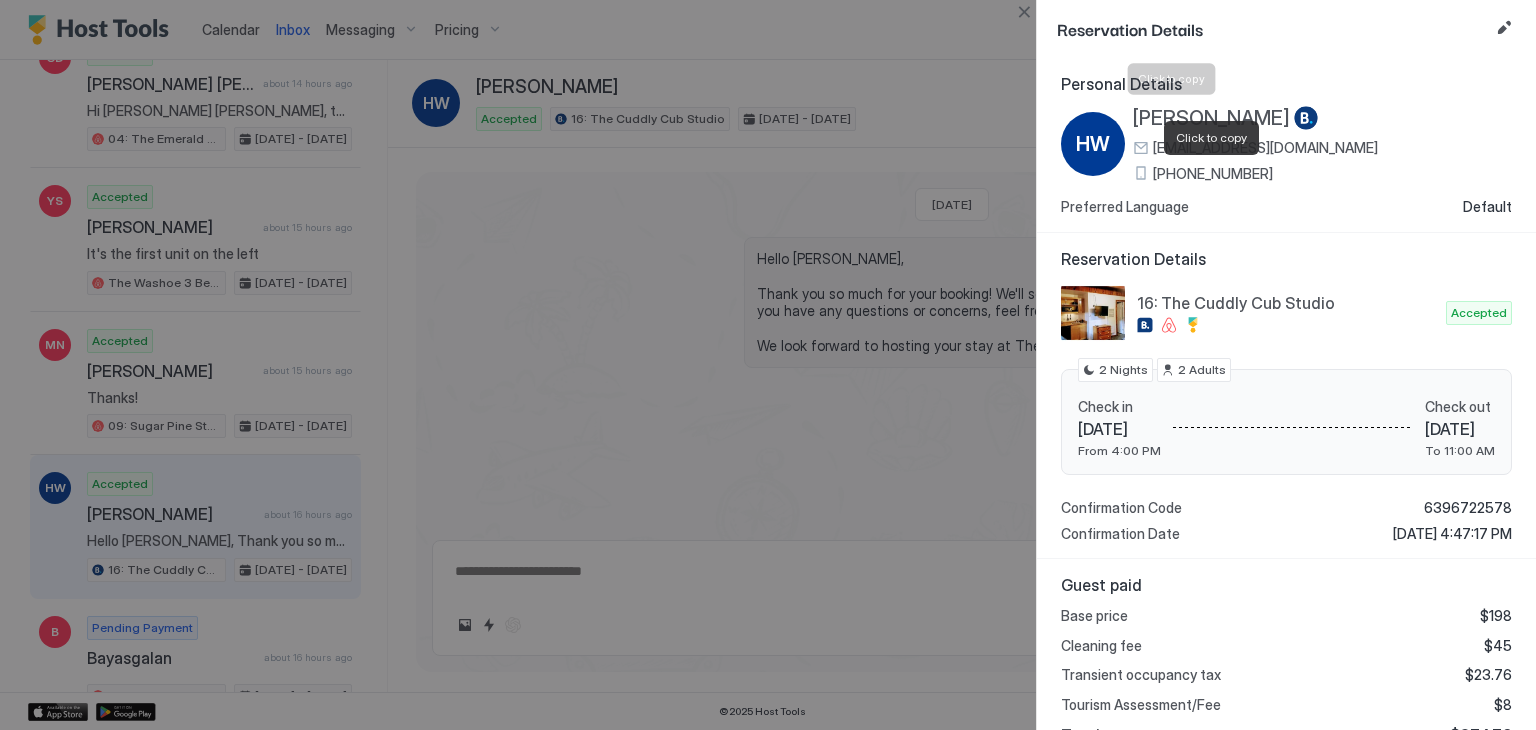 click on "[PERSON_NAME]" at bounding box center (1211, 118) 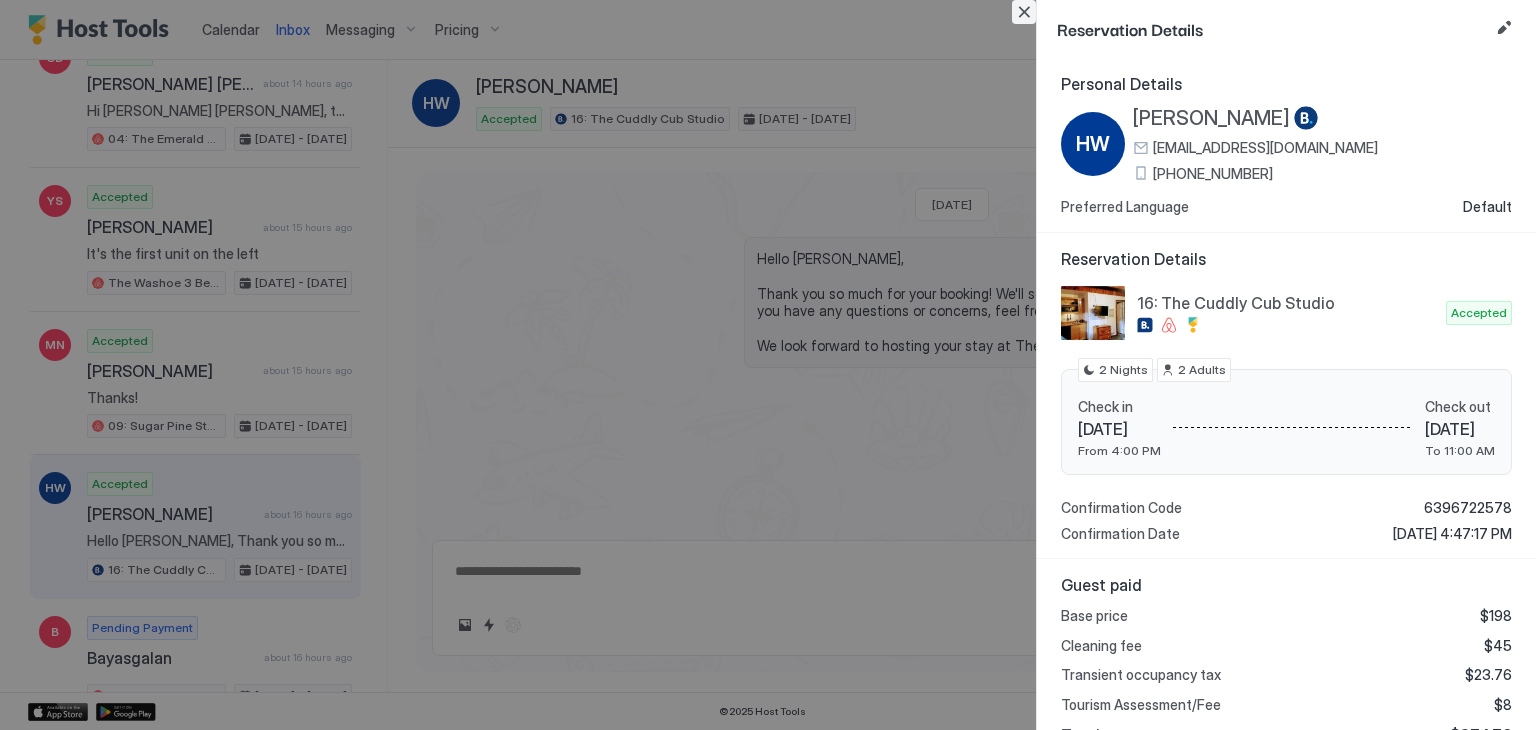 click at bounding box center (1024, 12) 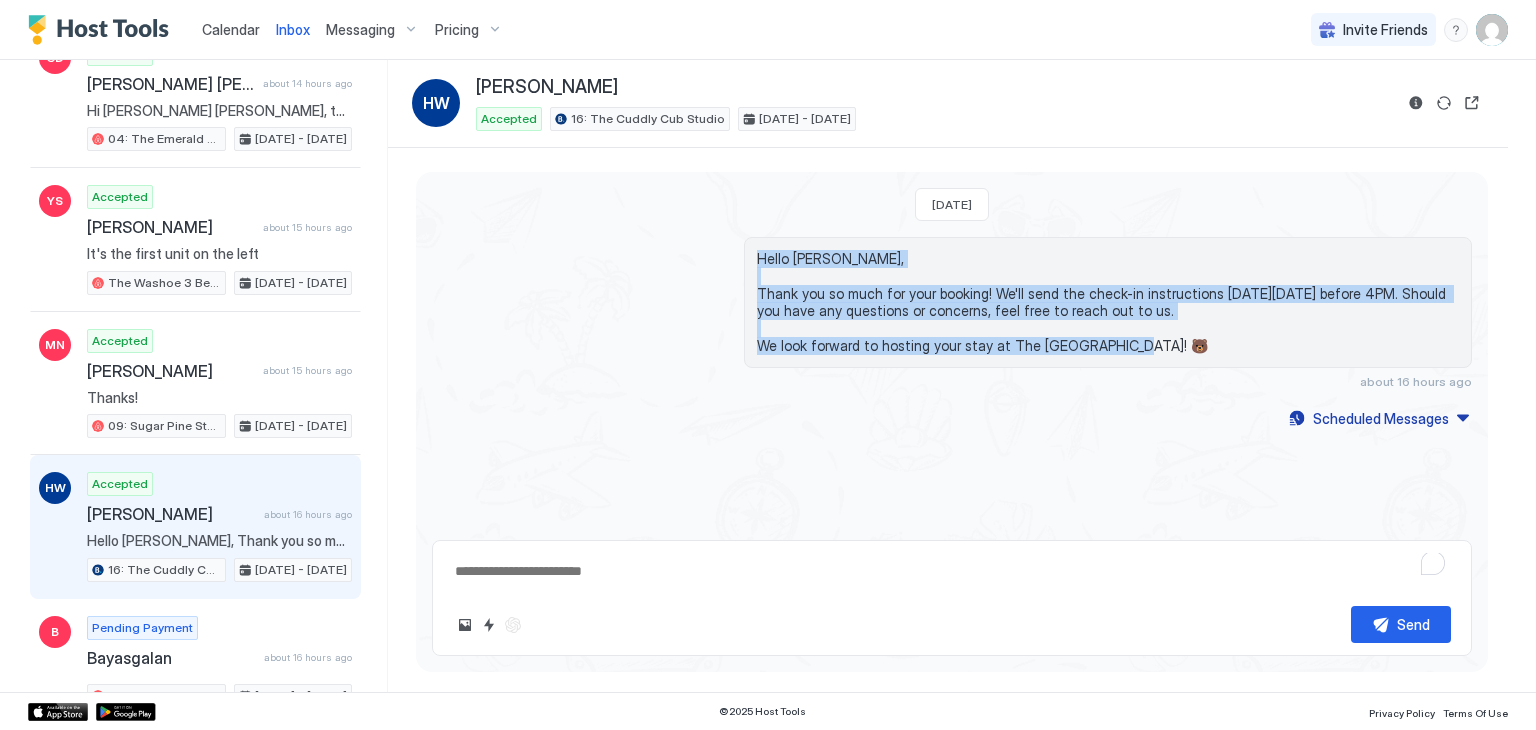 drag, startPoint x: 1149, startPoint y: 345, endPoint x: 703, endPoint y: 235, distance: 459.36478 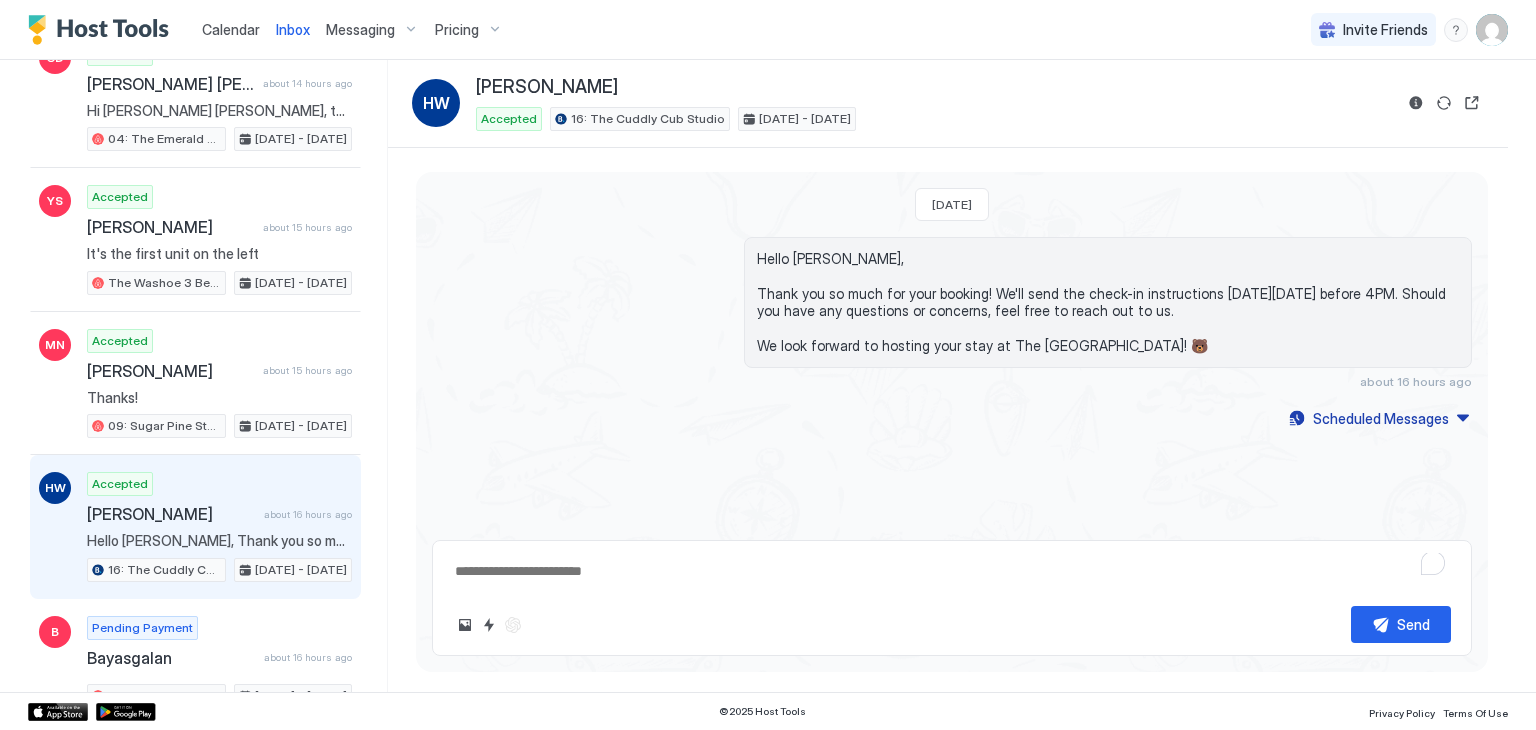 click on "Yesterday Hello Hui,
Thank you so much for your booking! We'll send the check-in instructions on Tue, August 19th before 4PM. Should you have any questions or concerns, feel free to reach out to us.
We look forward to hosting your stay at The Washoe Lodge! 🐻 about 16 hours ago Scheduled Messages" at bounding box center (952, 348) 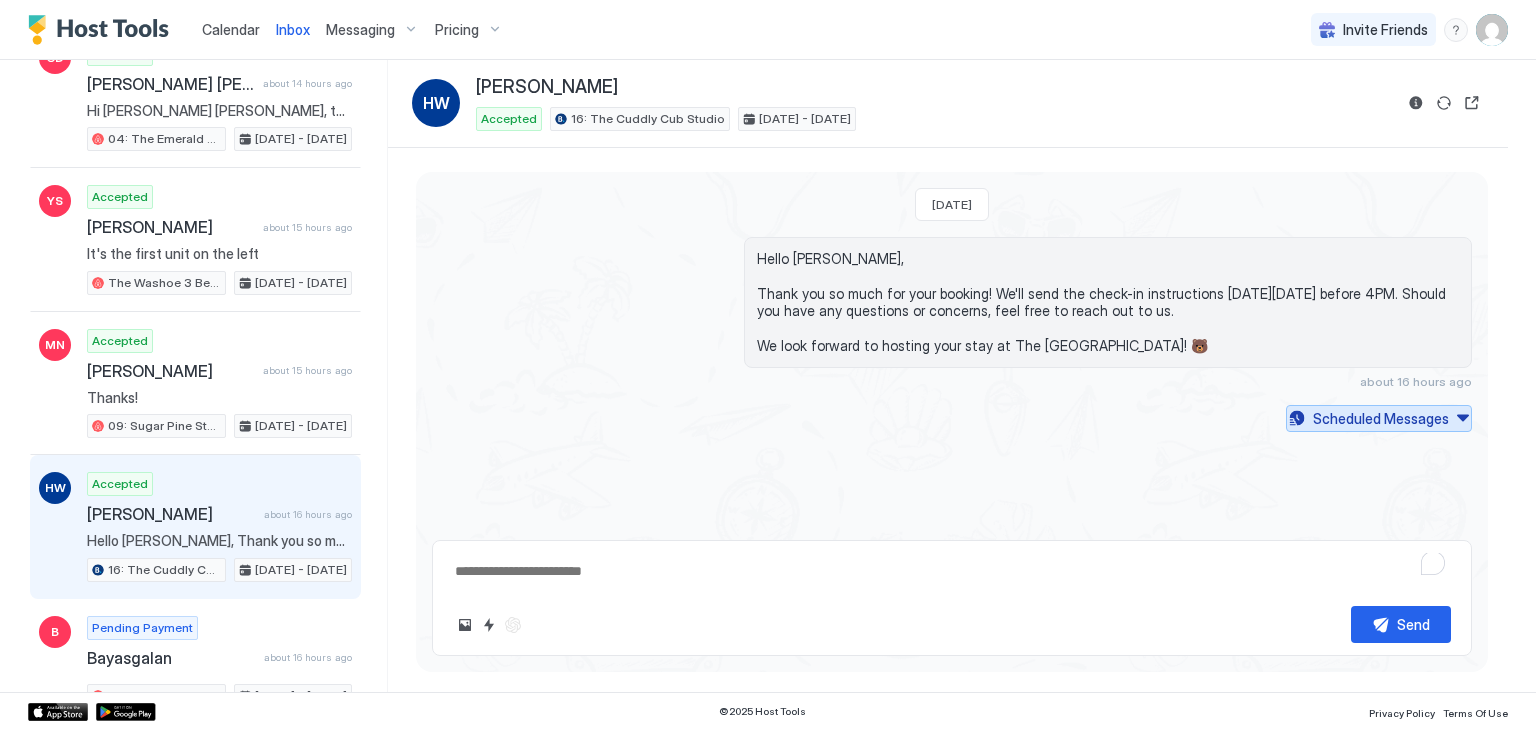 click on "Scheduled Messages" at bounding box center [1381, 418] 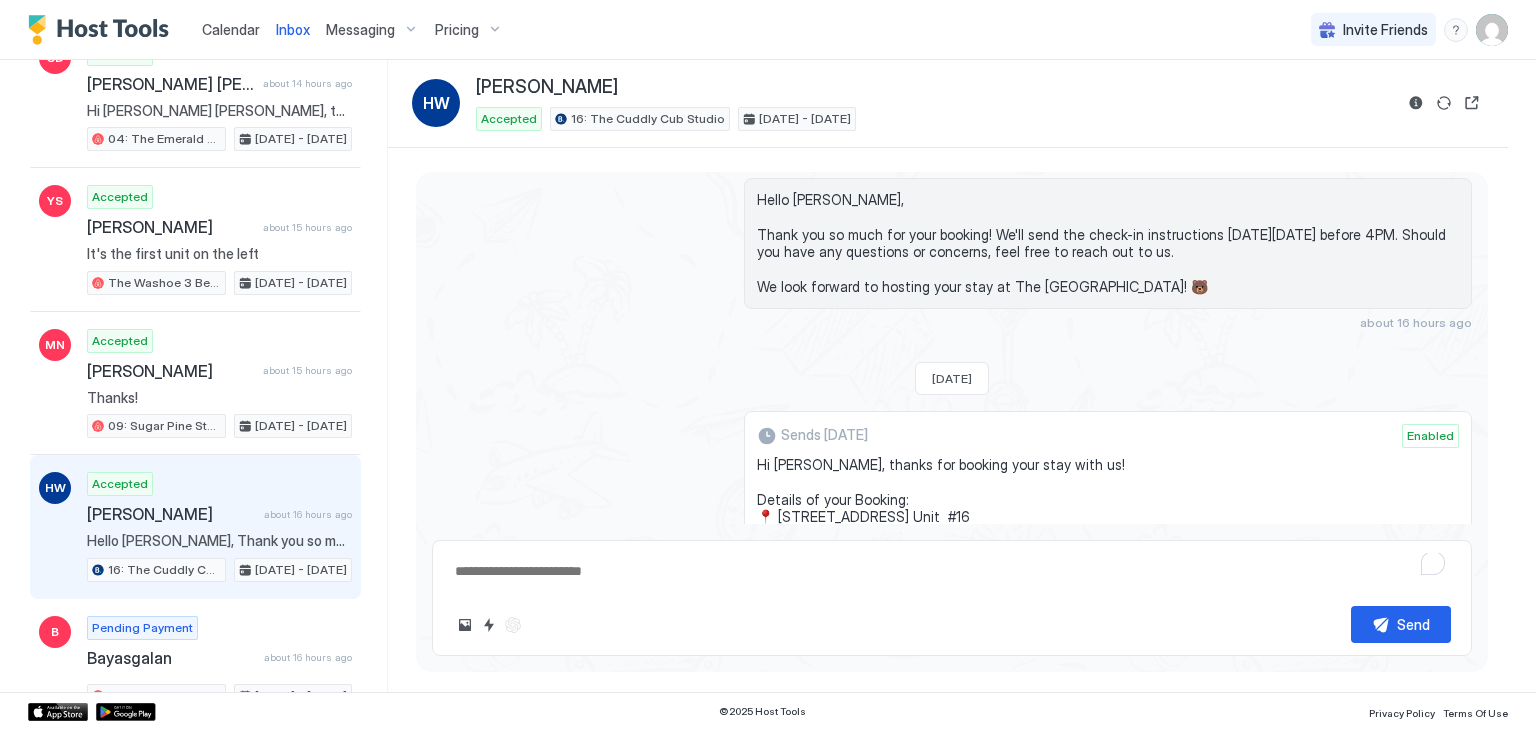 scroll, scrollTop: 82, scrollLeft: 0, axis: vertical 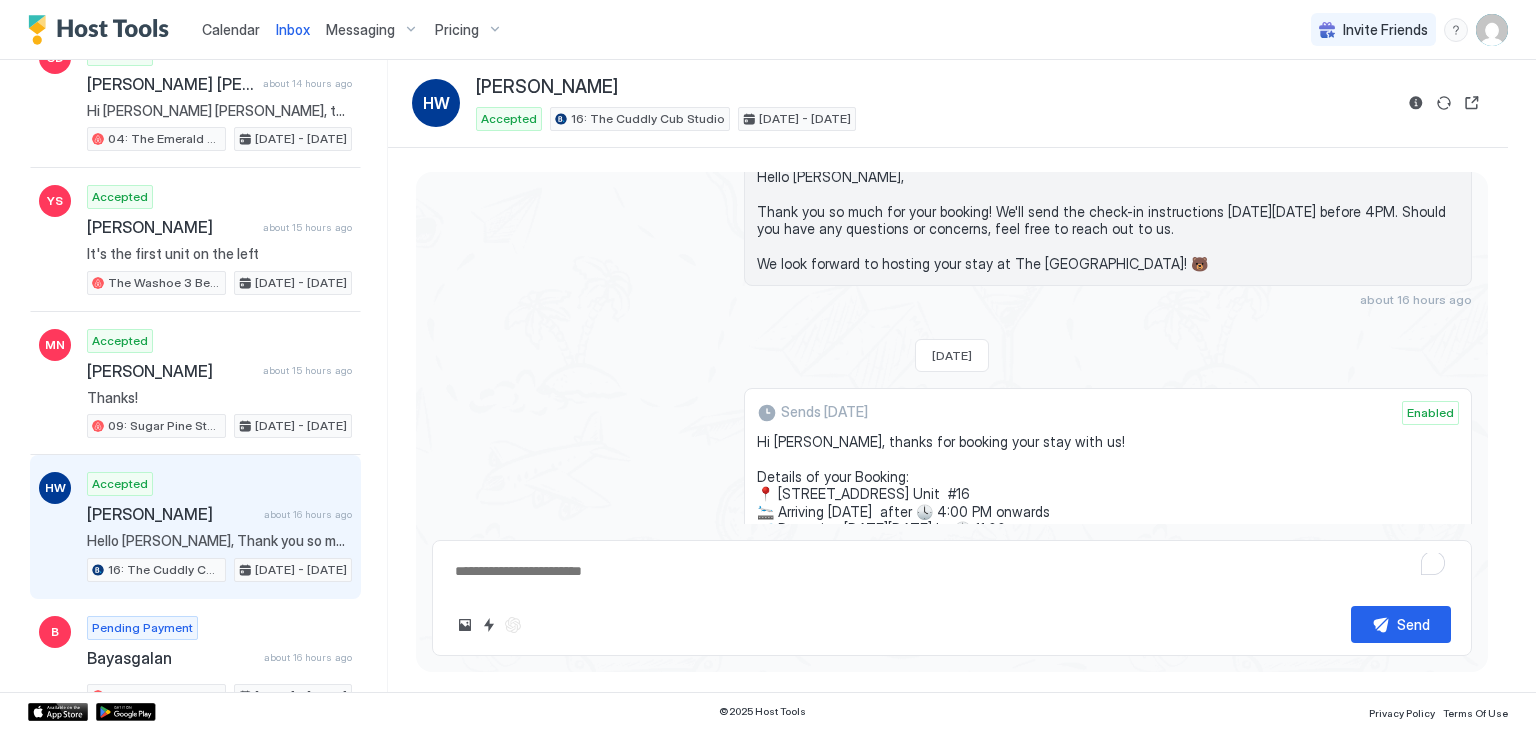 drag, startPoint x: 872, startPoint y: 403, endPoint x: 744, endPoint y: 438, distance: 132.69891 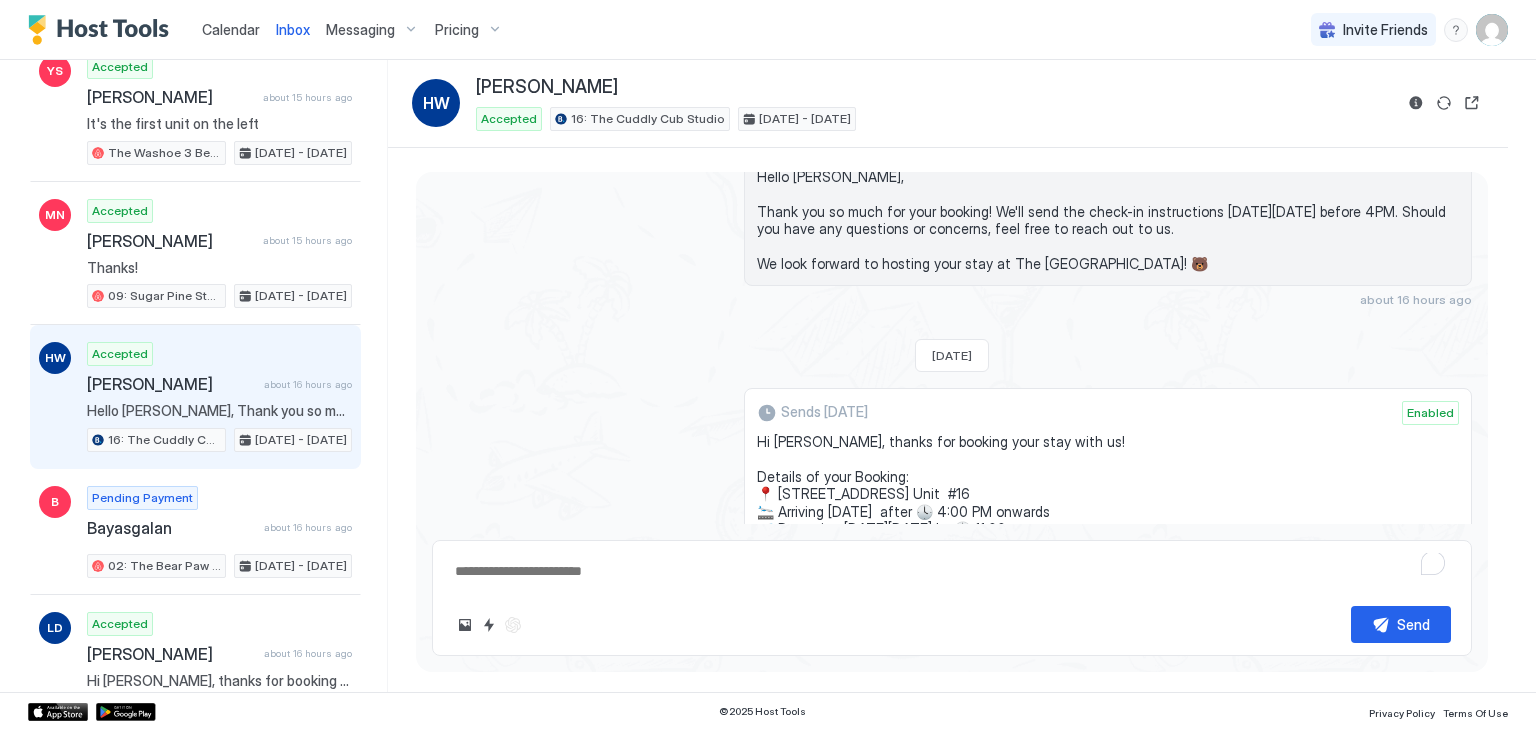 scroll, scrollTop: 1207, scrollLeft: 0, axis: vertical 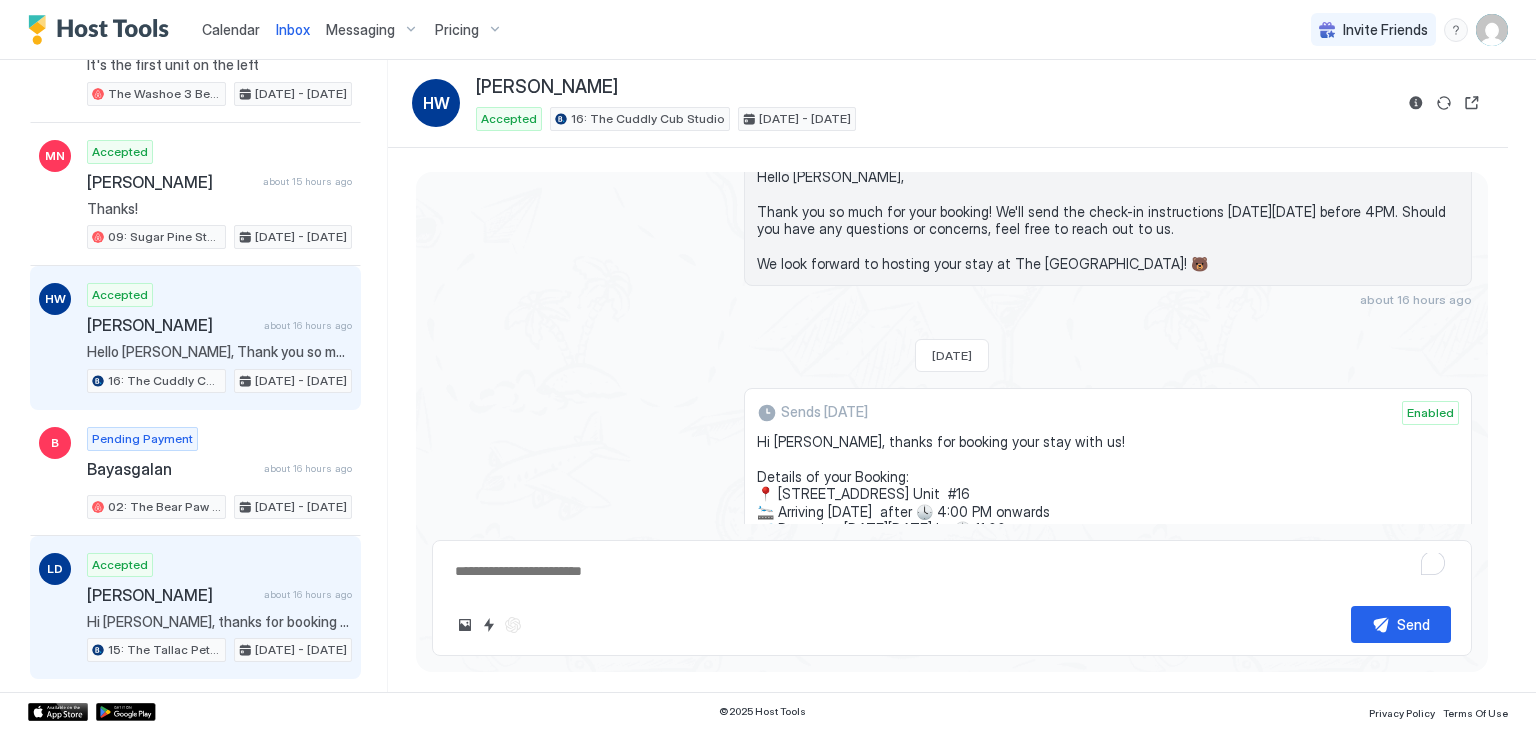 click on "[PERSON_NAME]" at bounding box center [171, 595] 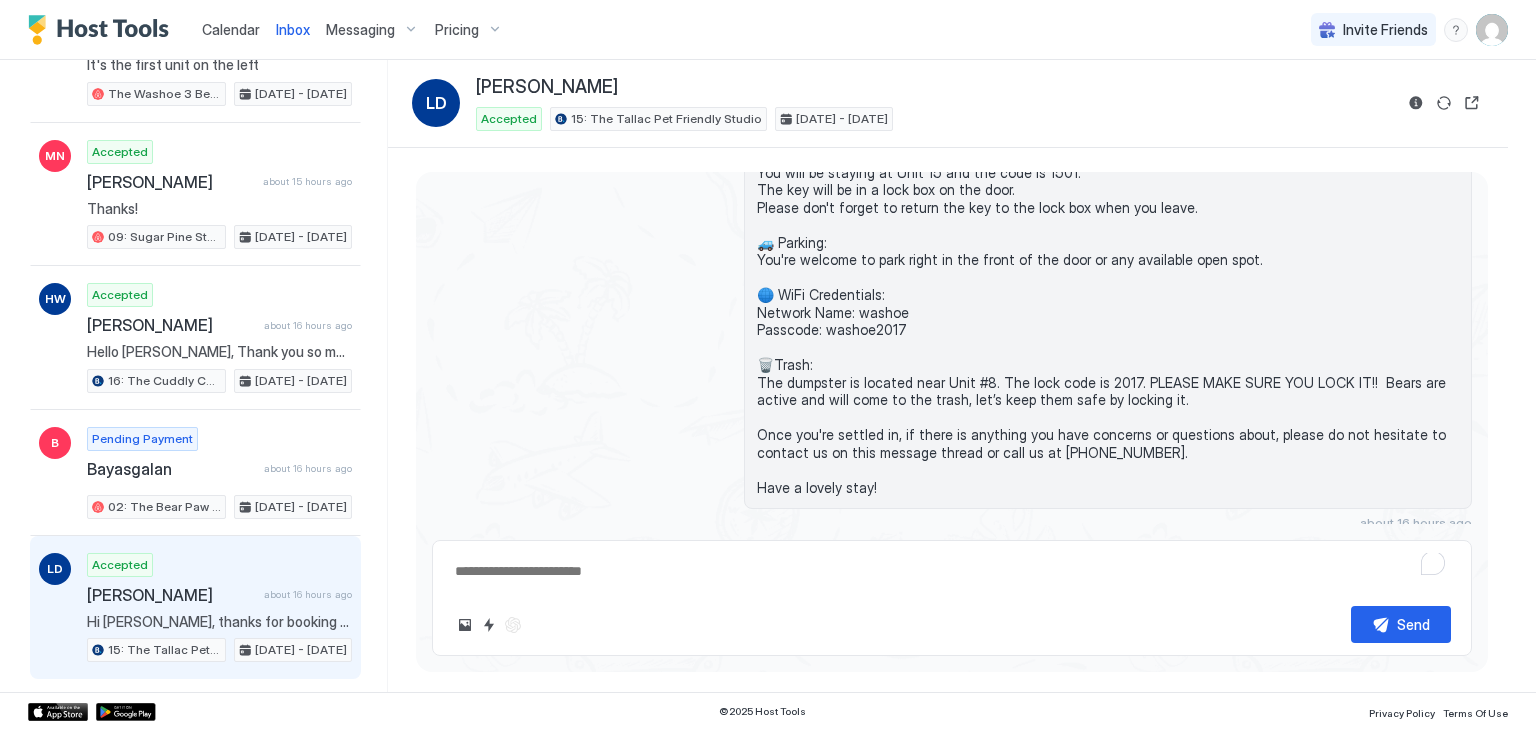 scroll, scrollTop: 462, scrollLeft: 0, axis: vertical 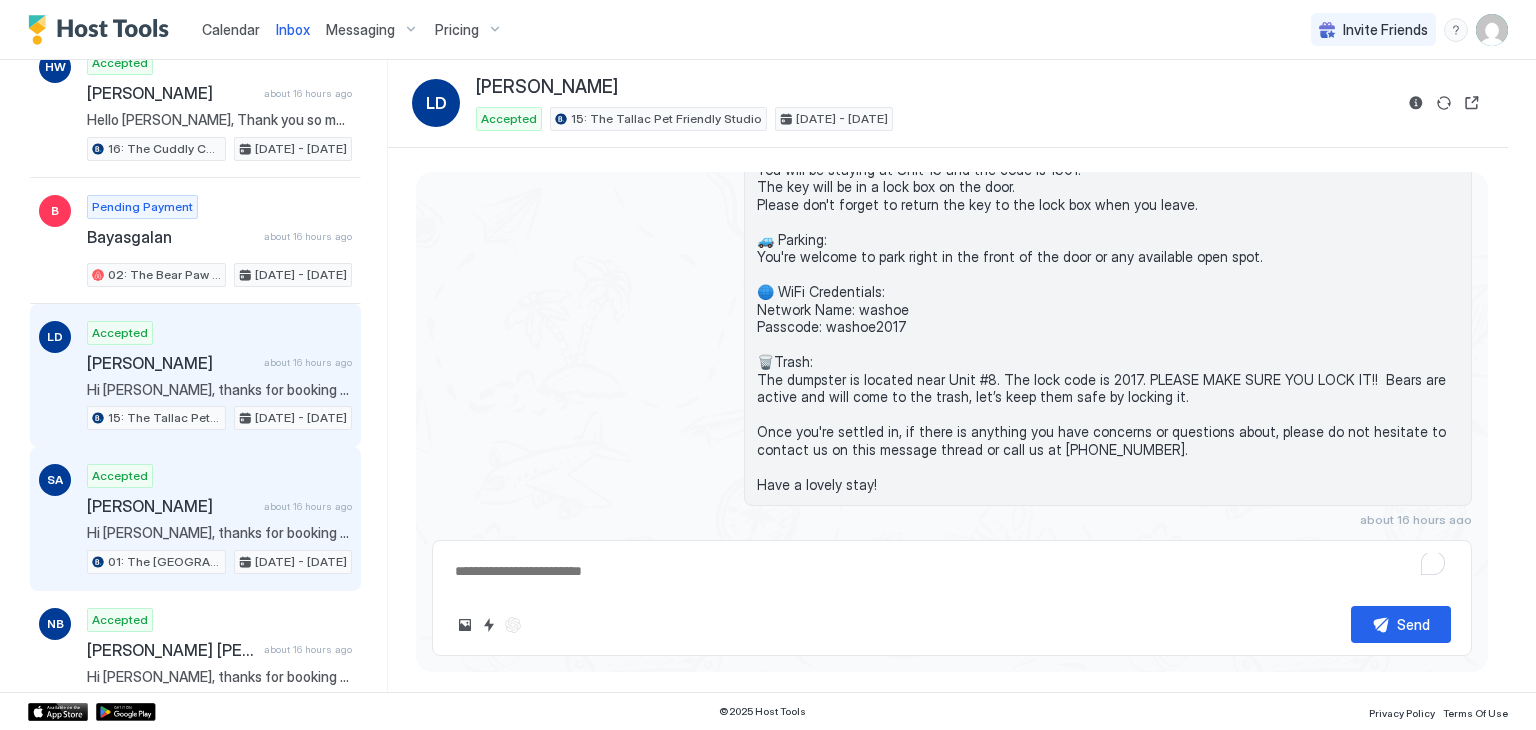click on "Hi [PERSON_NAME], thanks for booking your stay with us!
Details of your Booking:
📍 [STREET_ADDRESS] Unit  #1
🛬 Arriving [DATE], [DATE]  after 🕓 4:00 PM onwards
🛫 Departing on [DATE], [DATE] by 🕙 11:00am.
🔐 Access to the property:
You will be staying at Unit 01 and the code is 1001.
The key will be in a lock box next to the door.
Please don't forget to return the key to the lock box when you leave.
🚙 Parking:
You're welcome to park right in the front of the door or any available open spot.
🌐 WiFi Credentials:
Network Name: washoe
Passcode: washoe2017
🗑️Trash:
The dumpster is located near Unit #8. The lock code is 2017. PLEASE MAKE SURE YOU LOCK IT!!  Bears are active and will come to the trash, lets keep them safe by locking it
Once you're settled in, if there is anything you have concerns or questions about, please do not hesitate to contact us on this message thread or call us at [PHONE_NUMBER].
Have a lovely stay!" at bounding box center (219, 533) 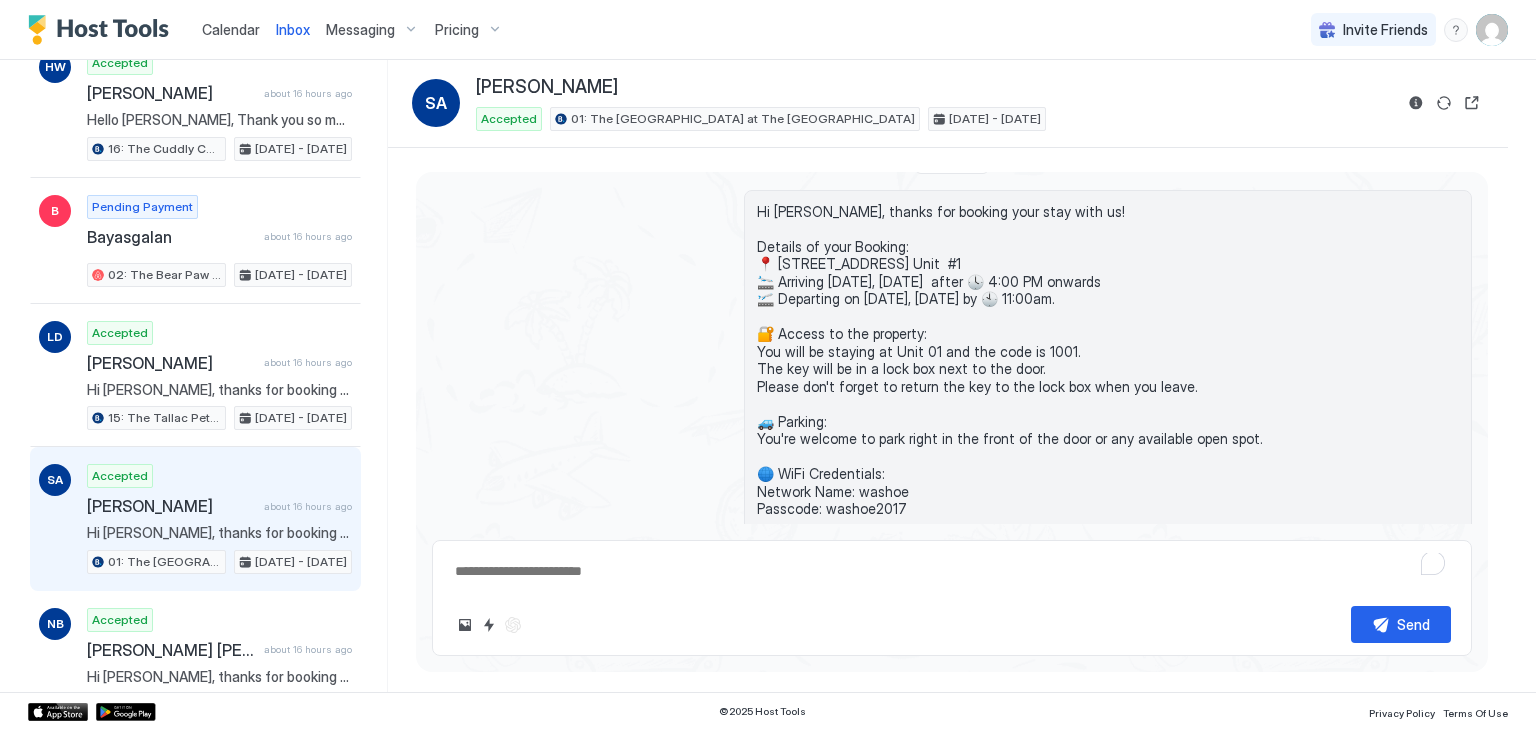 scroll, scrollTop: 462, scrollLeft: 0, axis: vertical 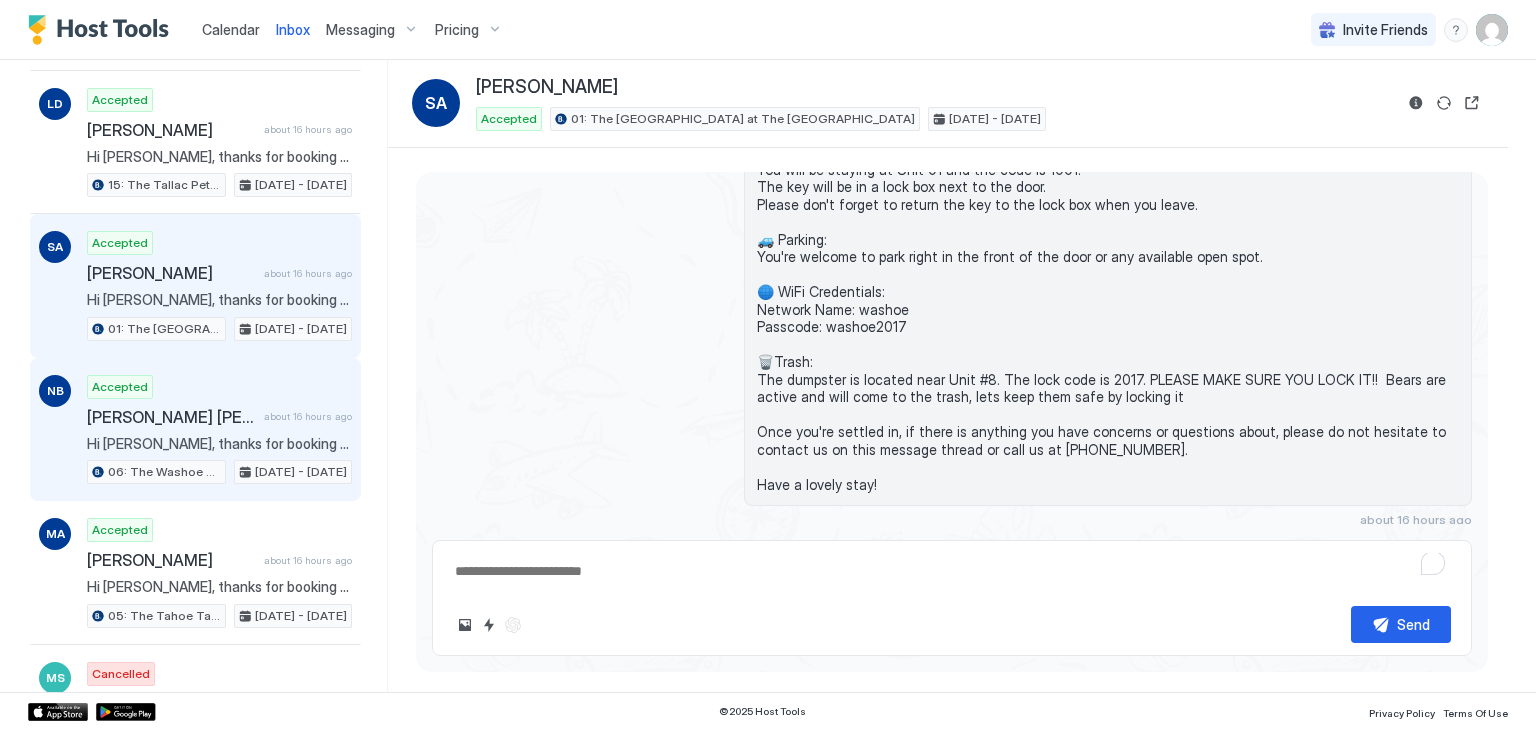 click on "Hi [PERSON_NAME], thanks for booking your stay with us!
Details of your Booking:
📍 [STREET_ADDRESS] Unit  #6
🛬 Arriving [DATE], [DATE]  after 🕓 4:00 PM onwards
🛫 Departing on [DATE], [DATE] by 🕙 11:00am.
🔐 Access to the property:
You will be staying at Unit 06 and the code is 6006.
The key will be in a lock box next to the door.
Please don't forget to return the key to the lock box when you leave.
🚙 Parking:
You're welcome to park right in the front of the door or any available open spot.
🌐 WiFi Credentials:
Network Name: washoe
Passcode: washoe2017
🗑️Trash:
The dumpster is located near Unit #8. The lock code is 2017. PLEASE MAKE SURE YOU LOCK IT!!  Bears are active and will come to the trash, let’s keep them safe by locking it.
Once you're settled in, if there is anything you have concerns or questions about, please do not hesitate to contact us on this message thread or call us at [PHONE_NUMBER].
Have a lovely stay!" at bounding box center (219, 444) 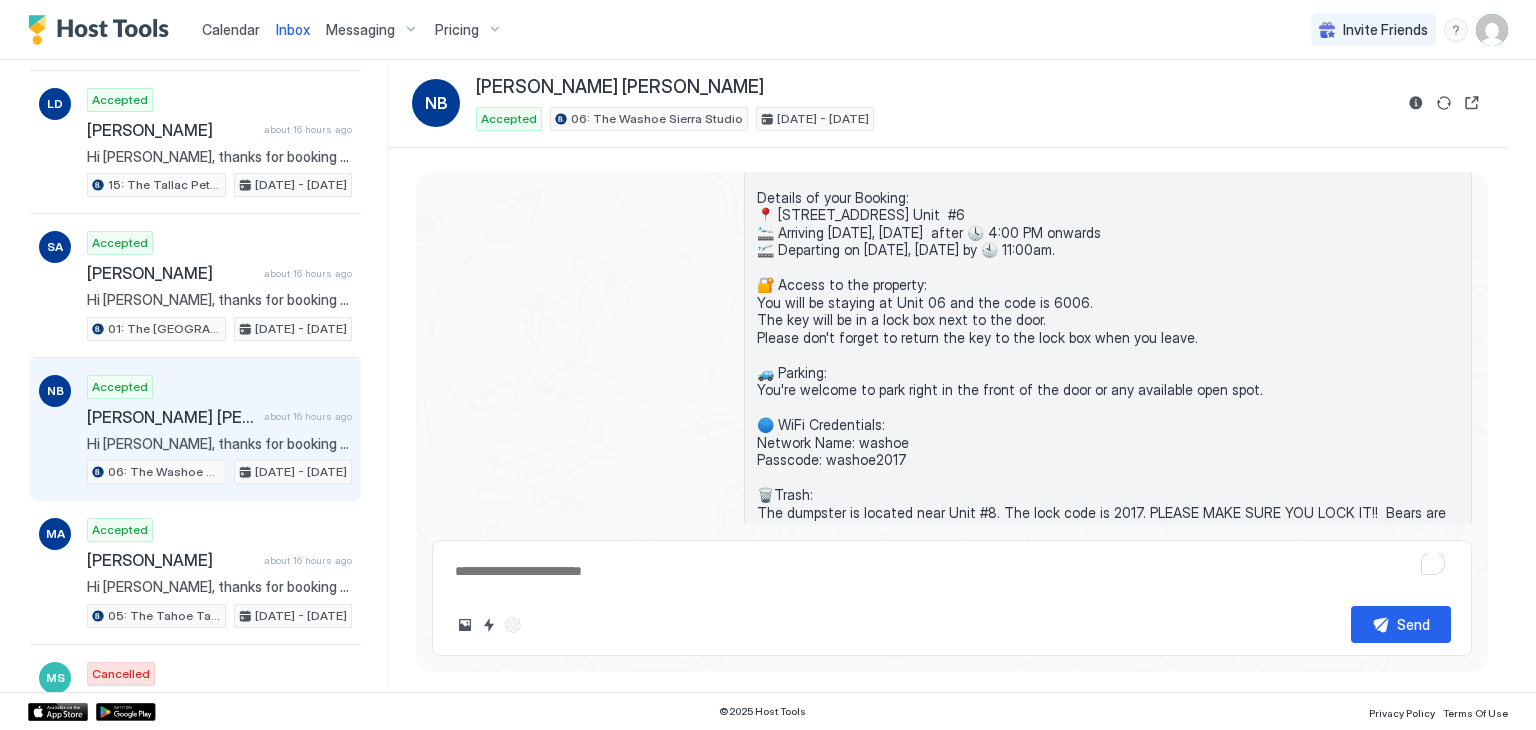 scroll, scrollTop: 462, scrollLeft: 0, axis: vertical 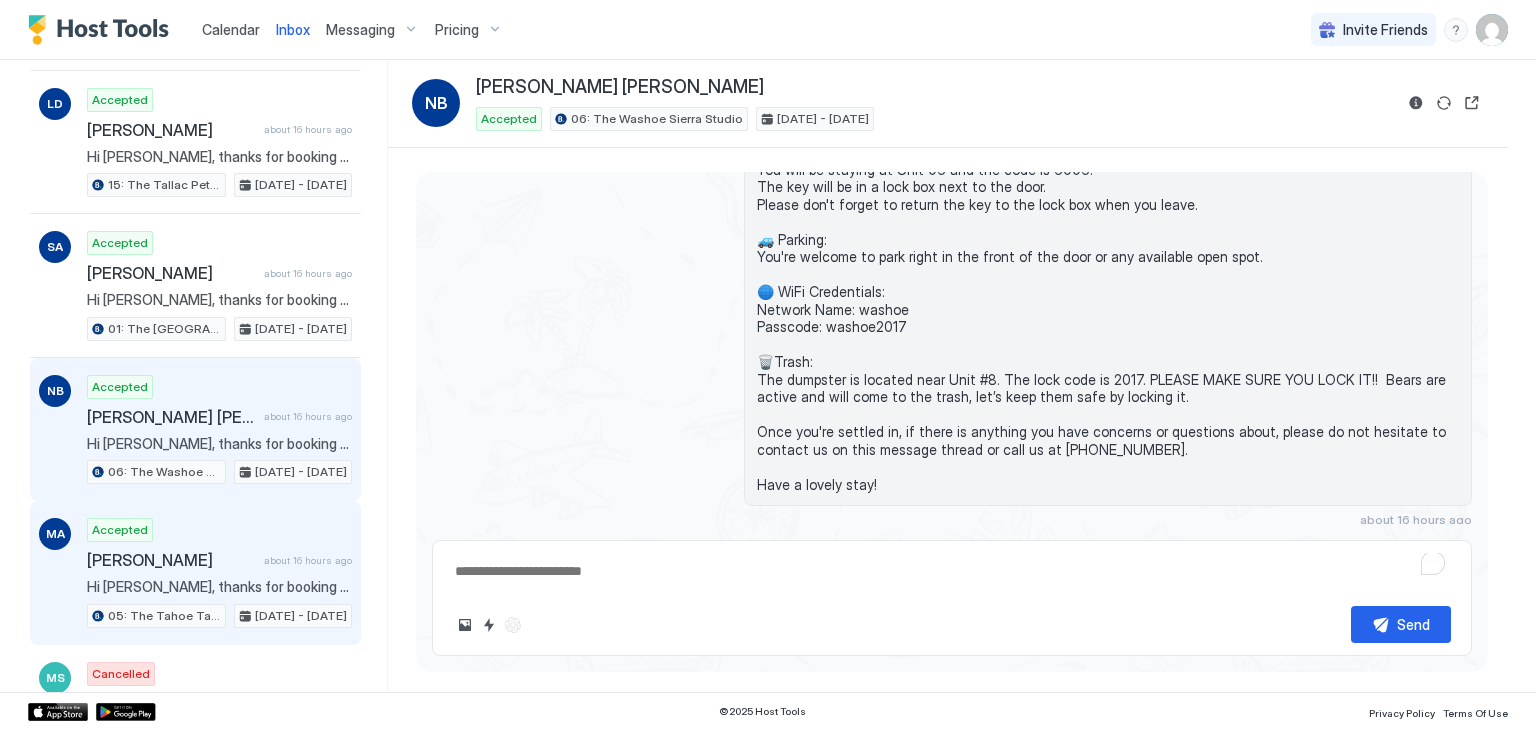 click on "MA Accepted Maria Alvarez about 16 hours ago 05: The Tahoe Tamarack Pet Friendly Studio Jul 26 - 27, 2025" at bounding box center [195, 573] 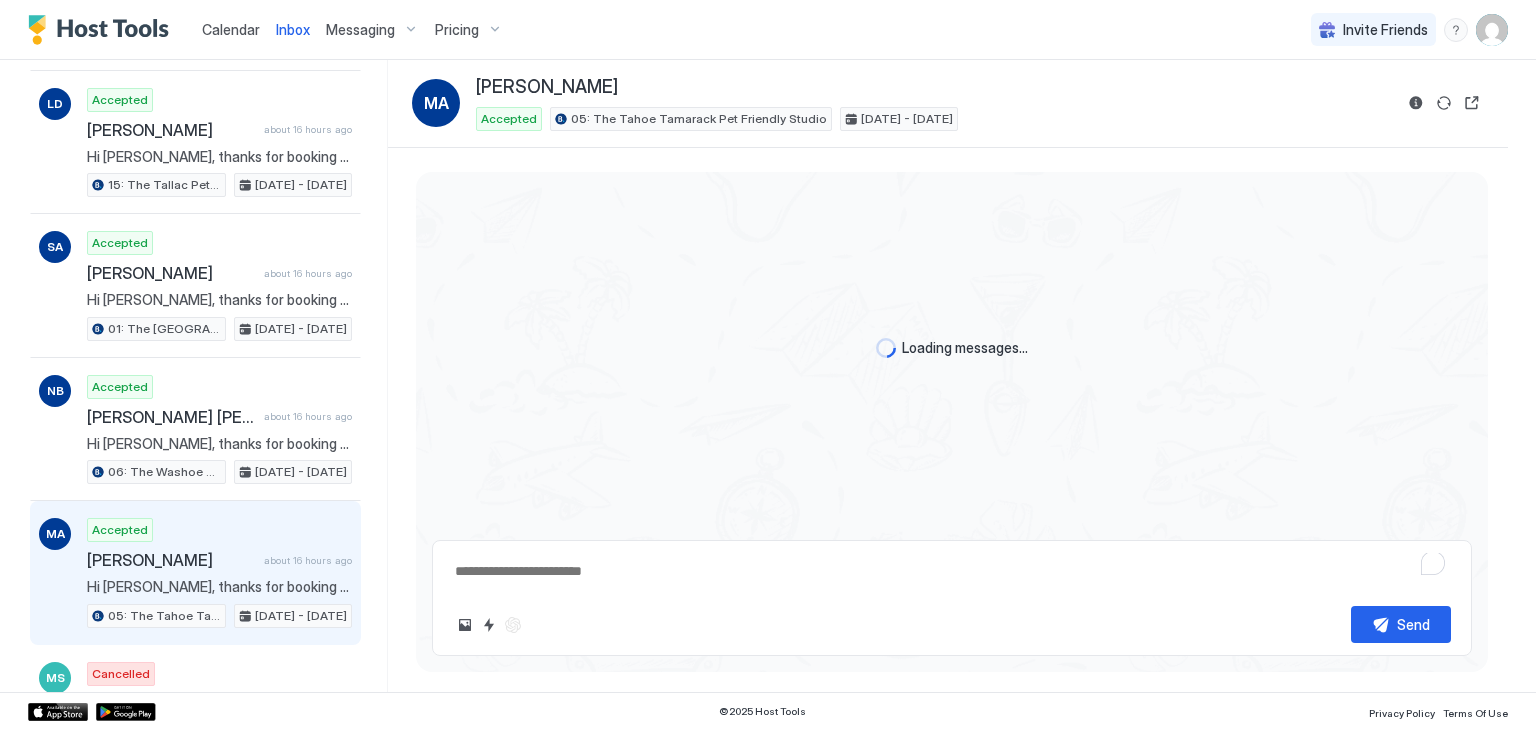 scroll, scrollTop: 1424, scrollLeft: 0, axis: vertical 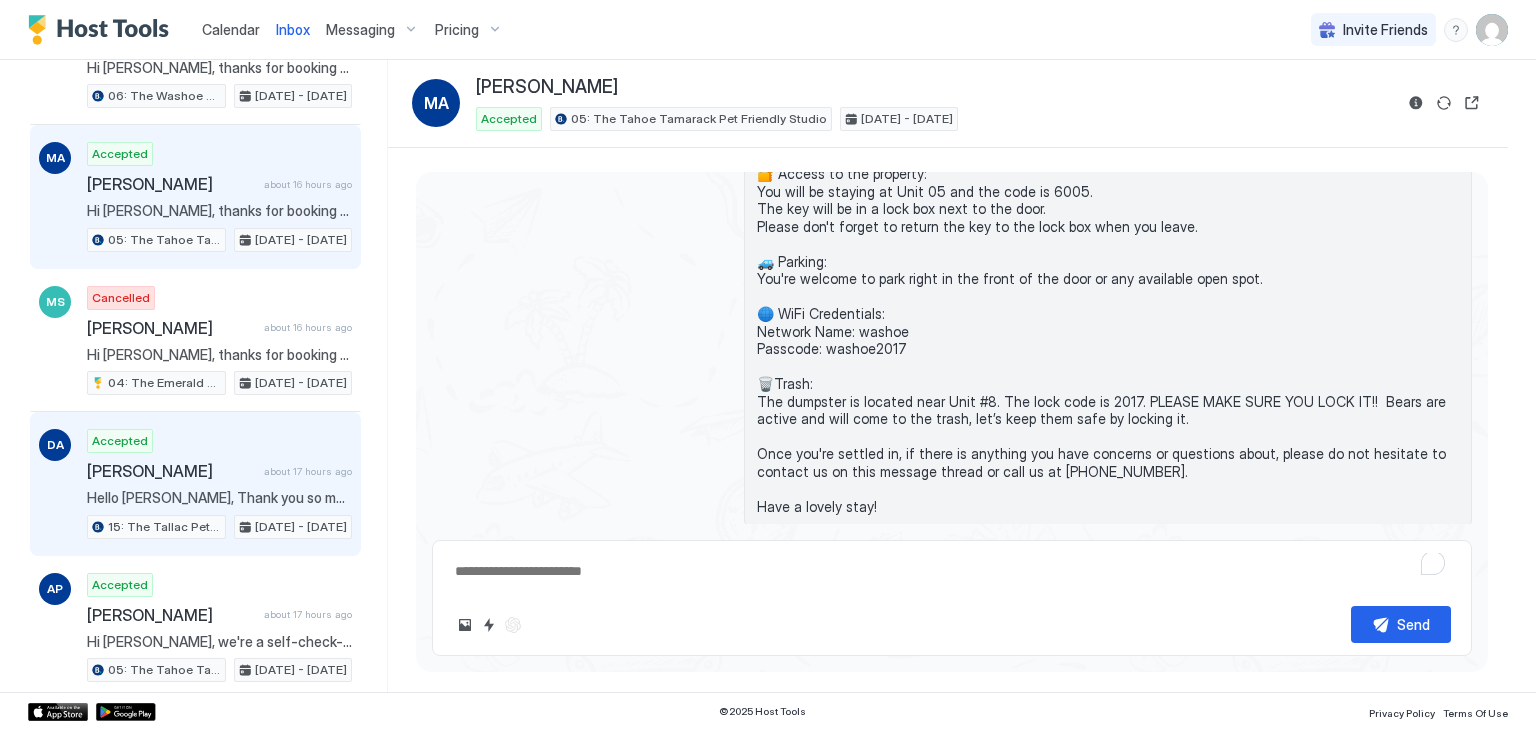 click on "Hello [PERSON_NAME],
Thank you so much for your booking! We'll send the check-in instructions [DATE][DATE] before 4PM. Should you have any questions or concerns, feel free to reach out to us.
We look forward to hosting your stay at The [GEOGRAPHIC_DATA]! 🐻" at bounding box center [219, 498] 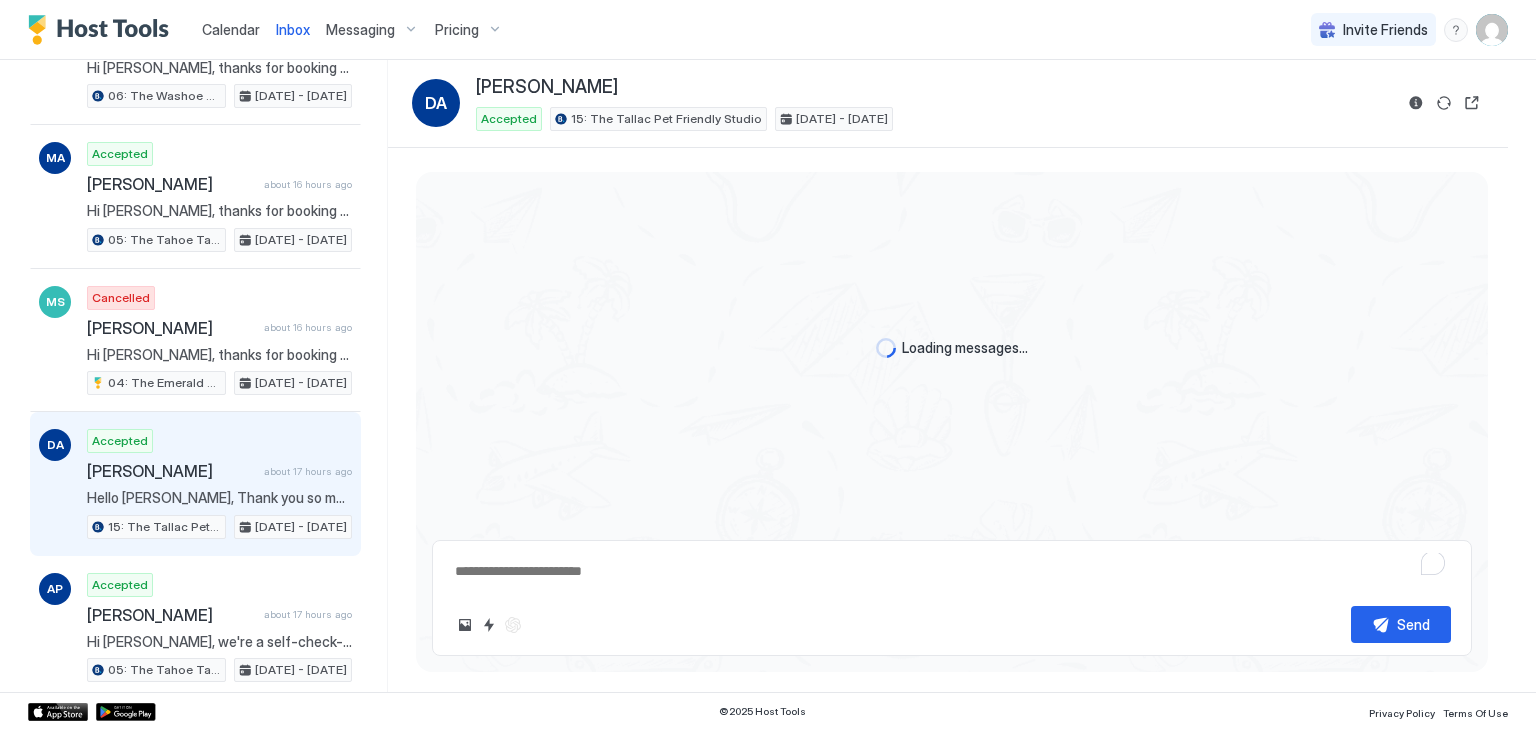 scroll, scrollTop: 0, scrollLeft: 0, axis: both 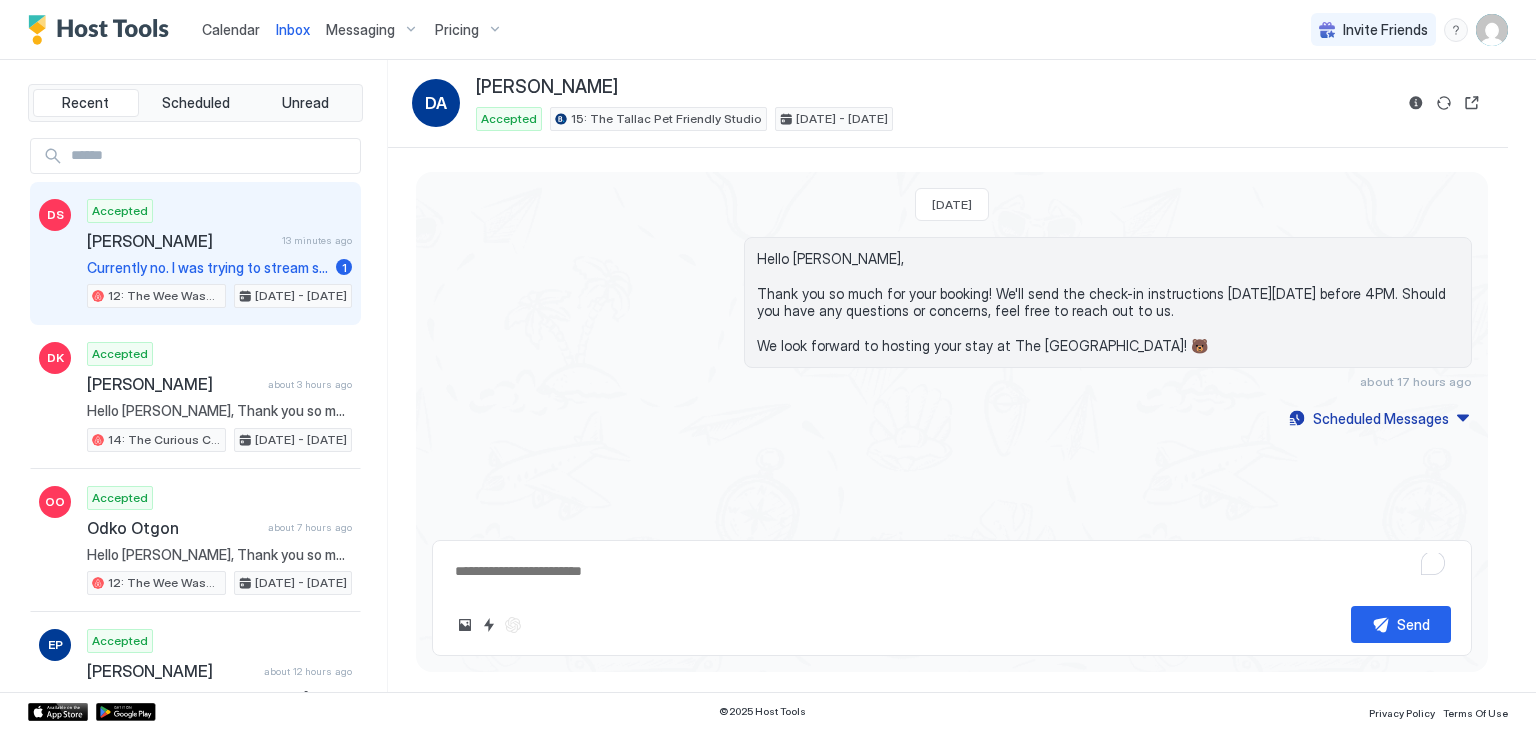 click on "Accepted Dorian Schraner 13 minutes ago Currently no. I was trying to stream some video from my phone and nothing would load. The tv in the room does work tho, not sure if that’s wireless or hard wired in. It just doesn’t work on my phone.  1 12: The Wee Washoe Pet-Friendly Studio Jul 25 - 27, 2025" at bounding box center (219, 254) 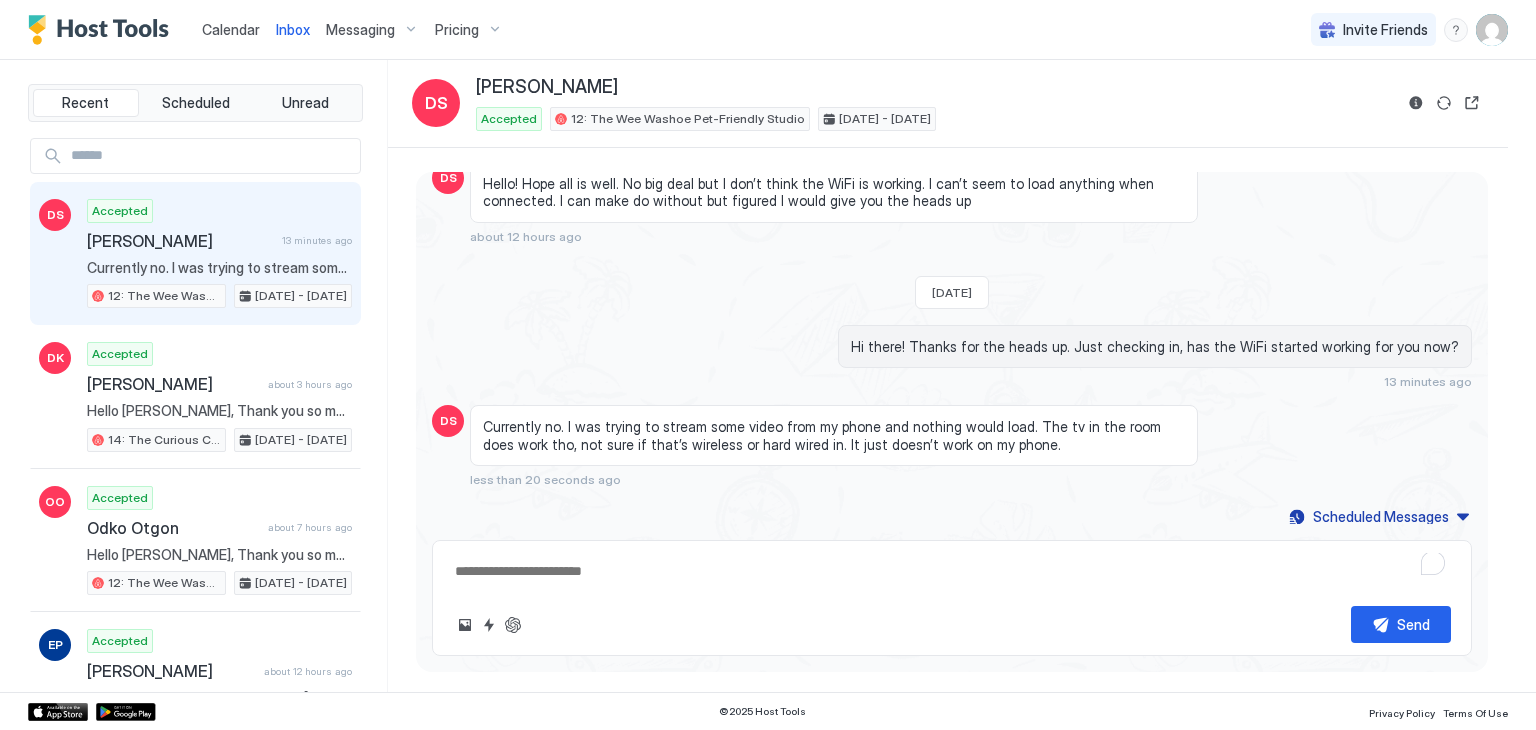 scroll, scrollTop: 1444, scrollLeft: 0, axis: vertical 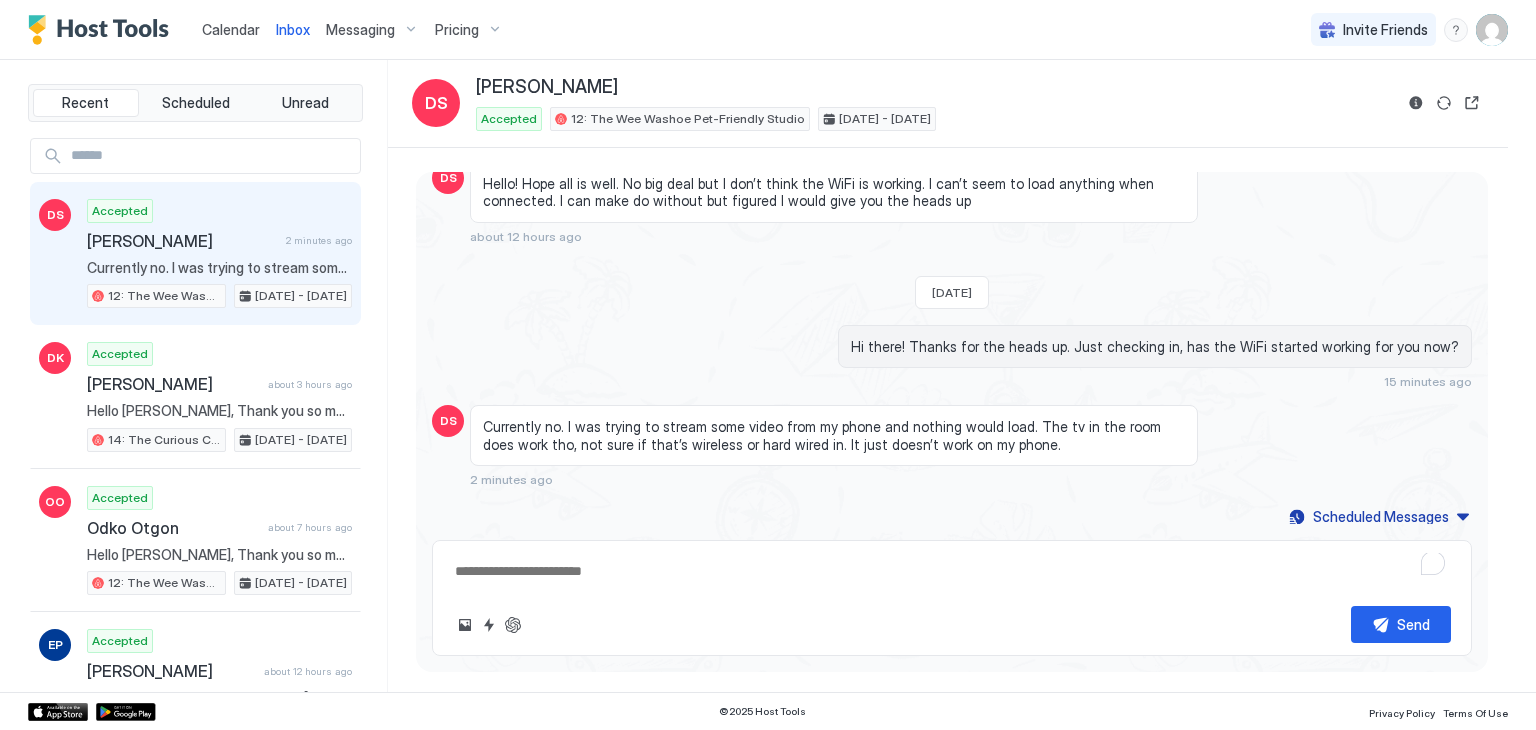 drag, startPoint x: 484, startPoint y: 423, endPoint x: 1101, endPoint y: 452, distance: 617.68115 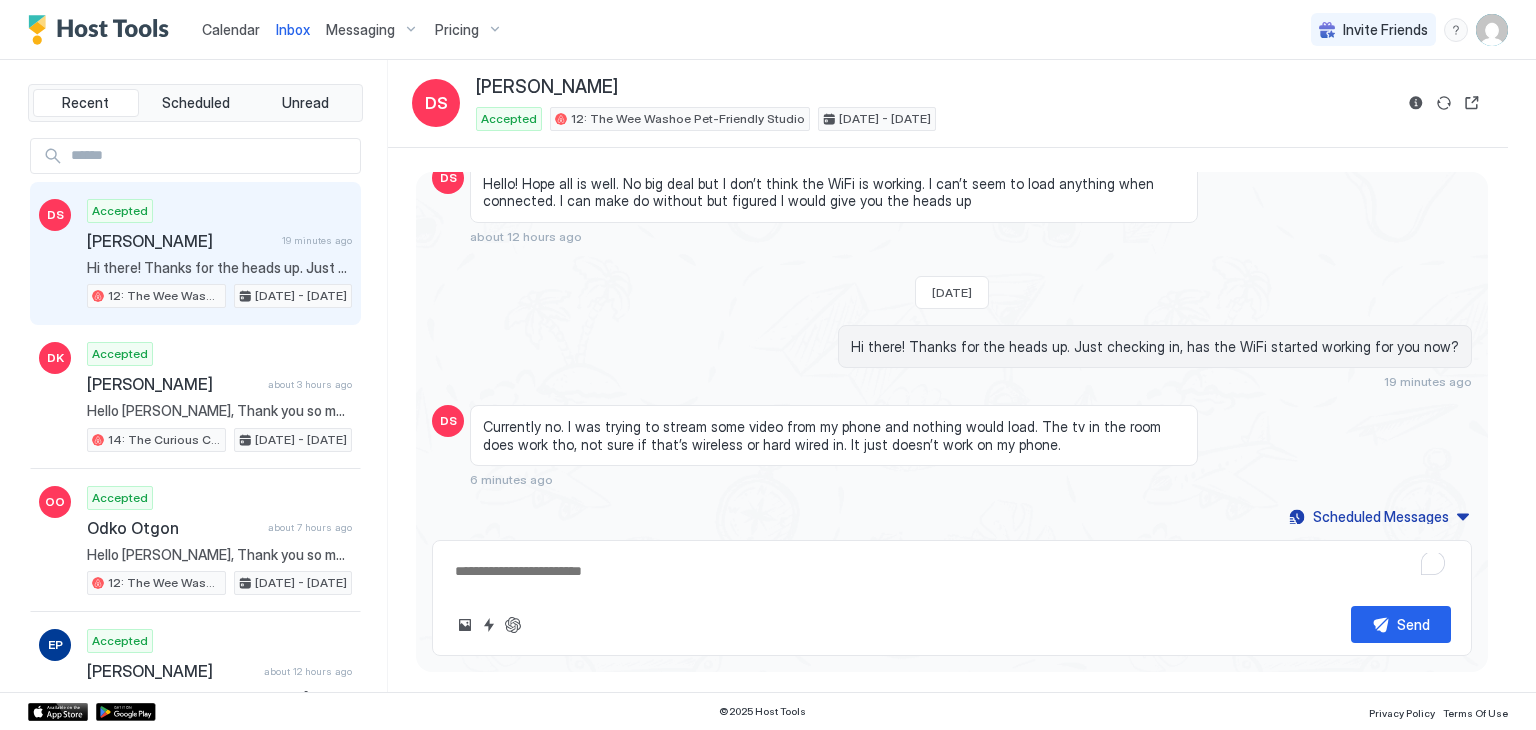click at bounding box center [952, 571] 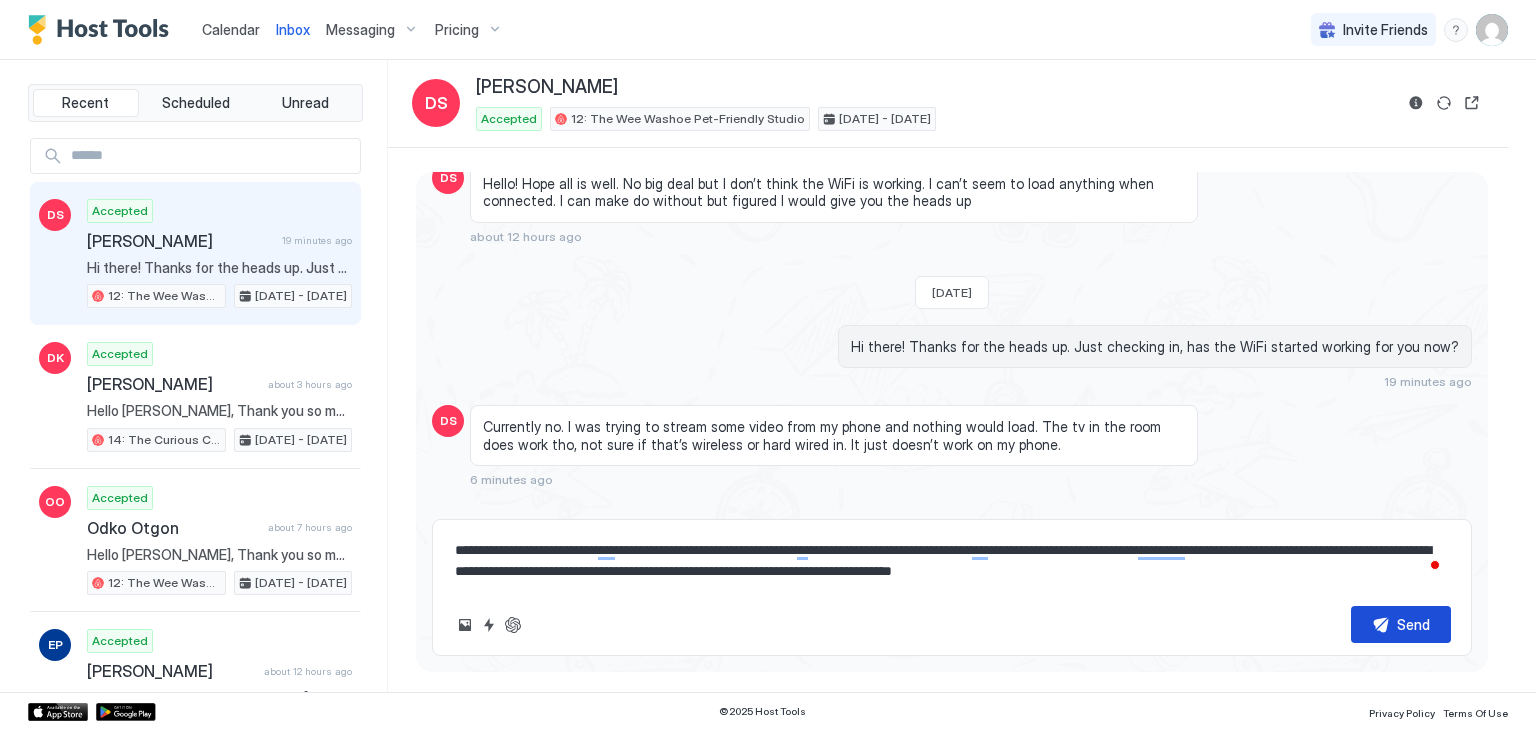 type on "**********" 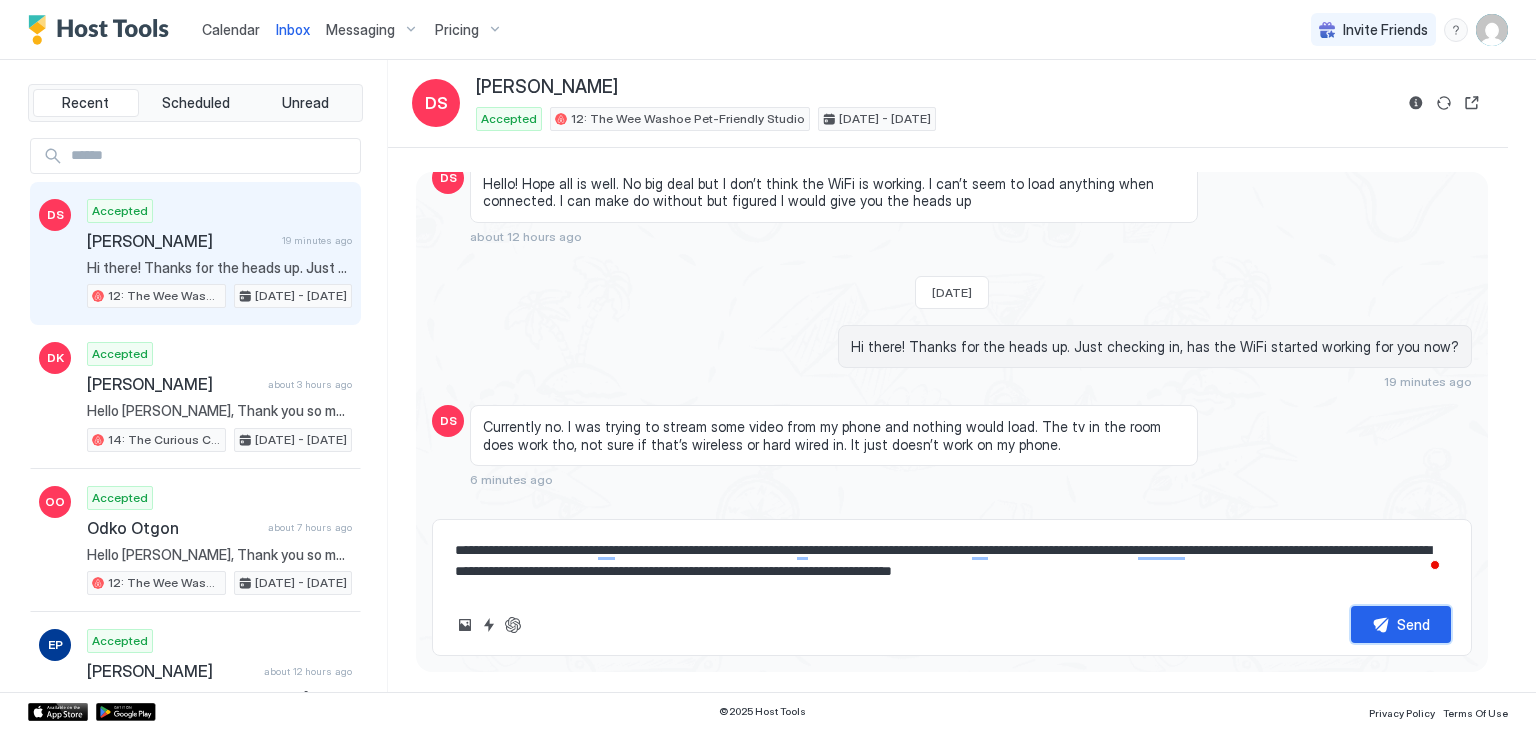 click on "Send" at bounding box center [1413, 624] 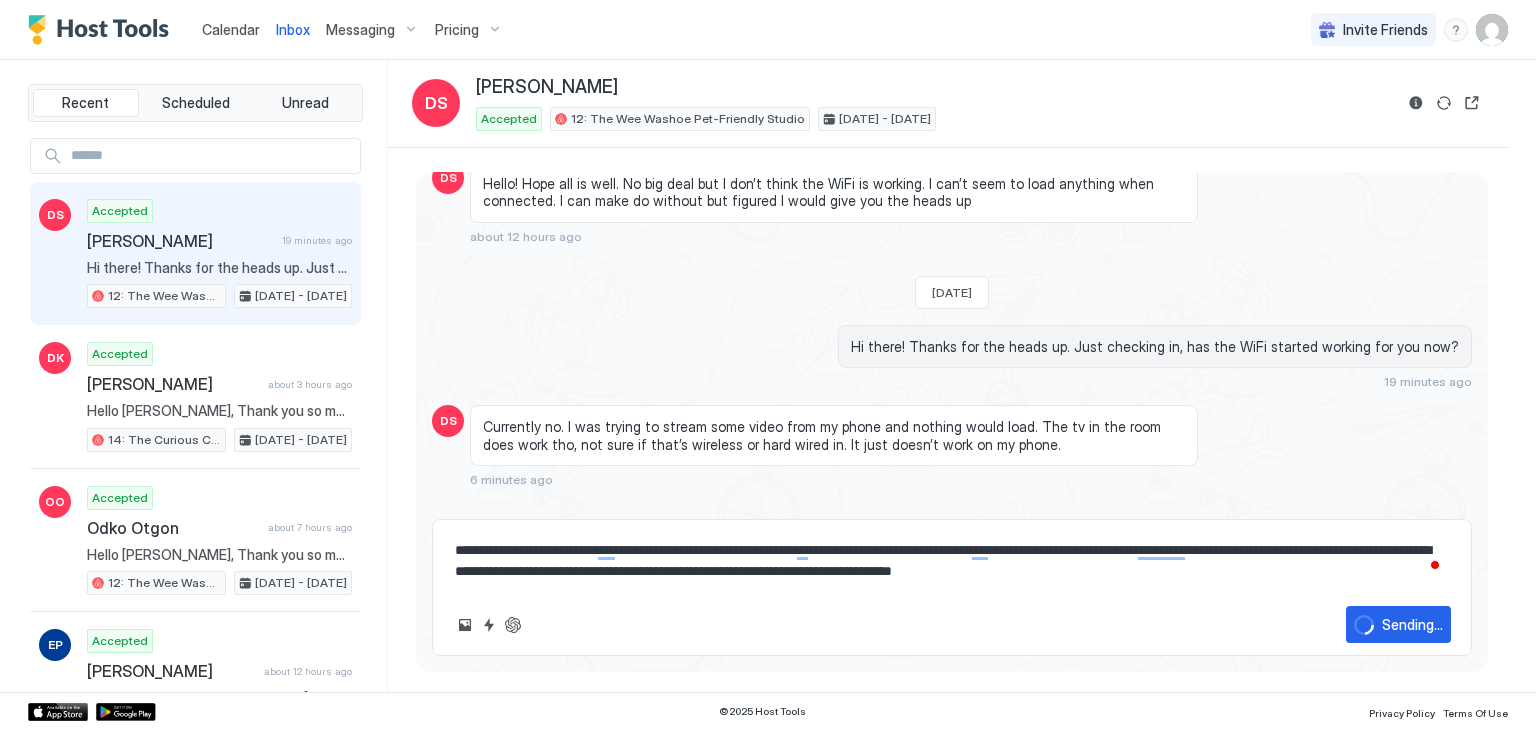 type on "*" 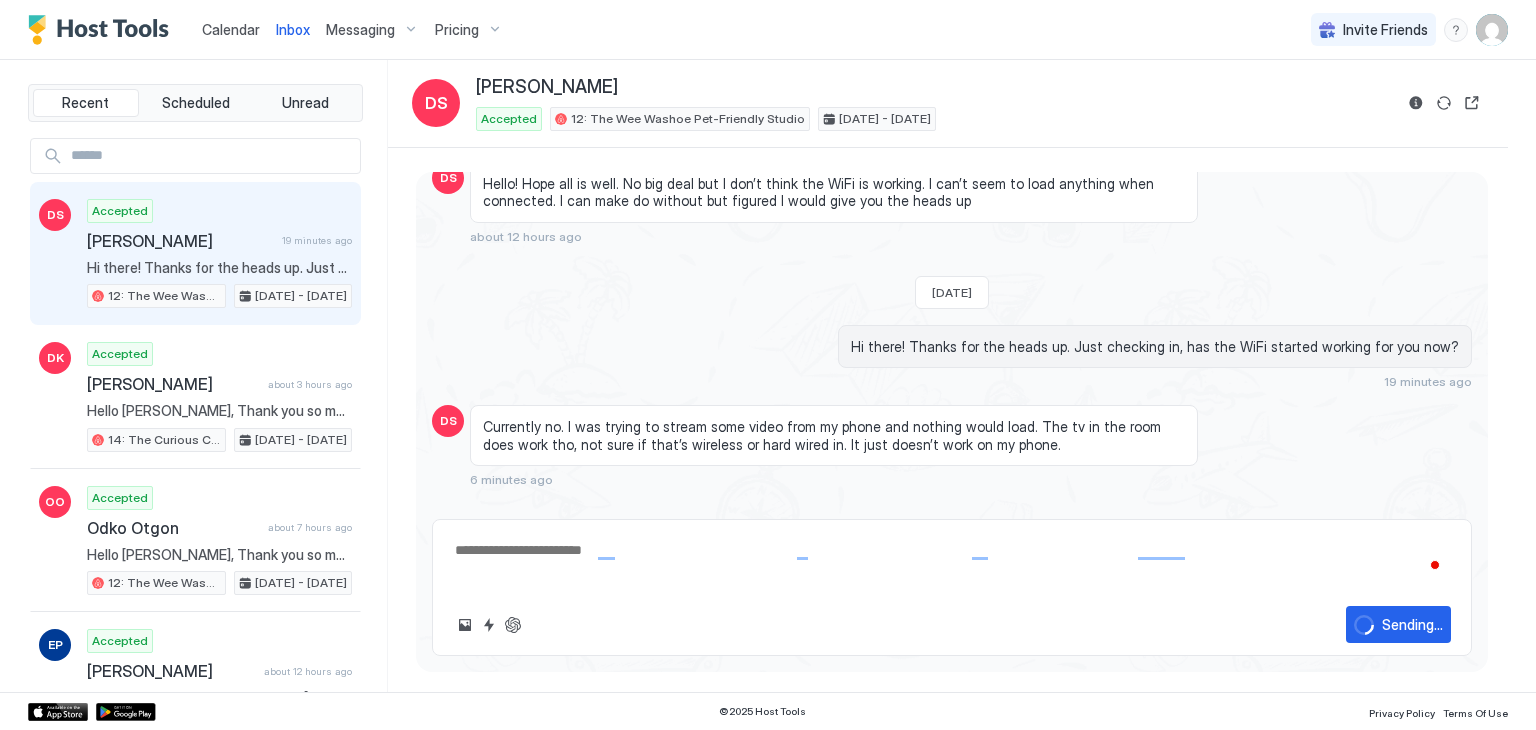 scroll, scrollTop: 1560, scrollLeft: 0, axis: vertical 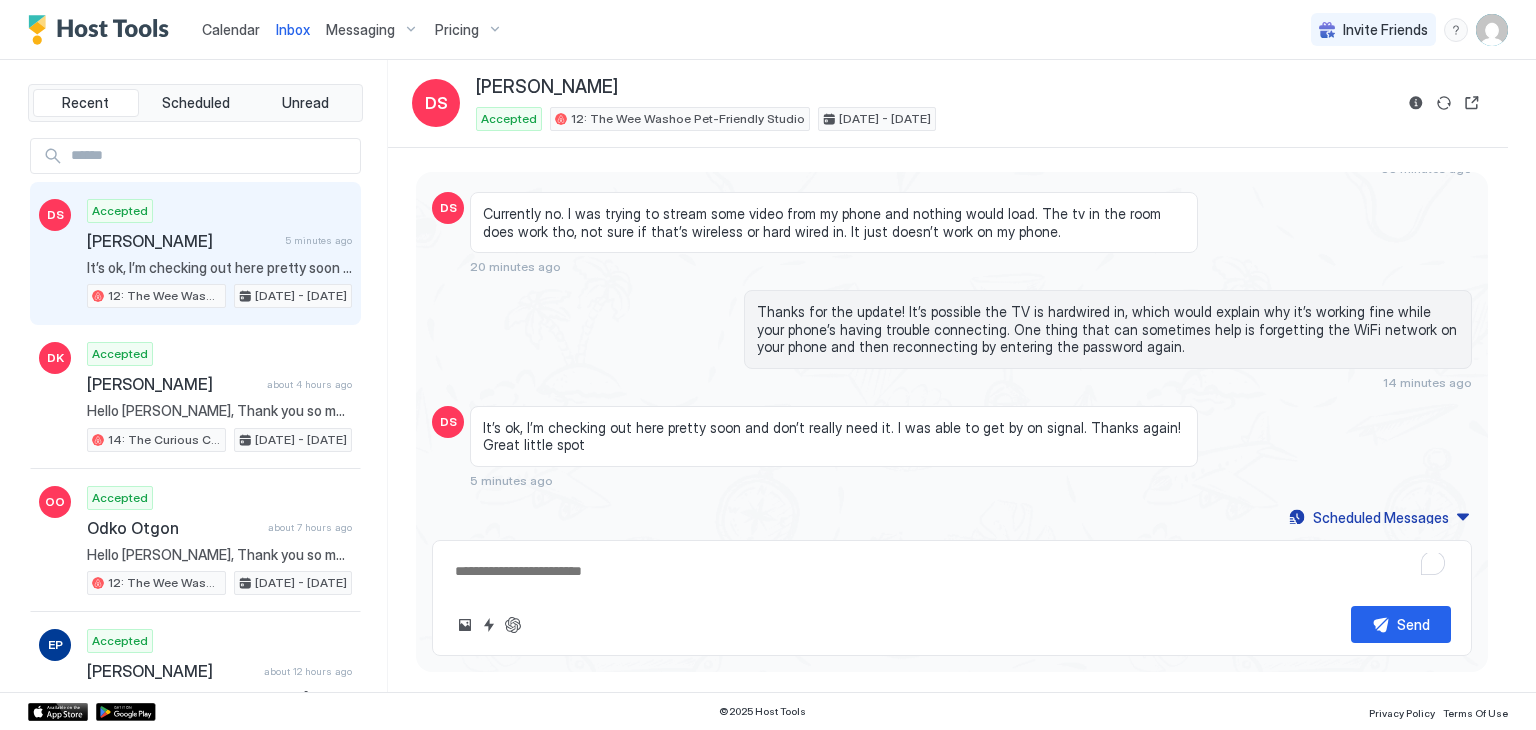 click on "It’s ok, I’m checking out here pretty soon and don’t really need it. I was able to get by on signal. Thanks again! Great little spot" at bounding box center (834, 436) 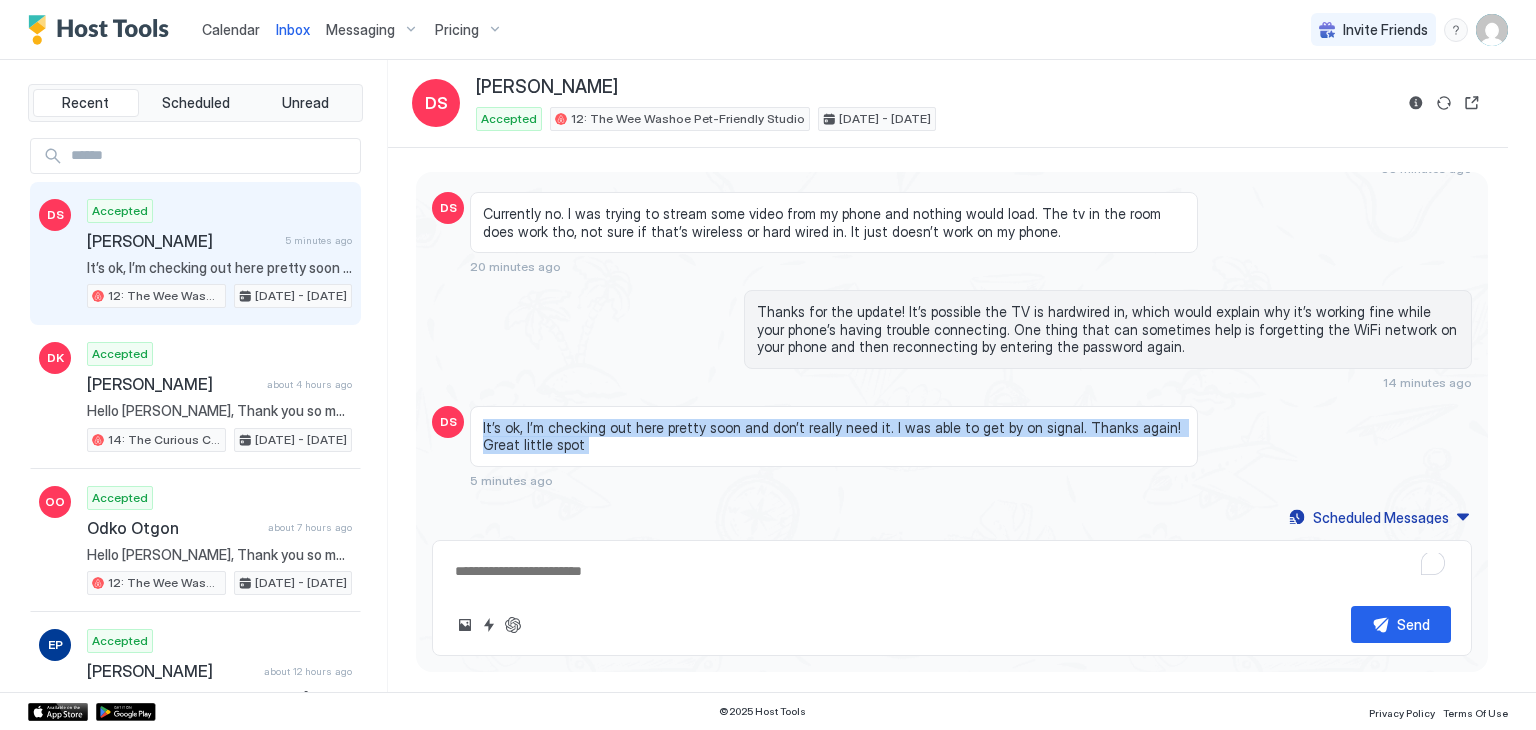 click on "It’s ok, I’m checking out here pretty soon and don’t really need it. I was able to get by on signal. Thanks again! Great little spot" at bounding box center (834, 436) 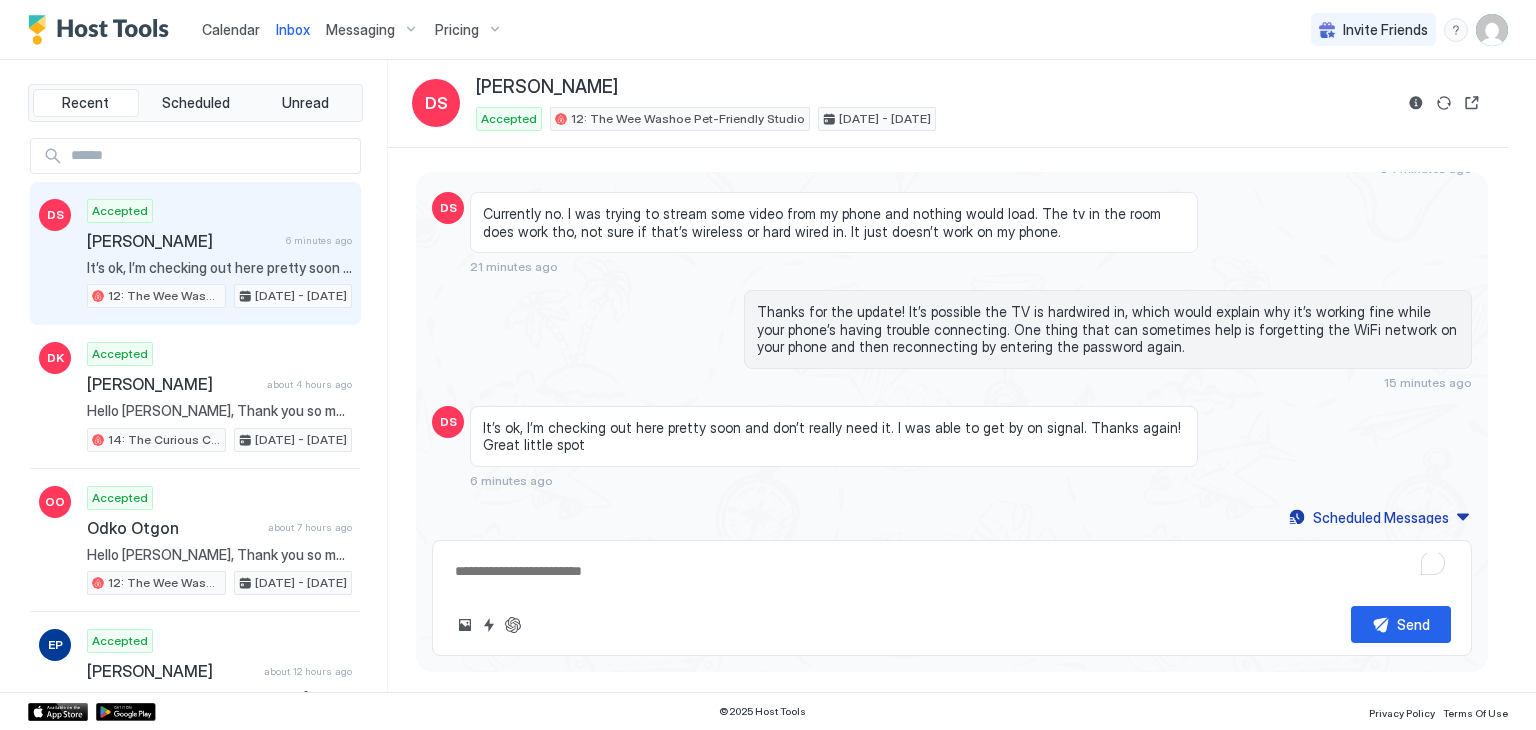 click at bounding box center [952, 571] 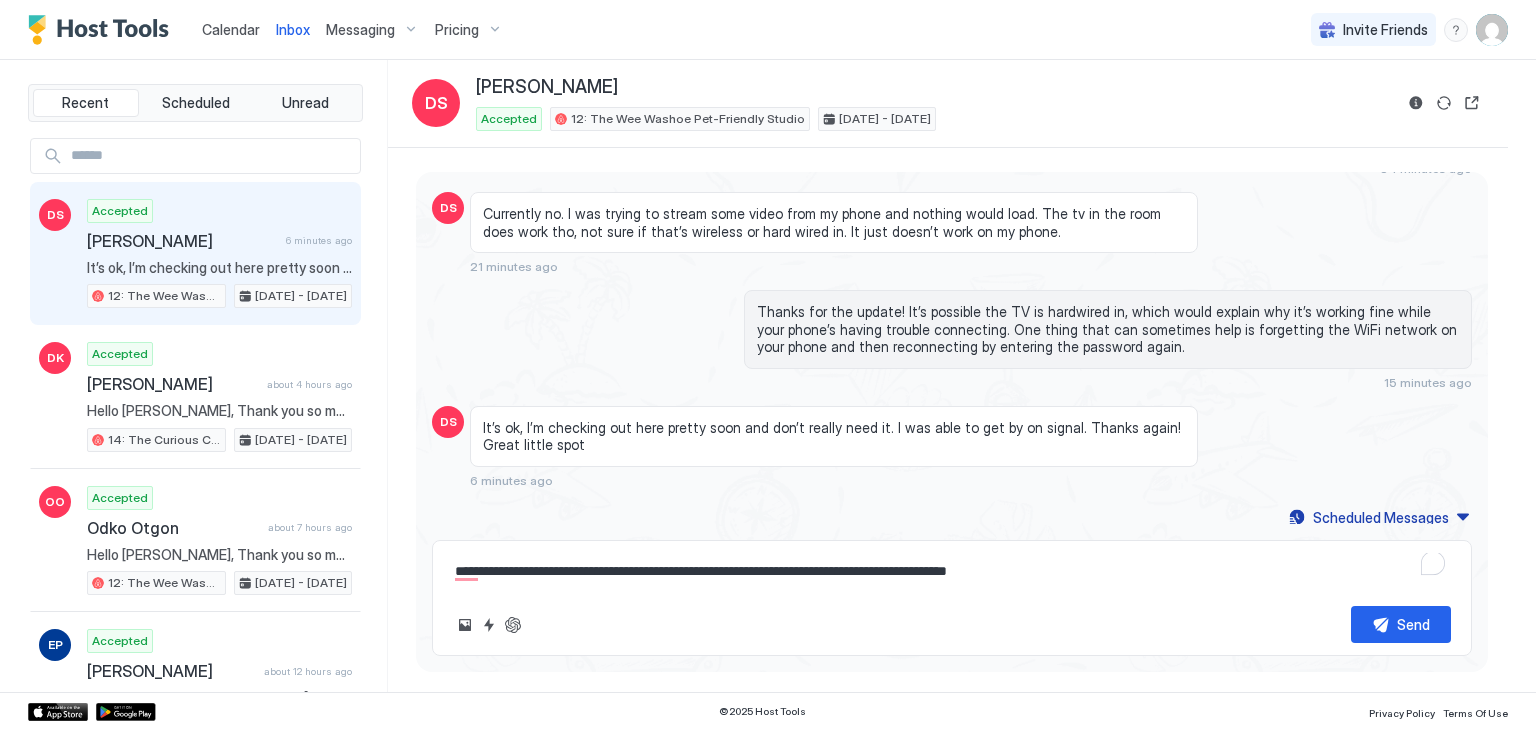type on "*" 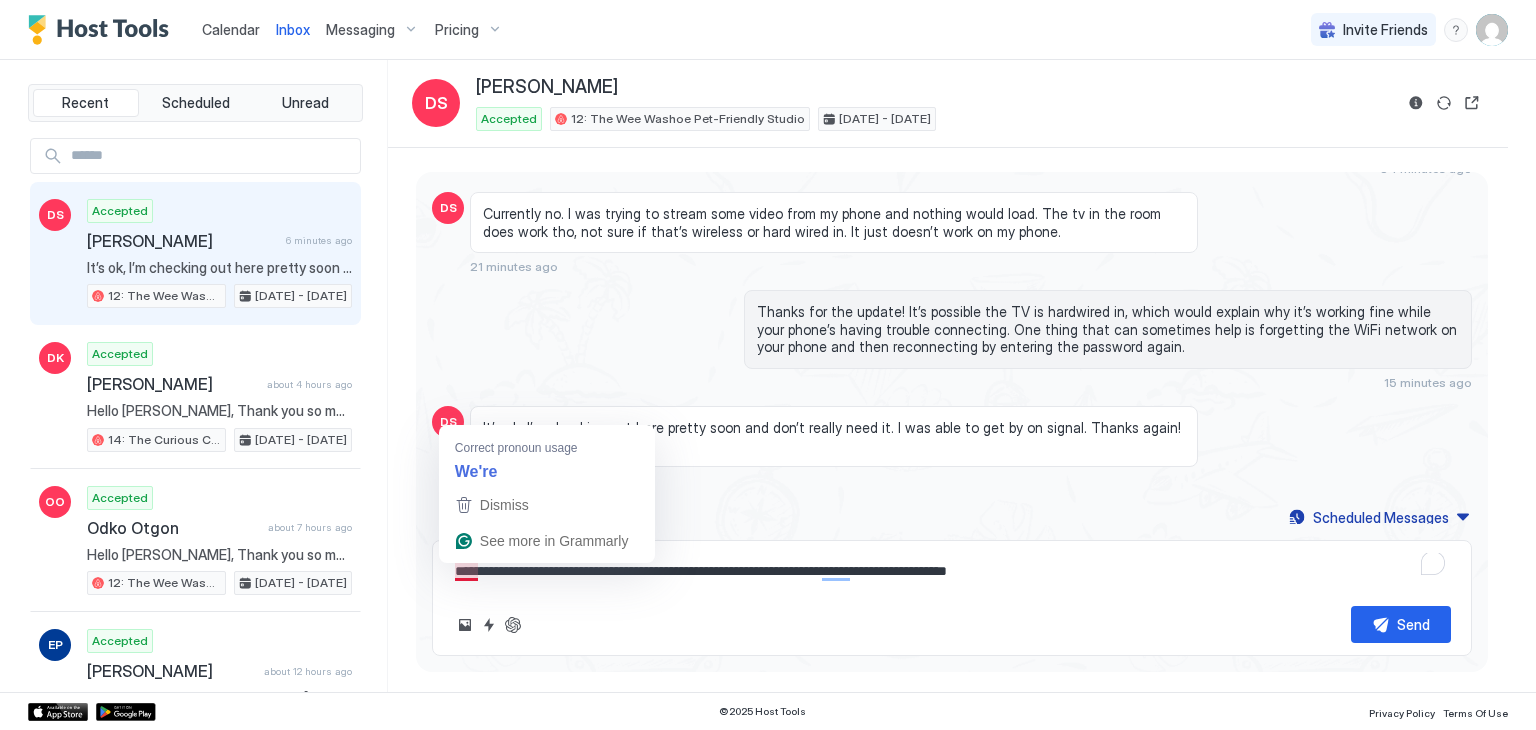 click on "**********" at bounding box center (952, 571) 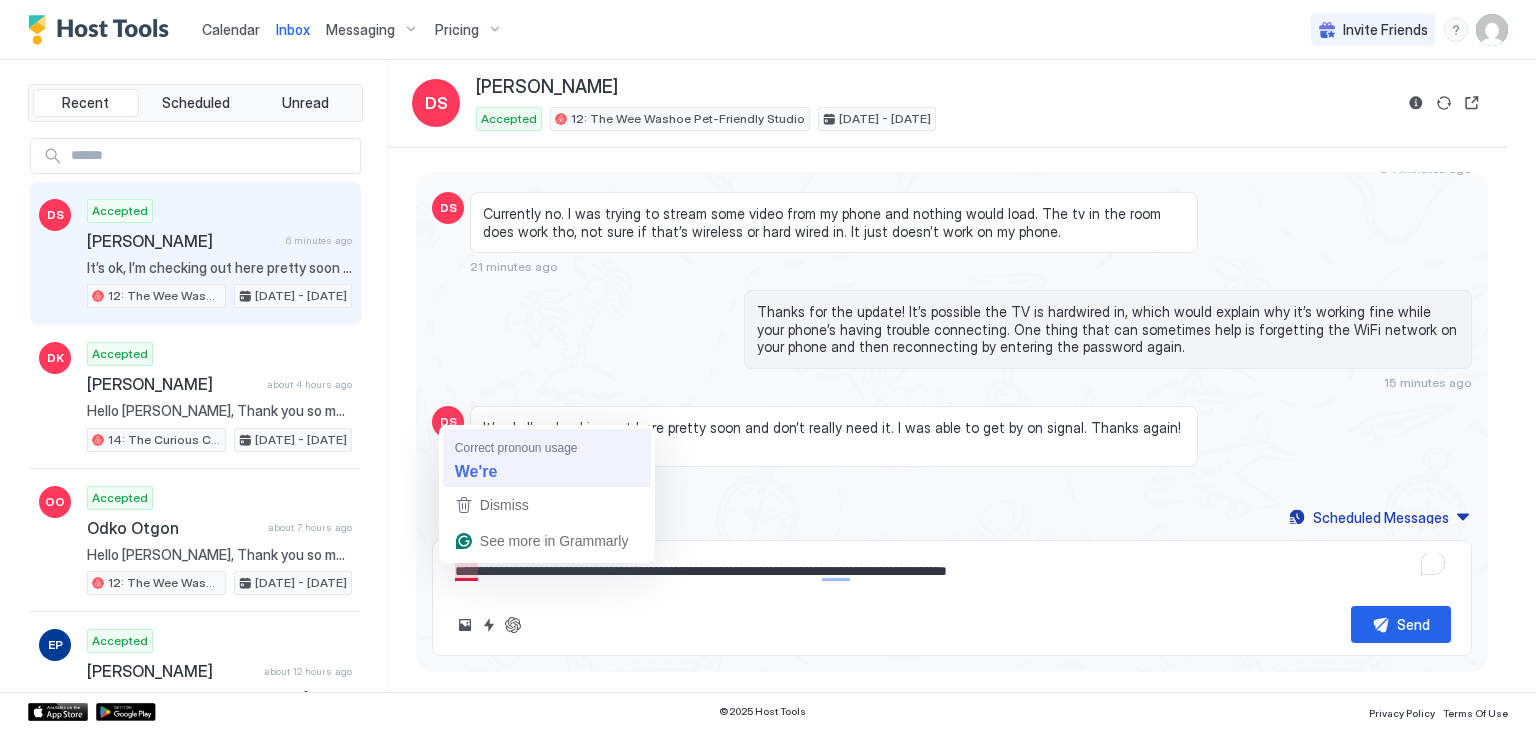 type on "**********" 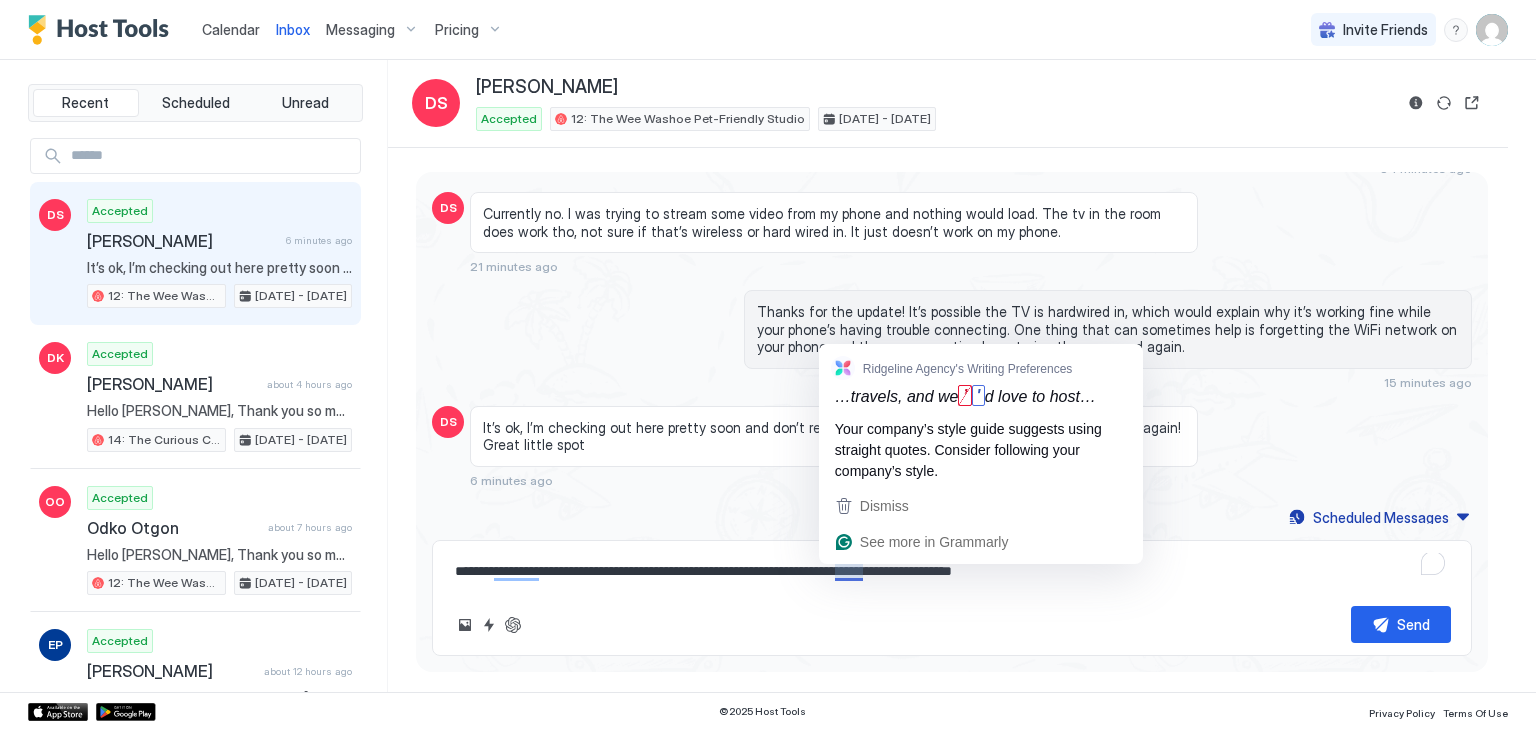 type on "*" 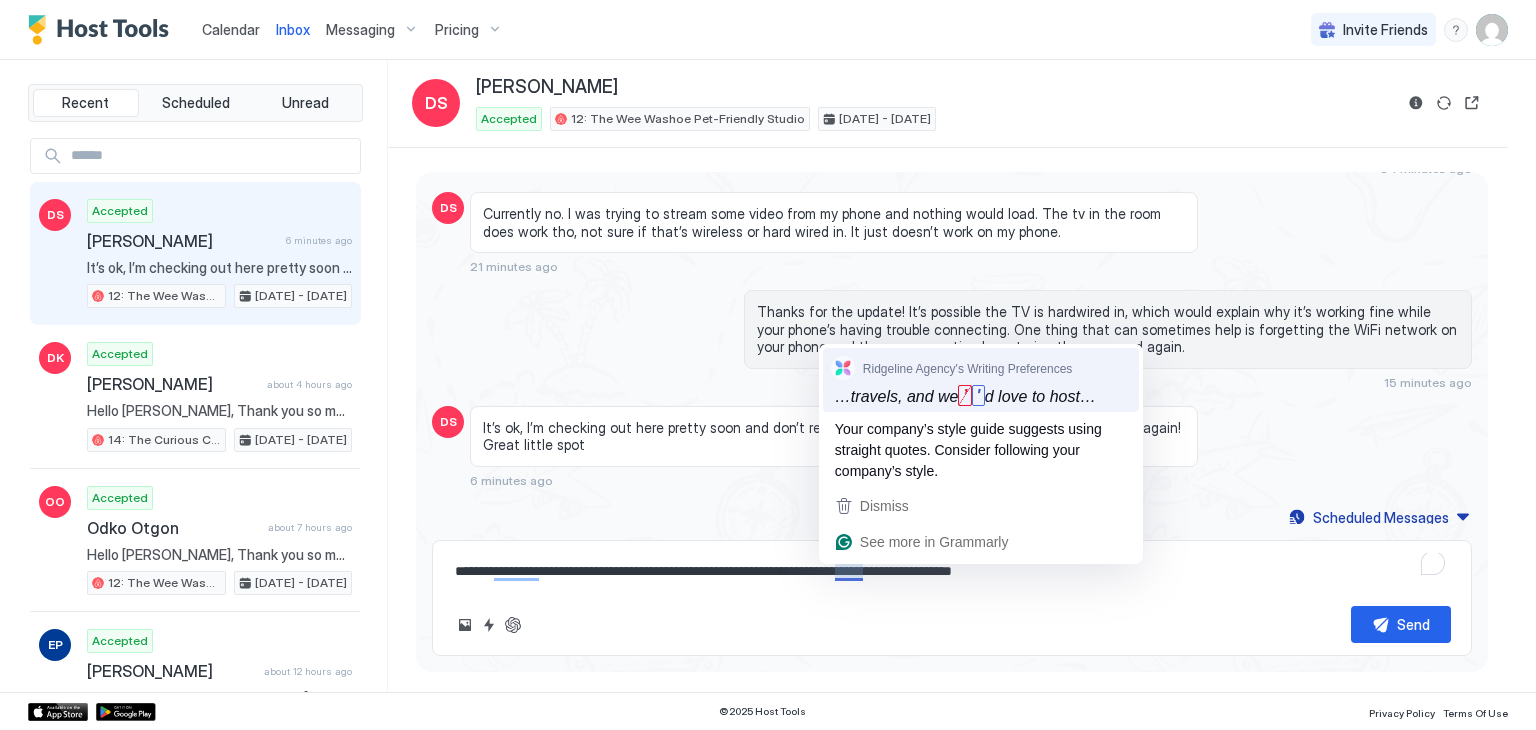 type on "**********" 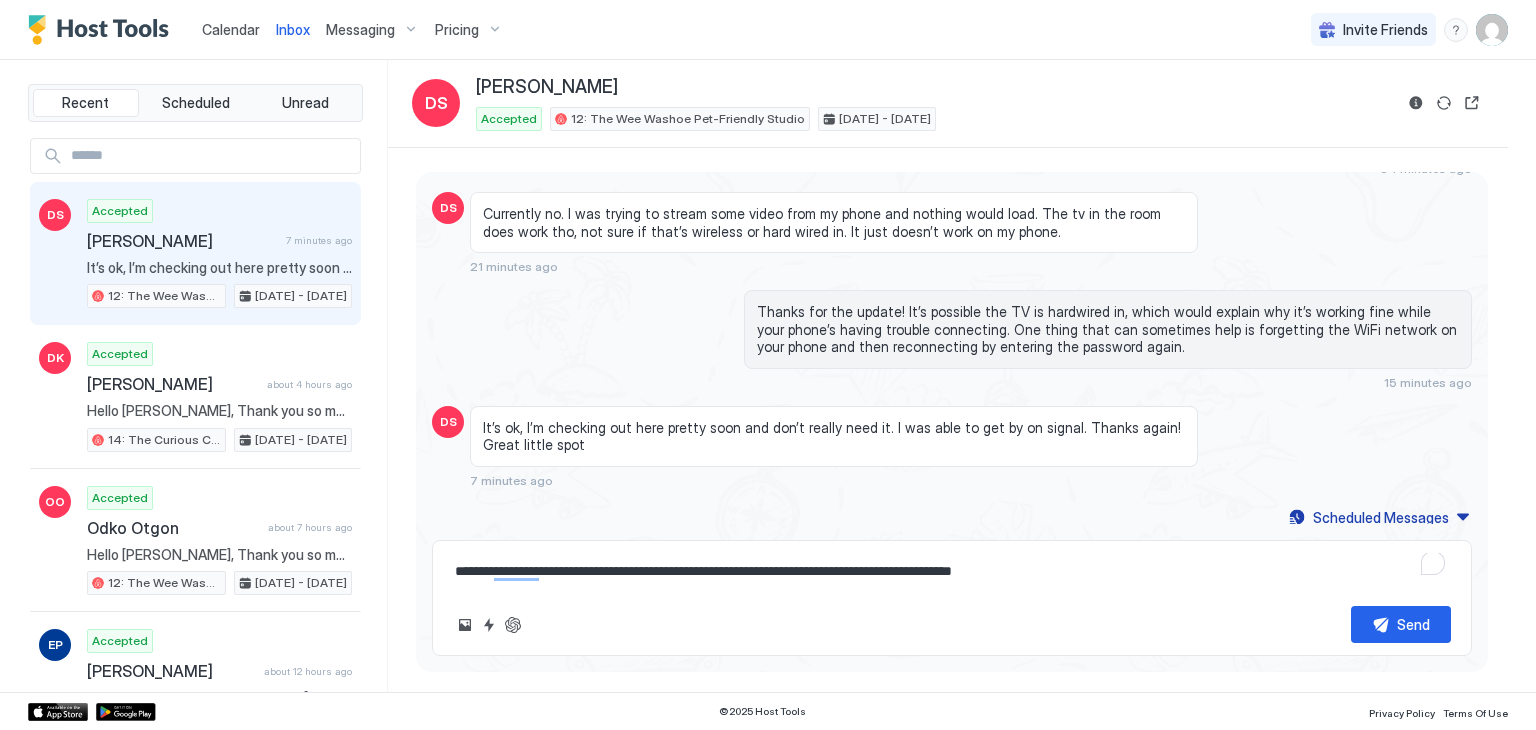 type on "*" 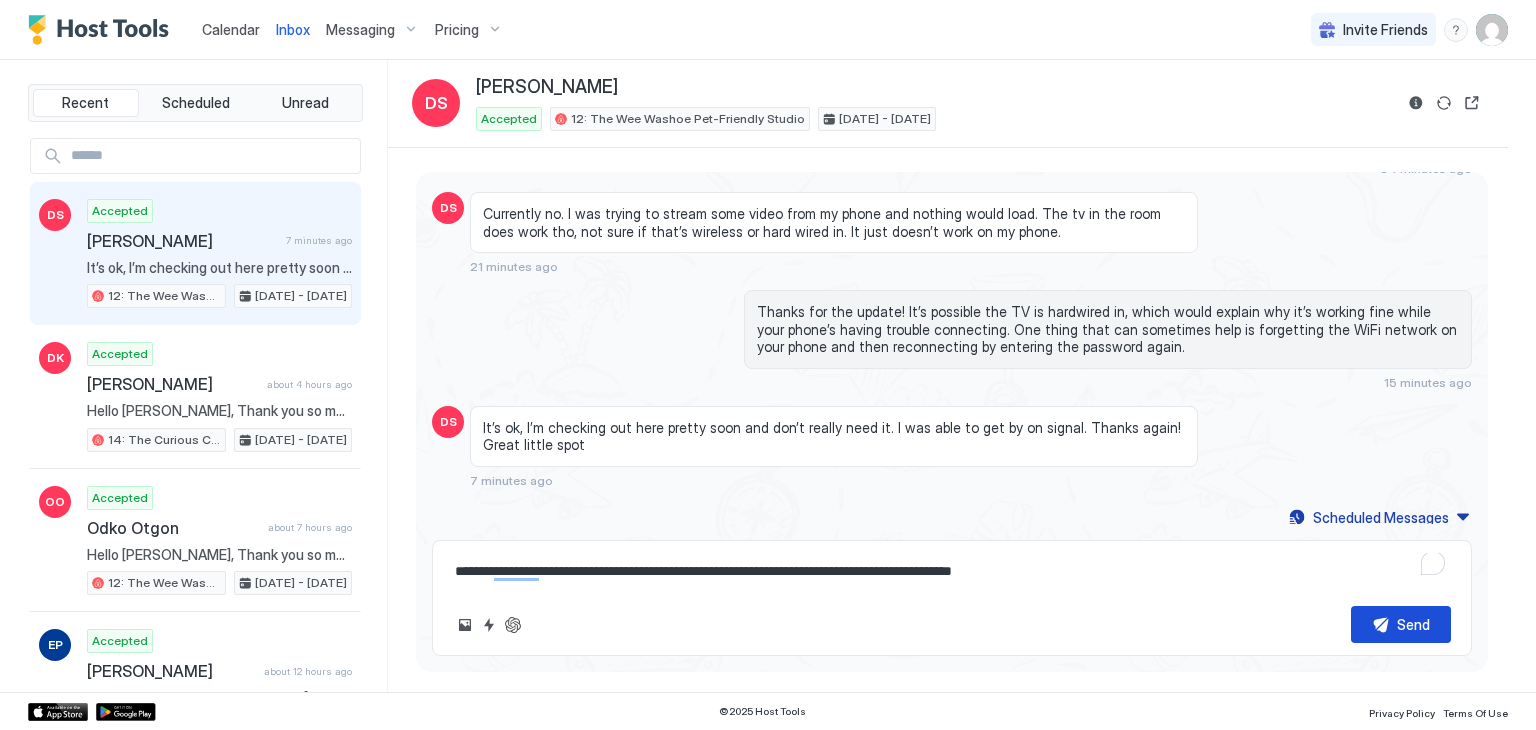 type on "**********" 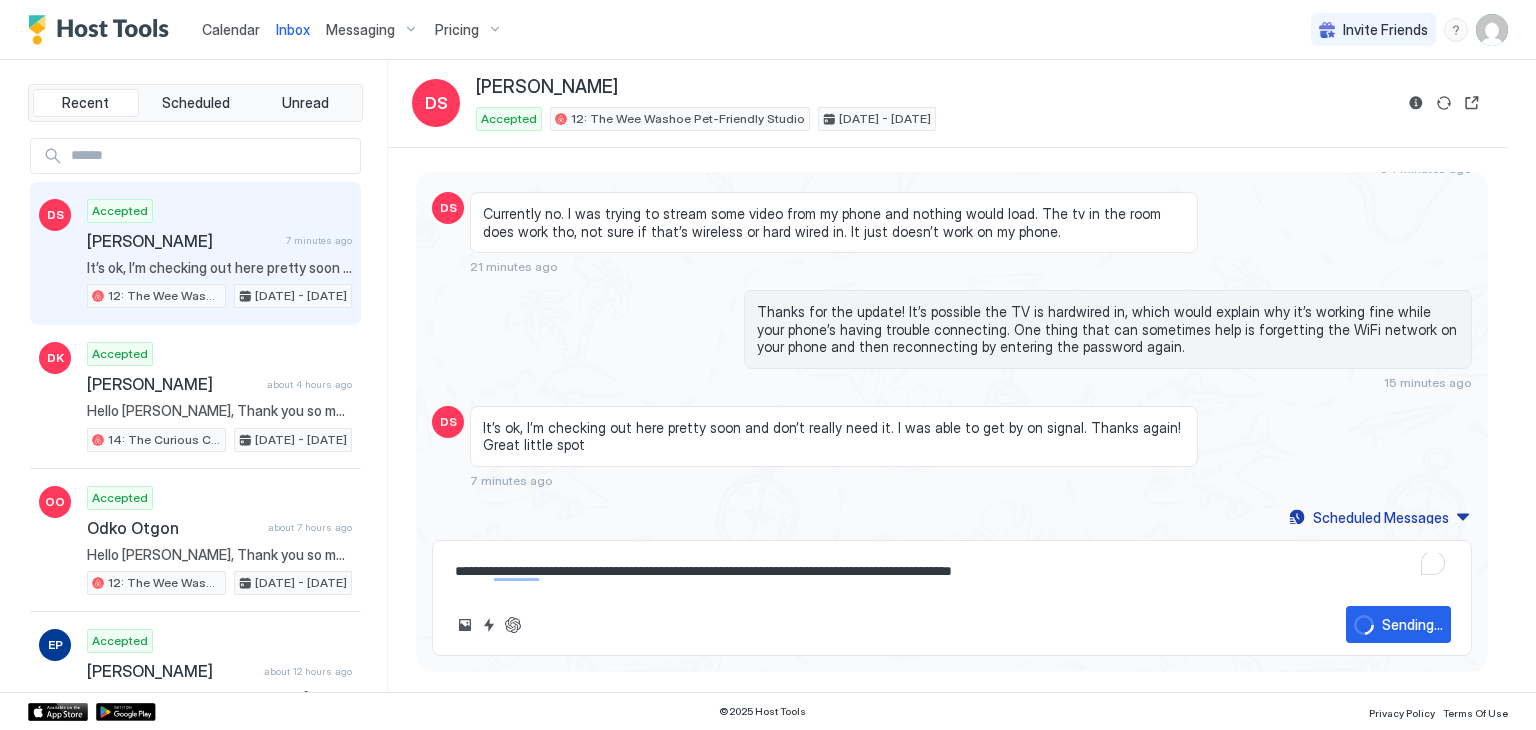 type on "*" 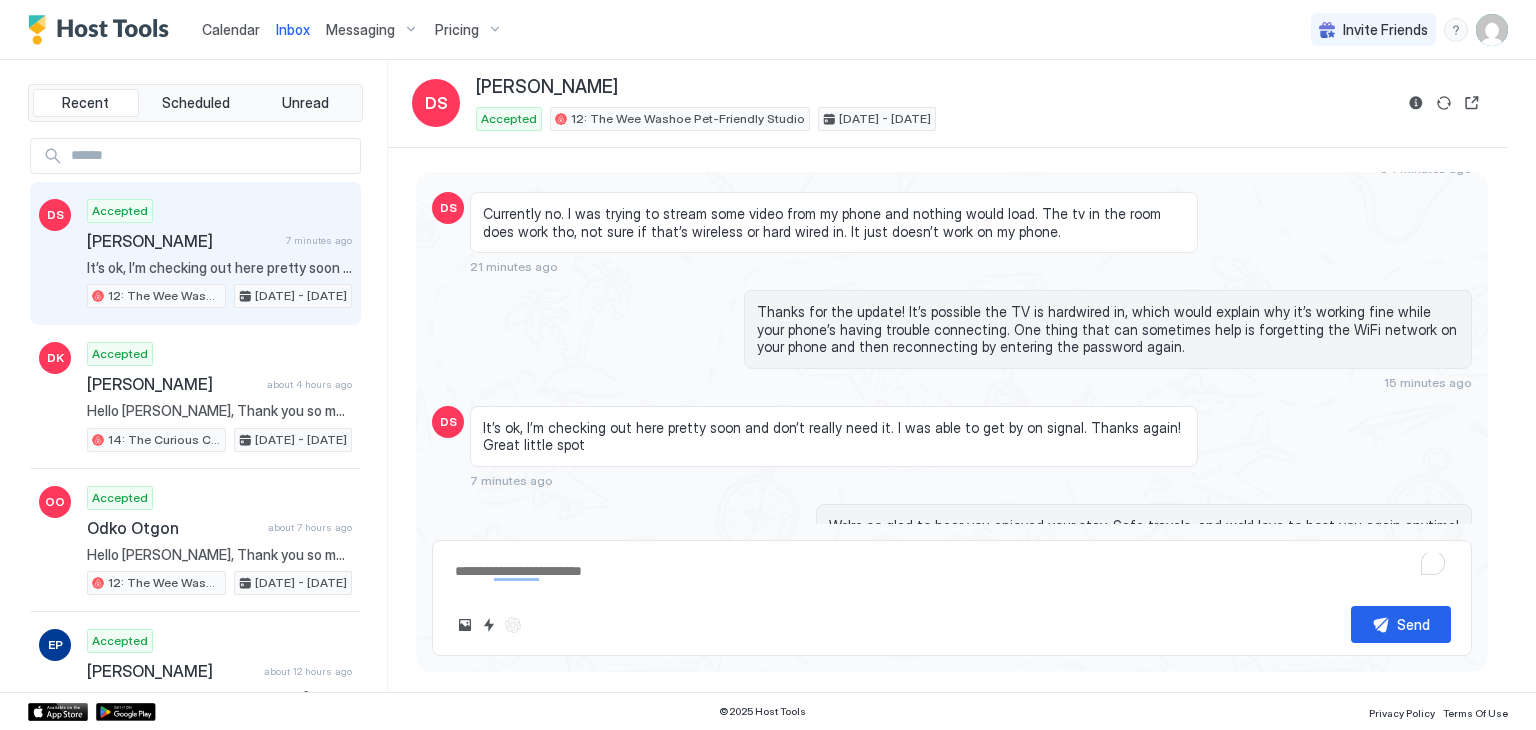 scroll, scrollTop: 1737, scrollLeft: 0, axis: vertical 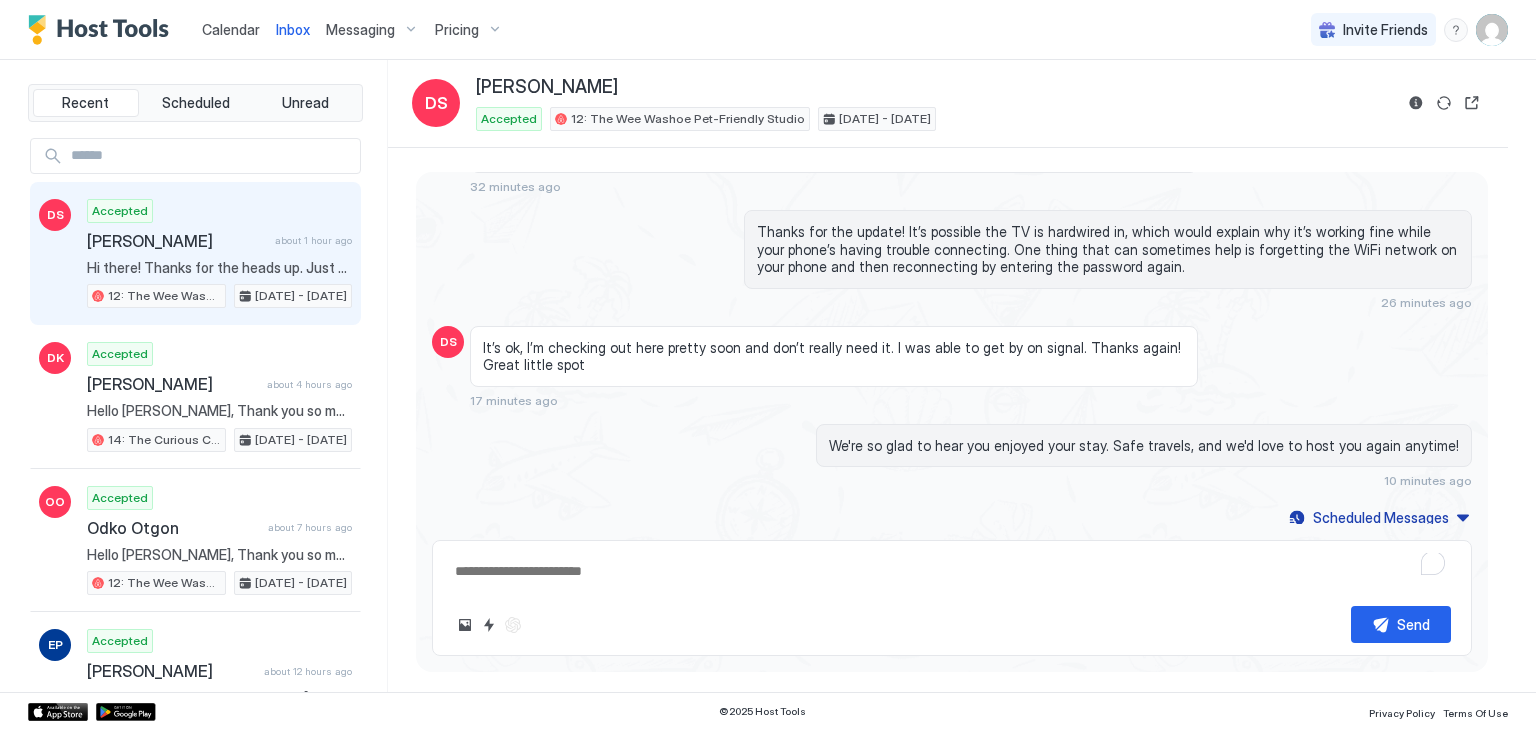 type on "*" 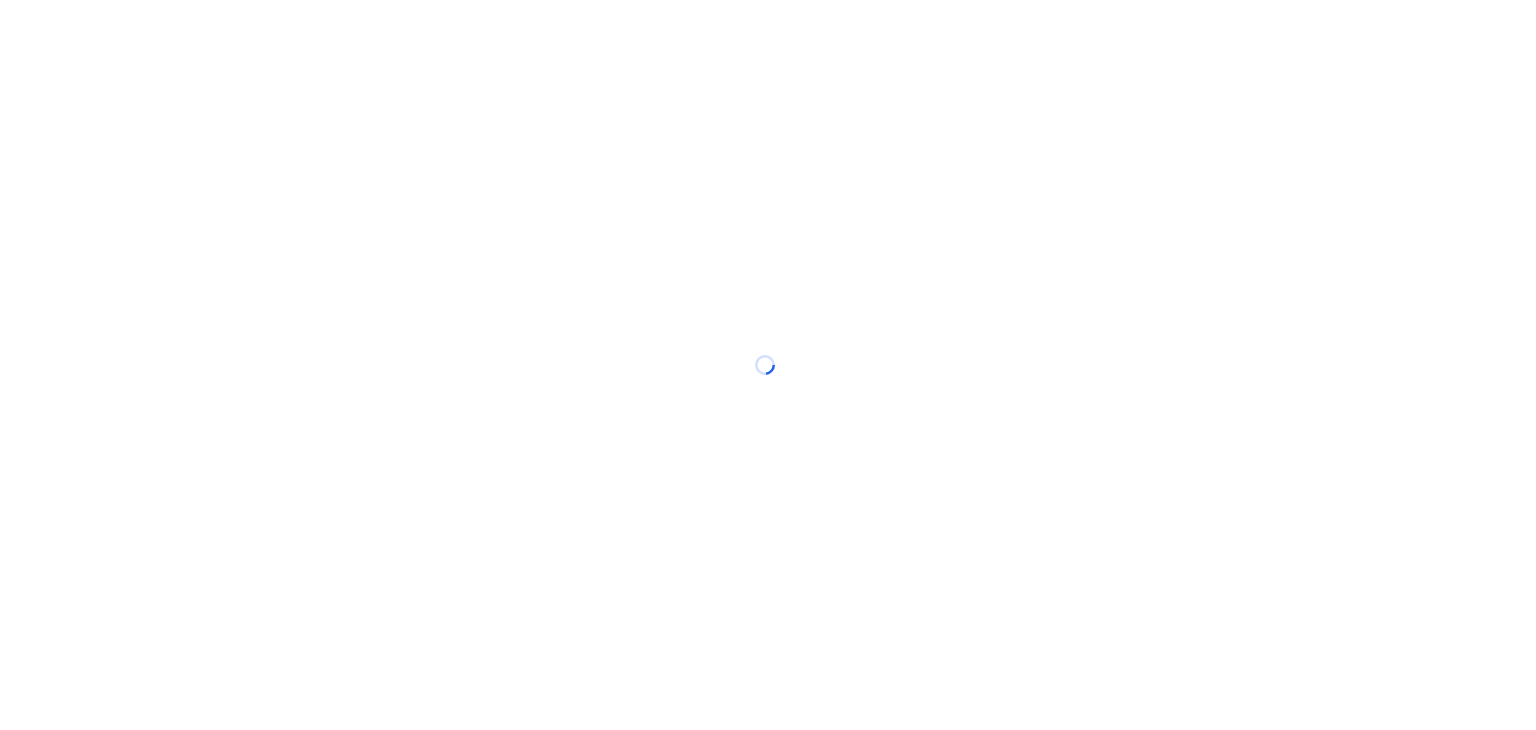 scroll, scrollTop: 0, scrollLeft: 0, axis: both 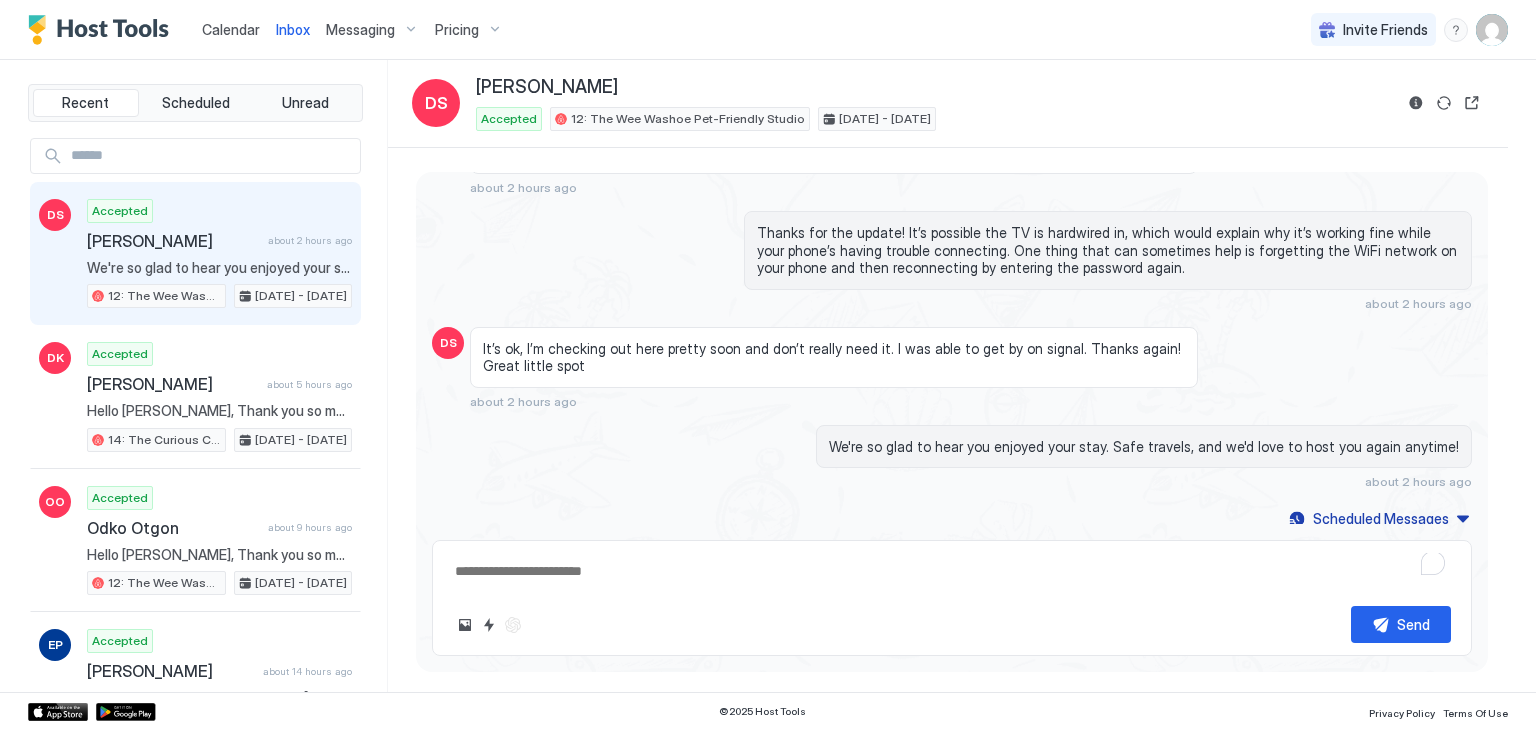 click on "Calendar" at bounding box center [231, 29] 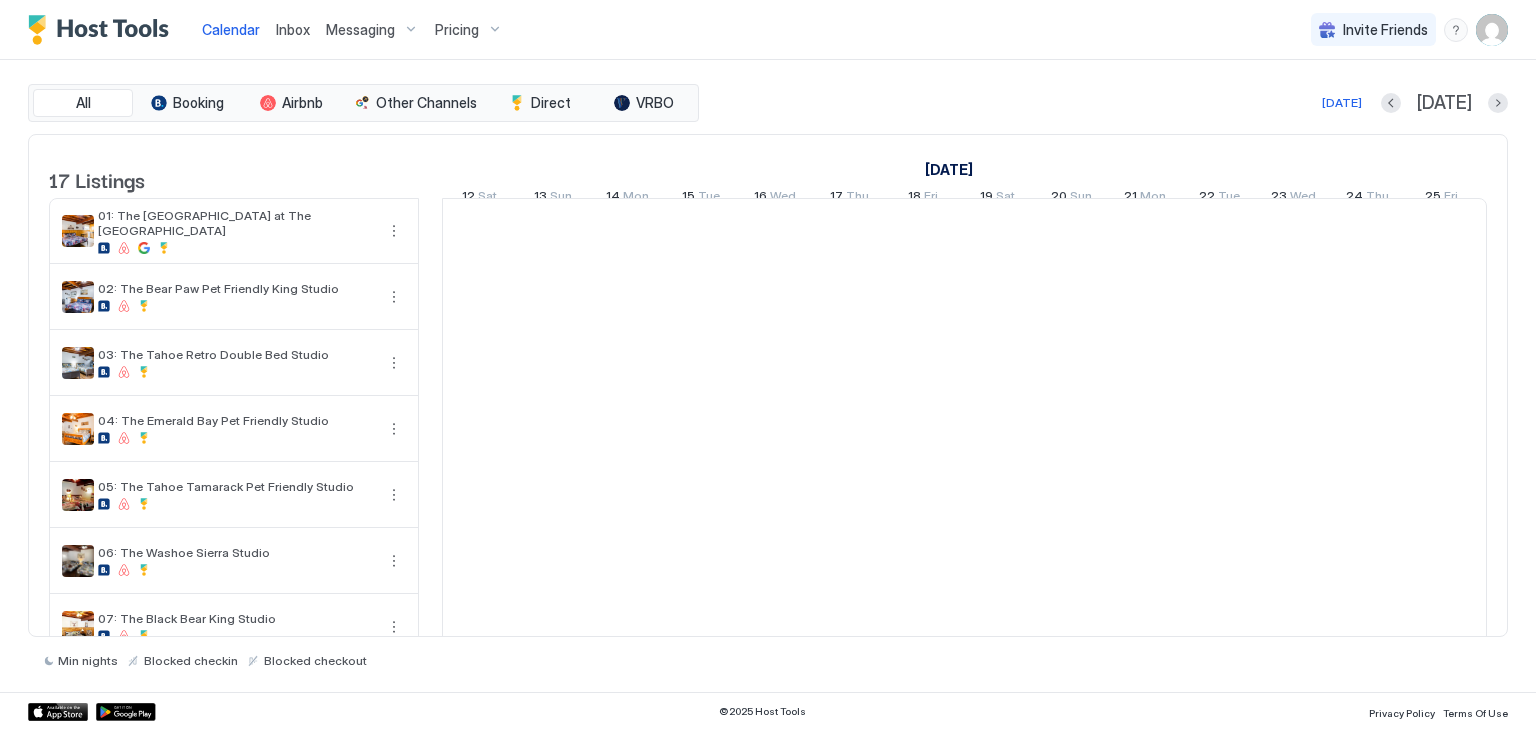 scroll, scrollTop: 0, scrollLeft: 1111, axis: horizontal 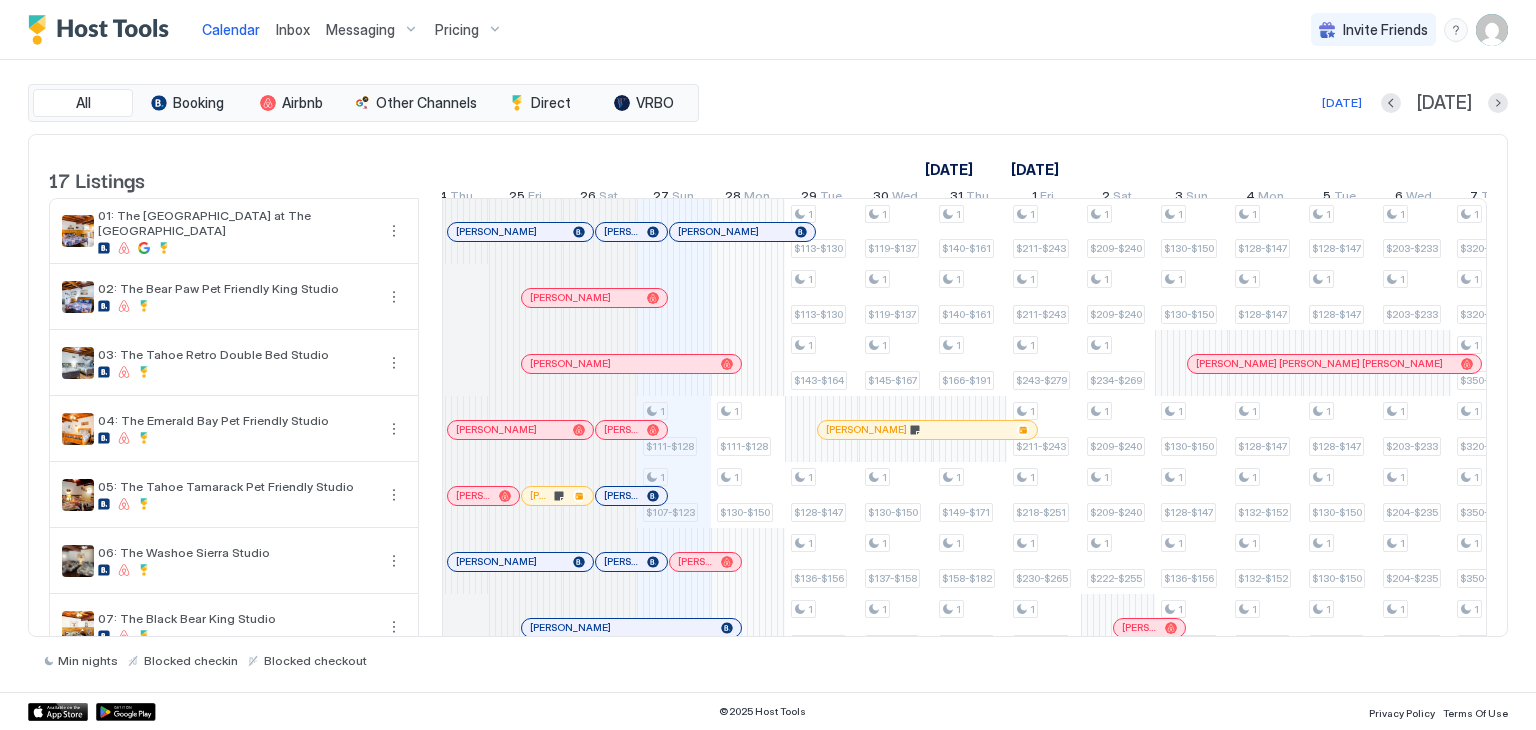 click at bounding box center [624, 430] 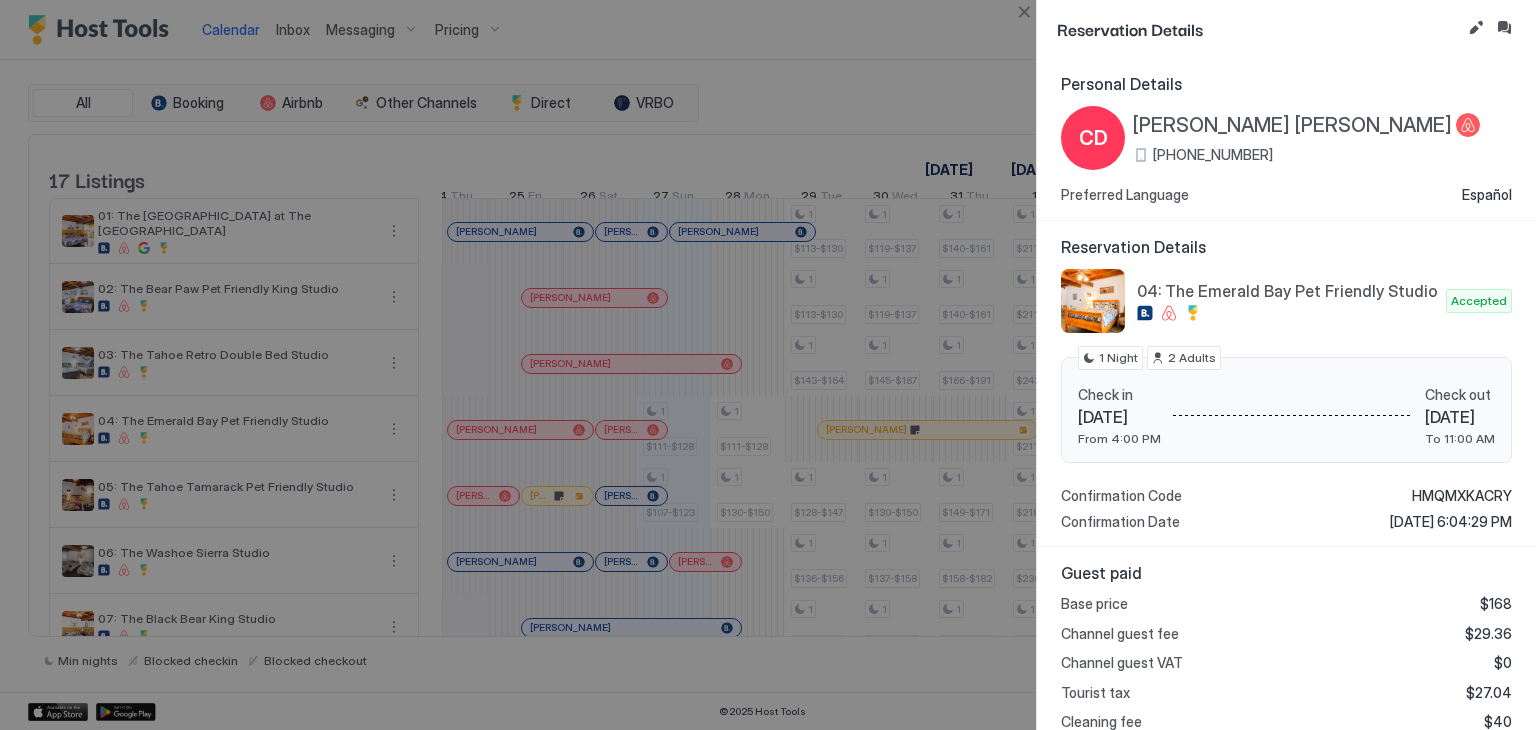click at bounding box center [768, 365] 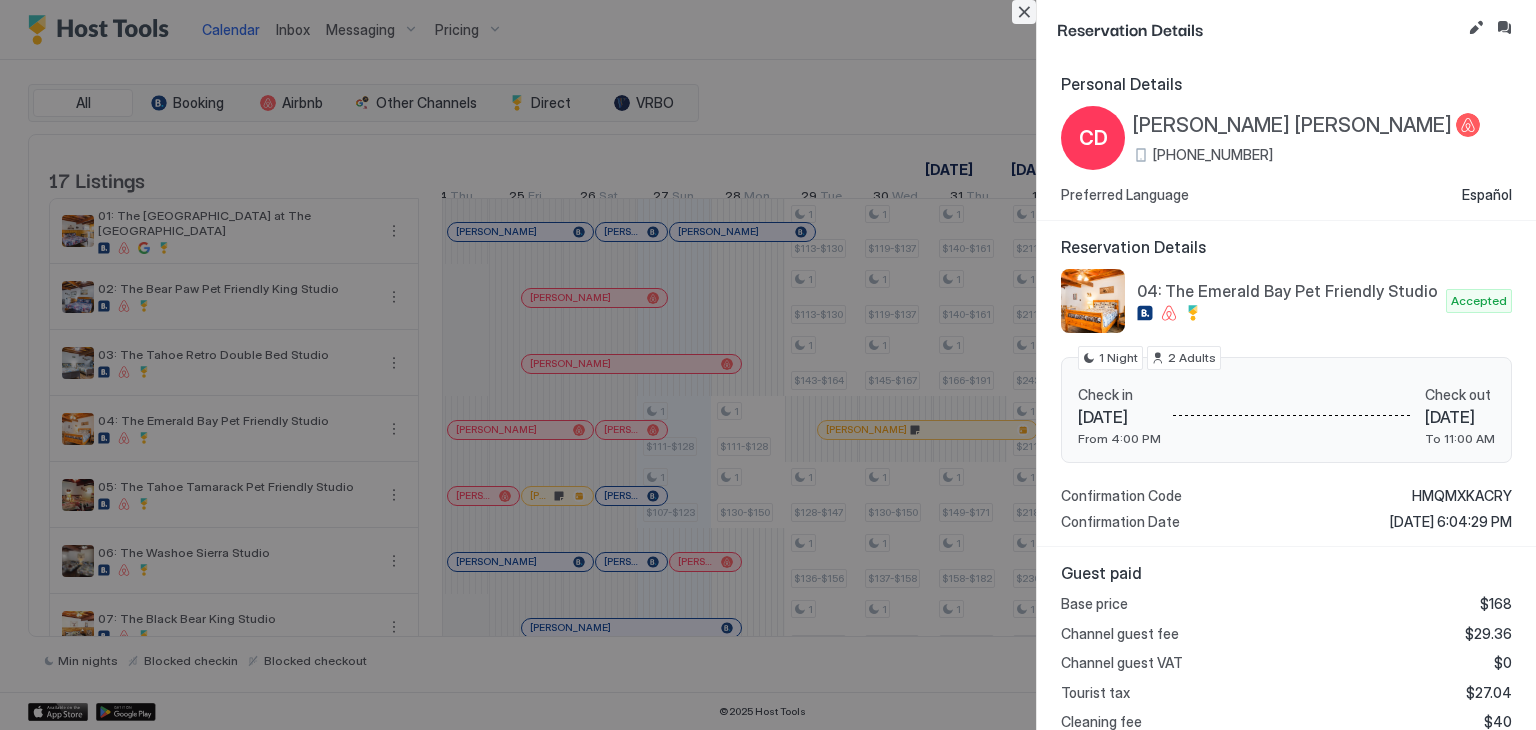 click at bounding box center (1024, 12) 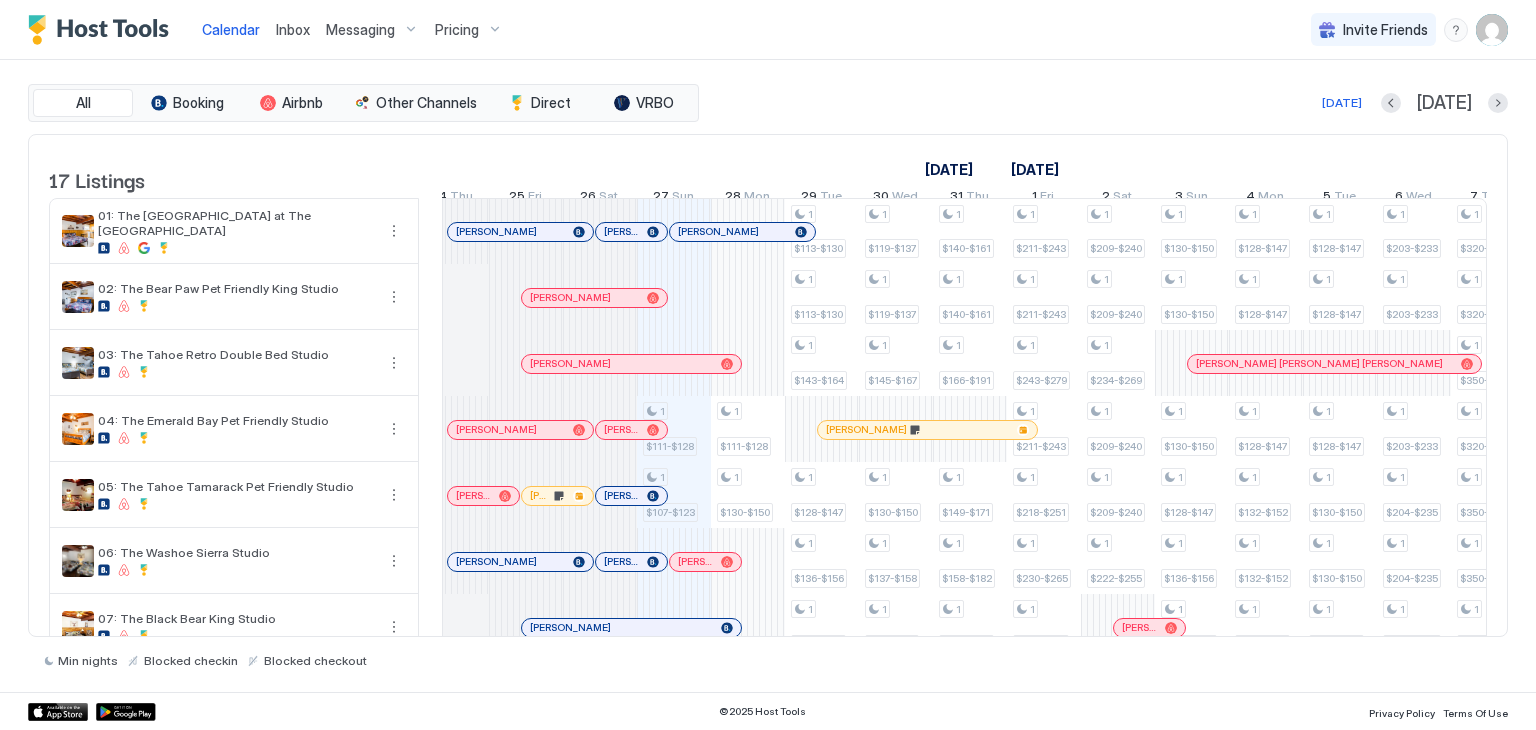 click on "Inbox" at bounding box center [293, 29] 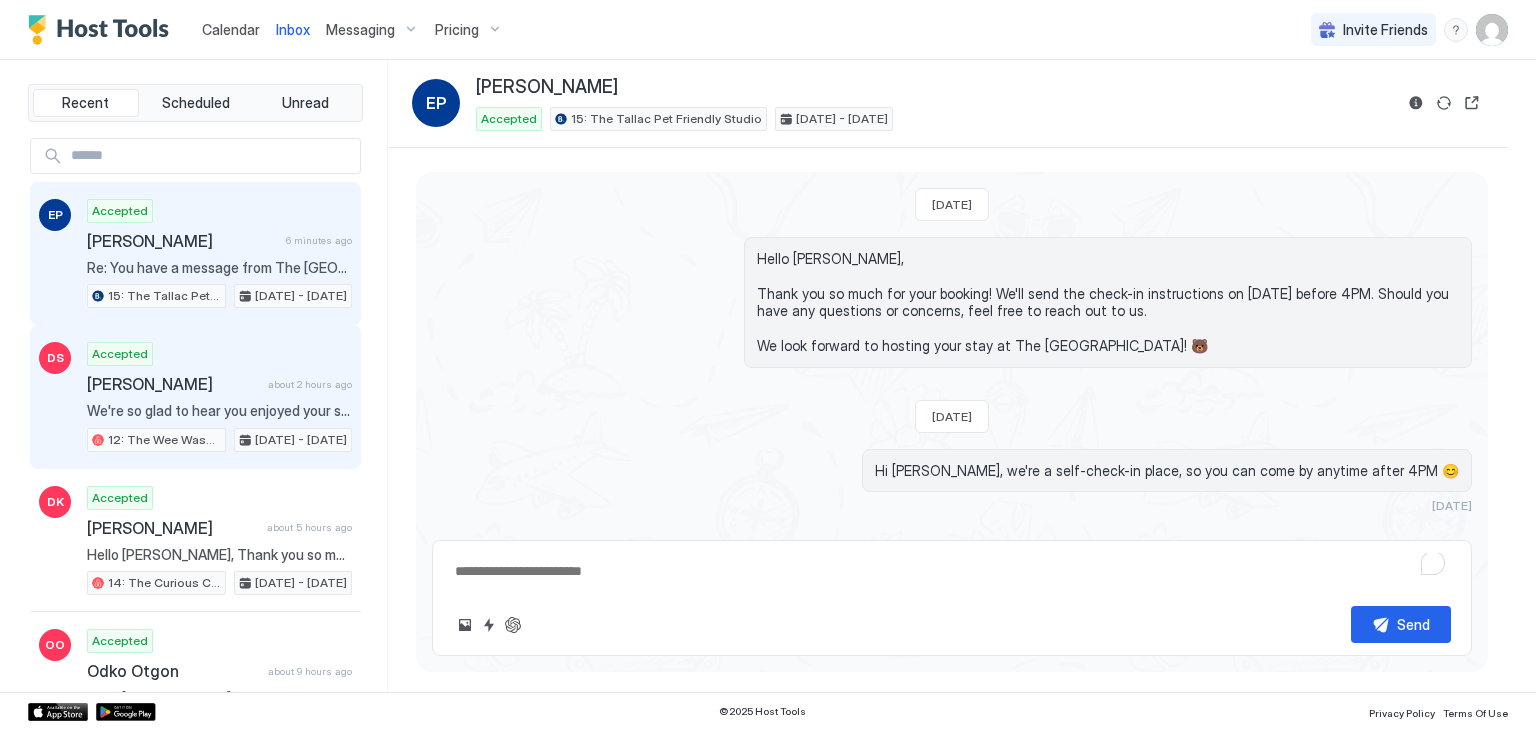 scroll, scrollTop: 324, scrollLeft: 0, axis: vertical 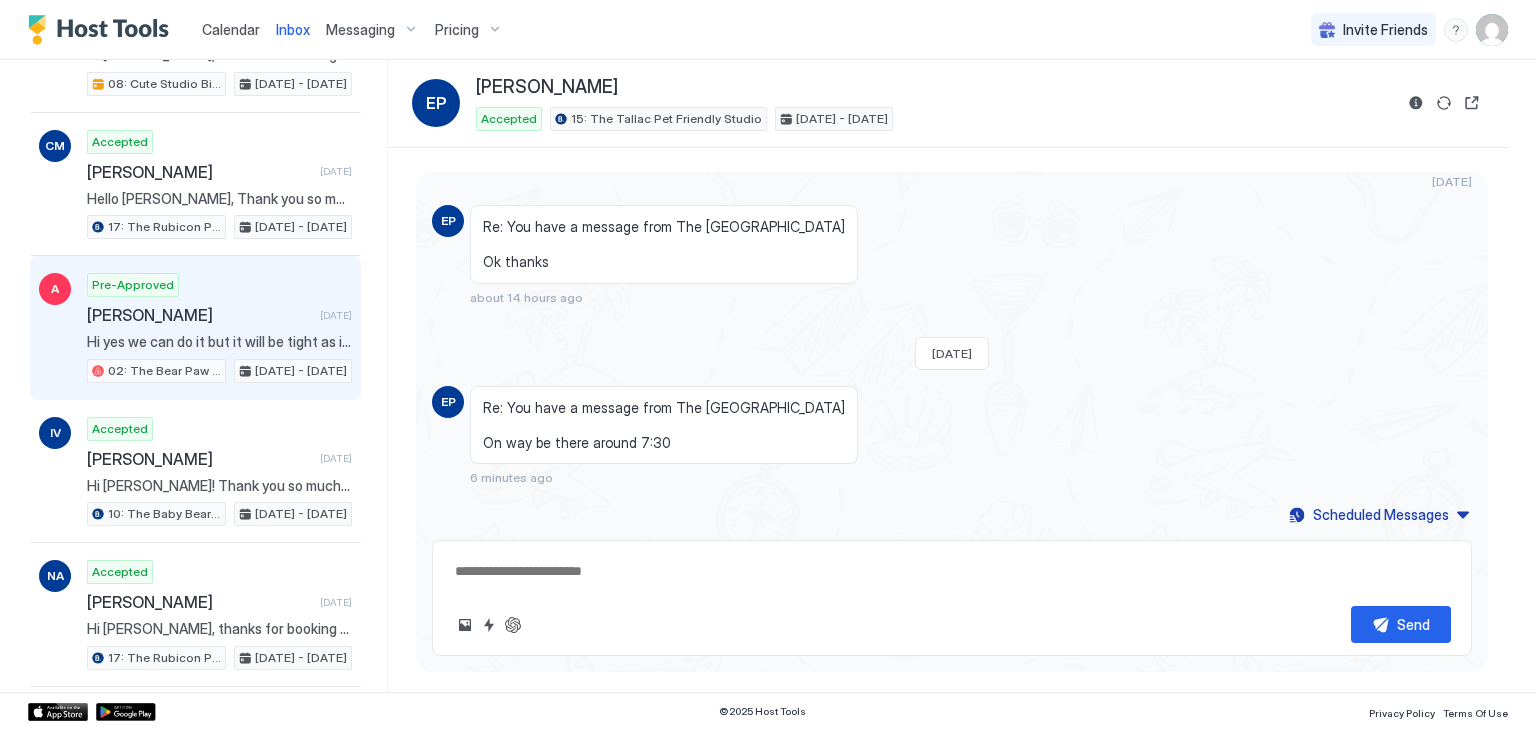type on "*" 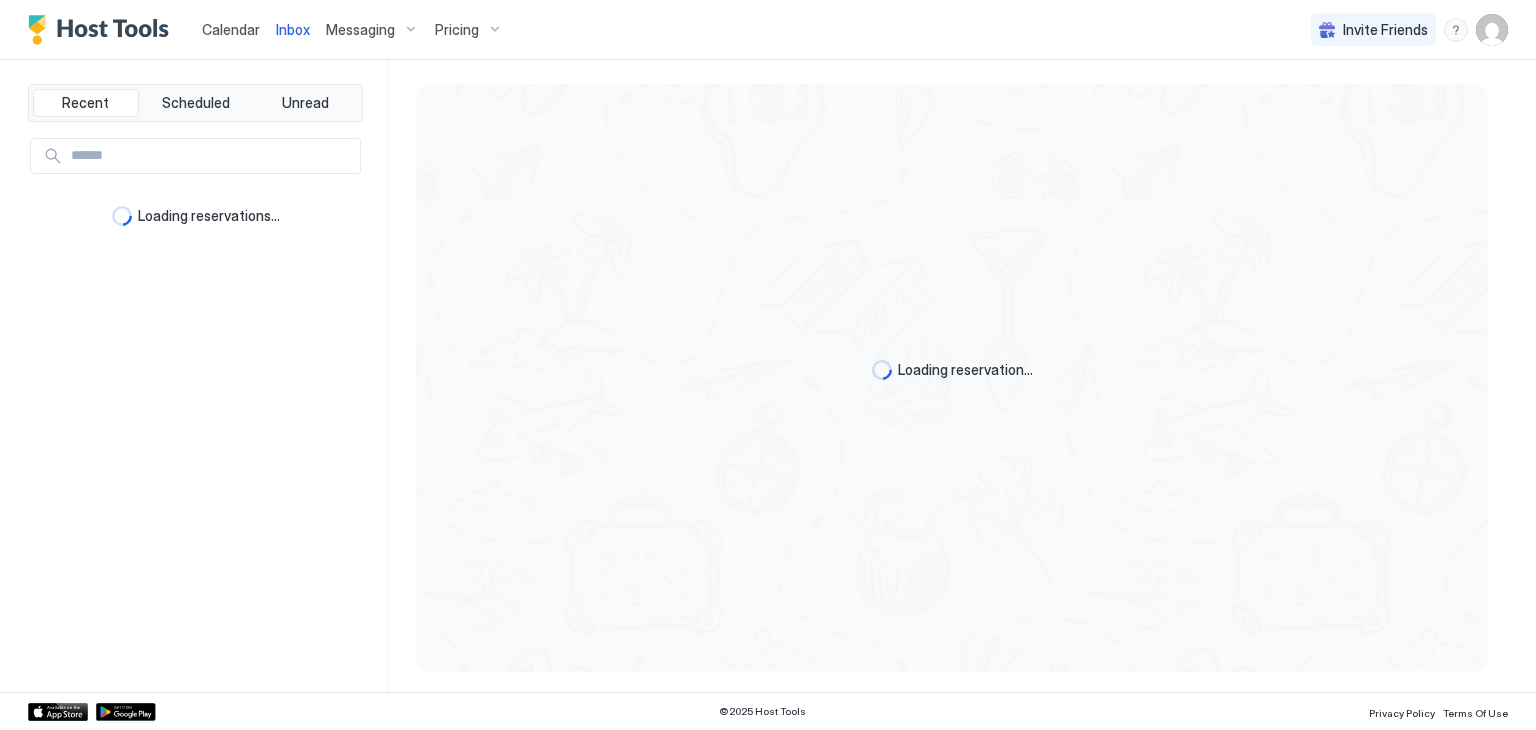scroll, scrollTop: 0, scrollLeft: 0, axis: both 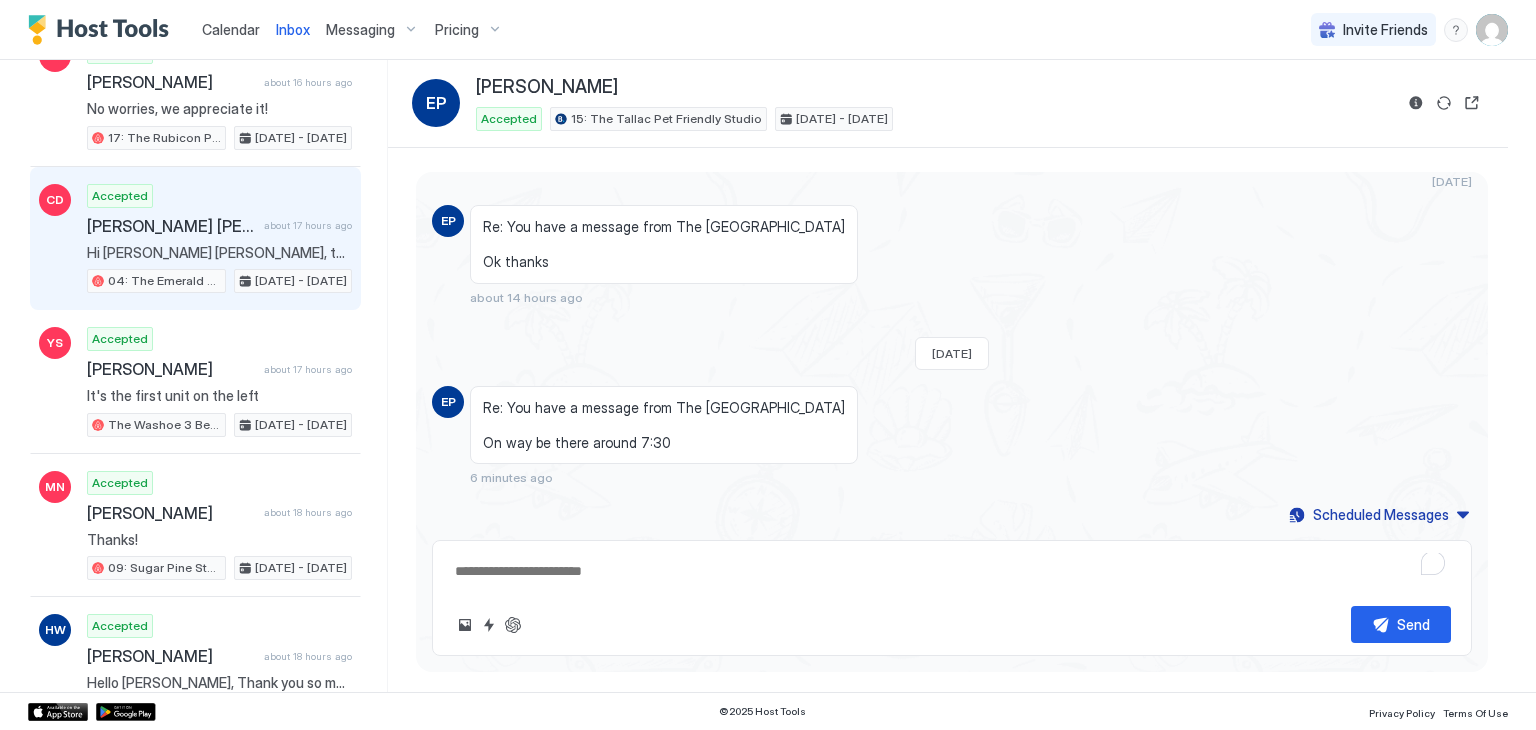 click on "[PERSON_NAME] [PERSON_NAME] about 17 hours ago" at bounding box center (219, 226) 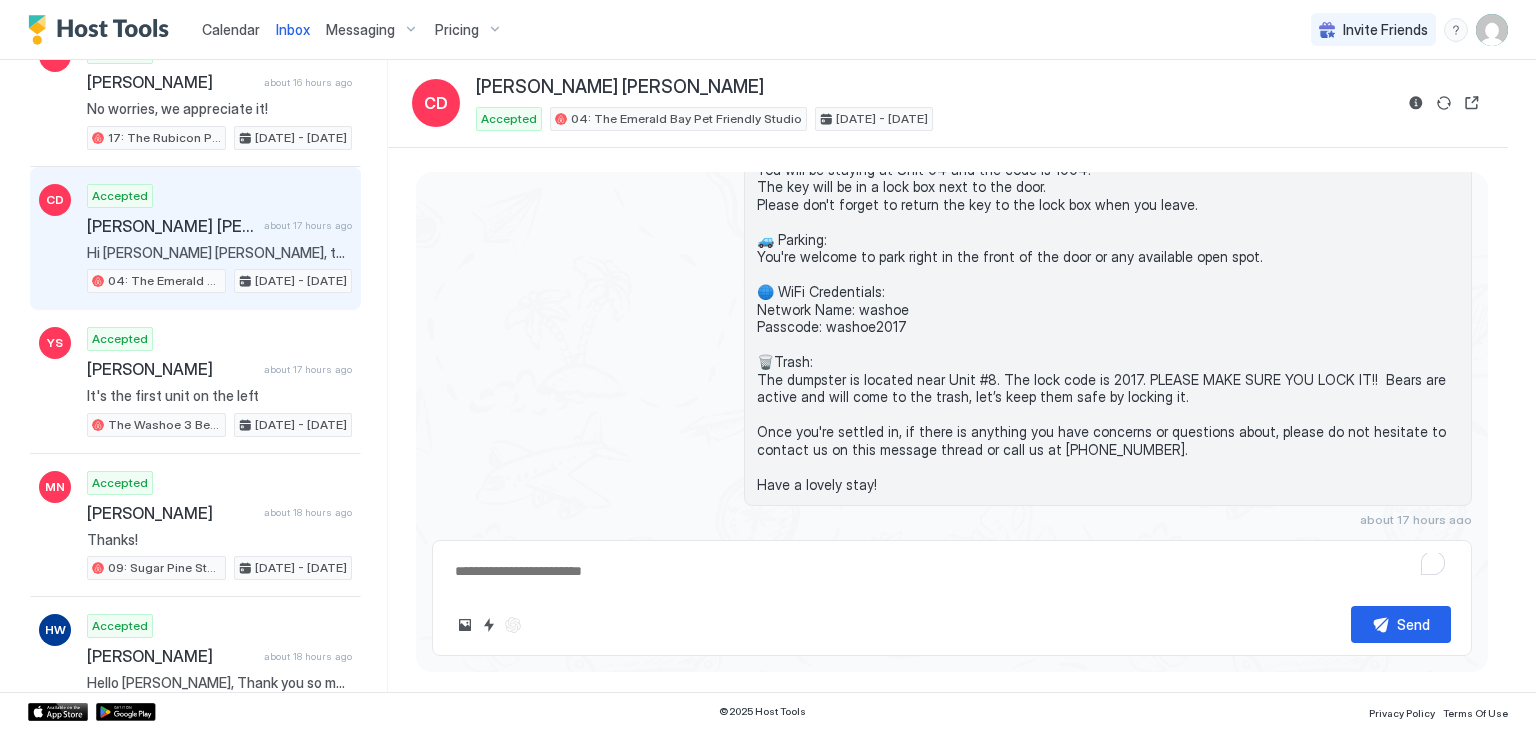 scroll, scrollTop: 0, scrollLeft: 0, axis: both 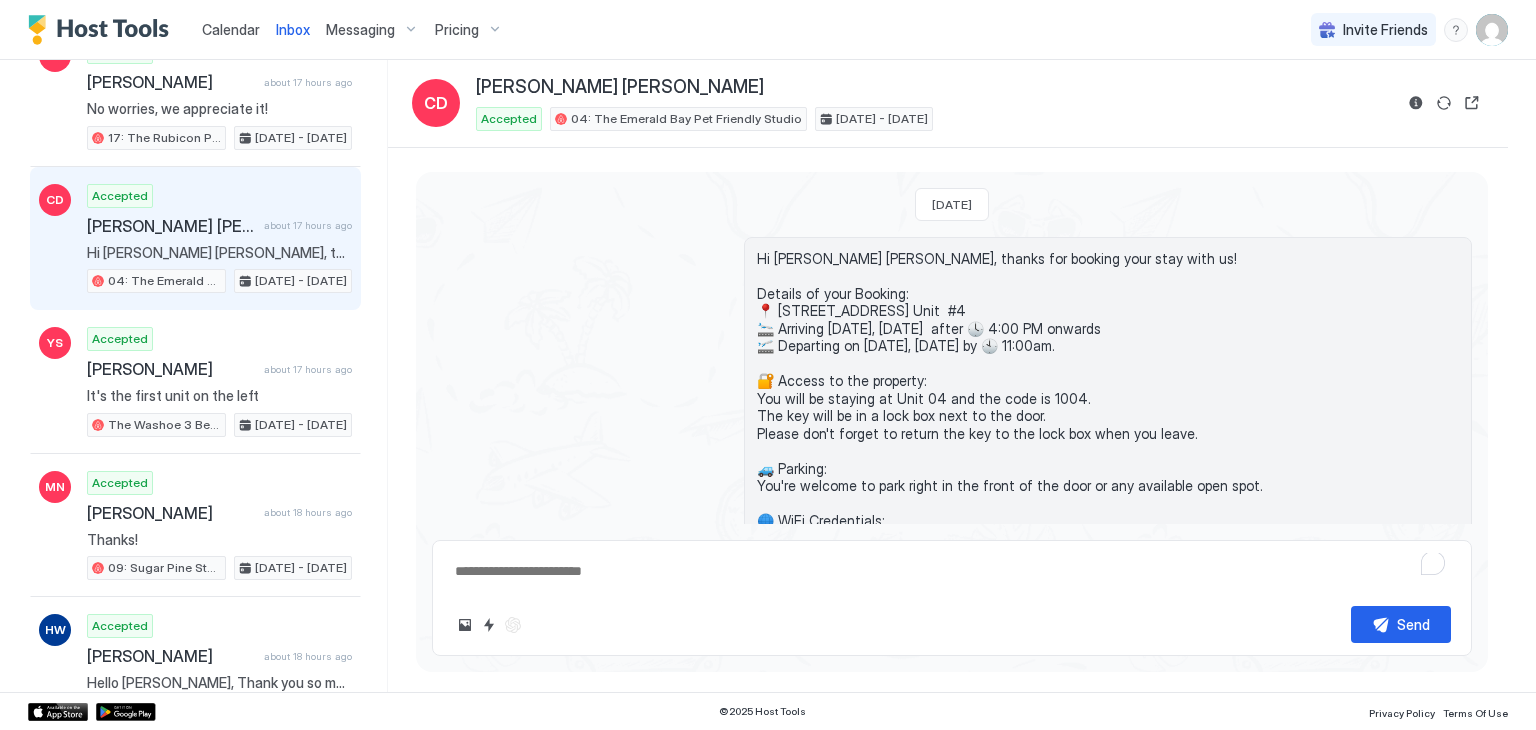 click on "Calendar" at bounding box center [231, 29] 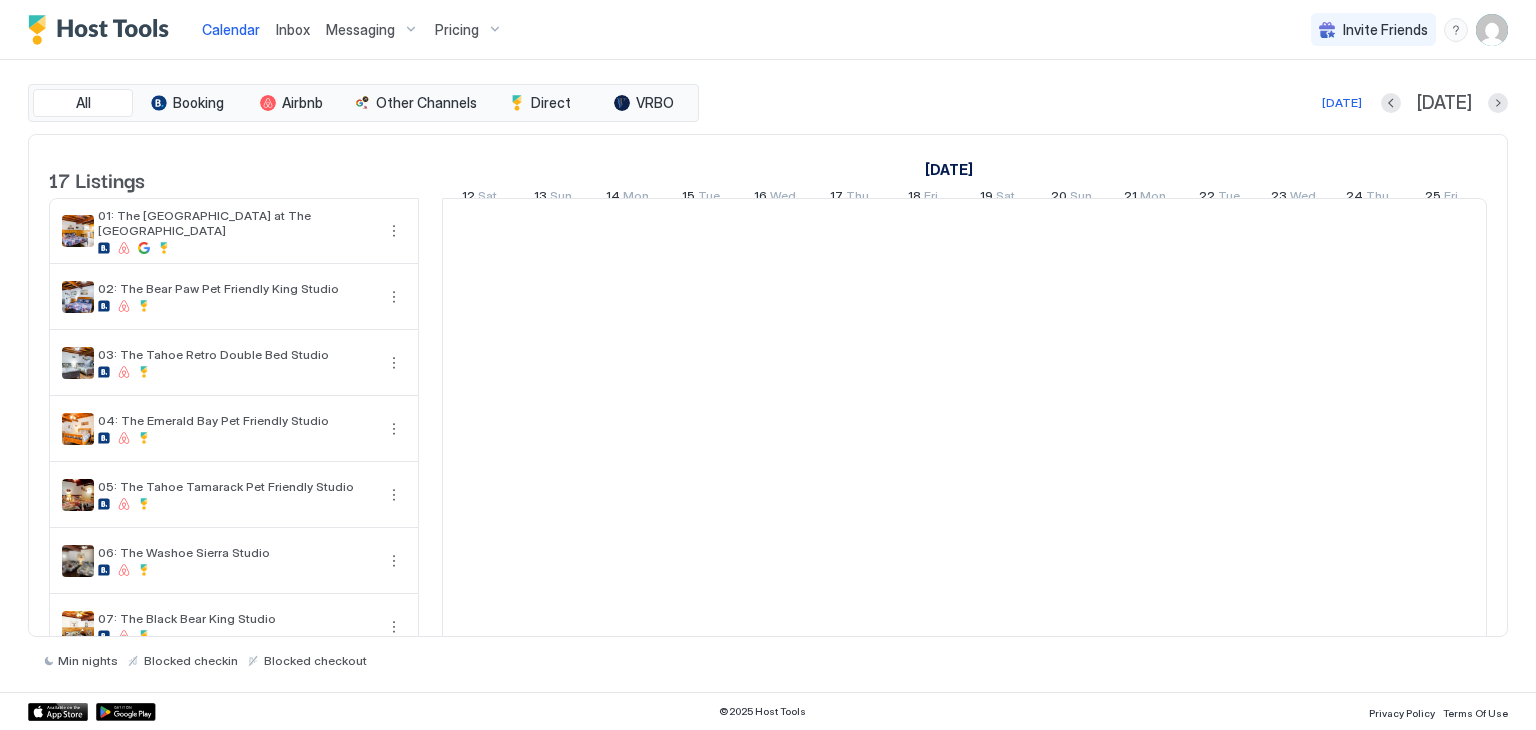 scroll, scrollTop: 0, scrollLeft: 1111, axis: horizontal 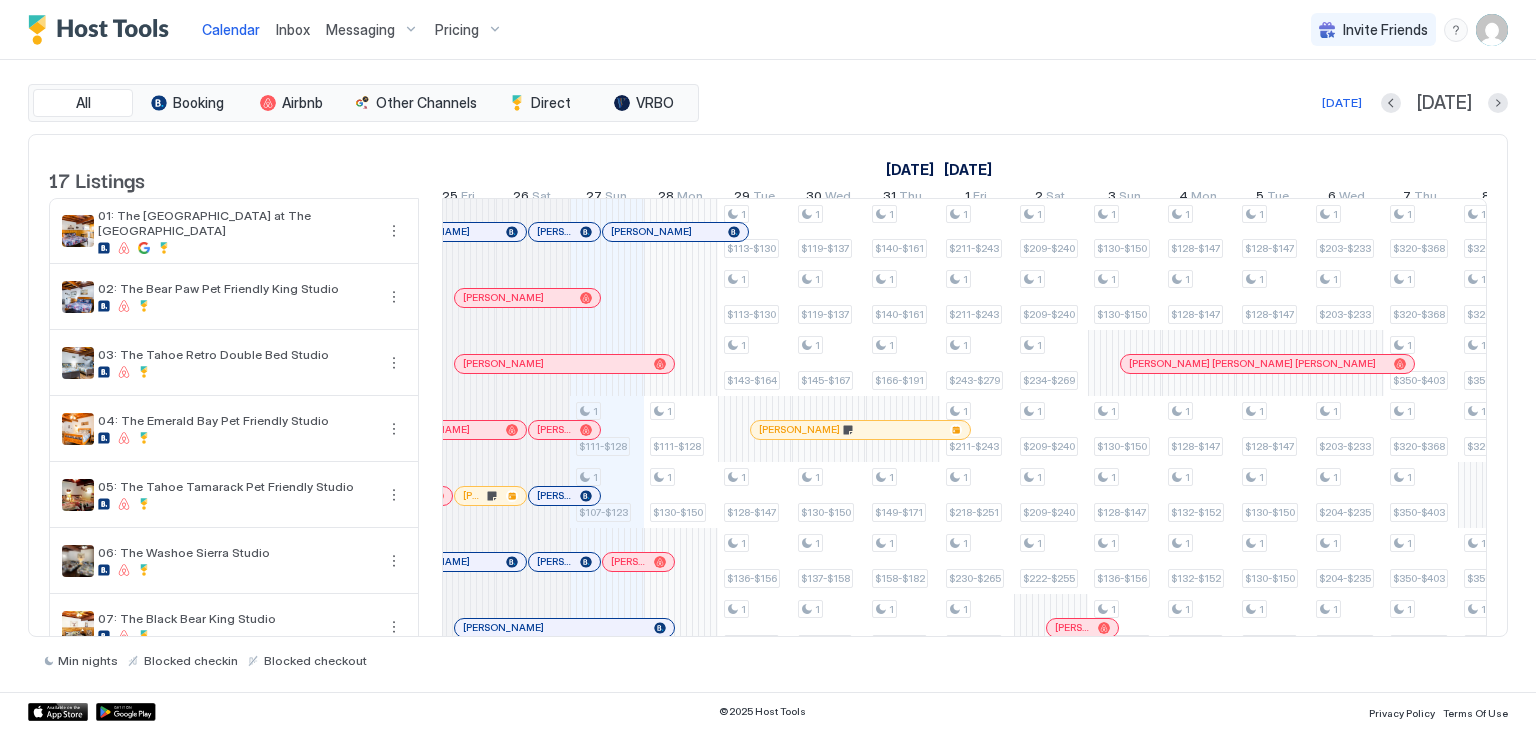 click at bounding box center (550, 232) 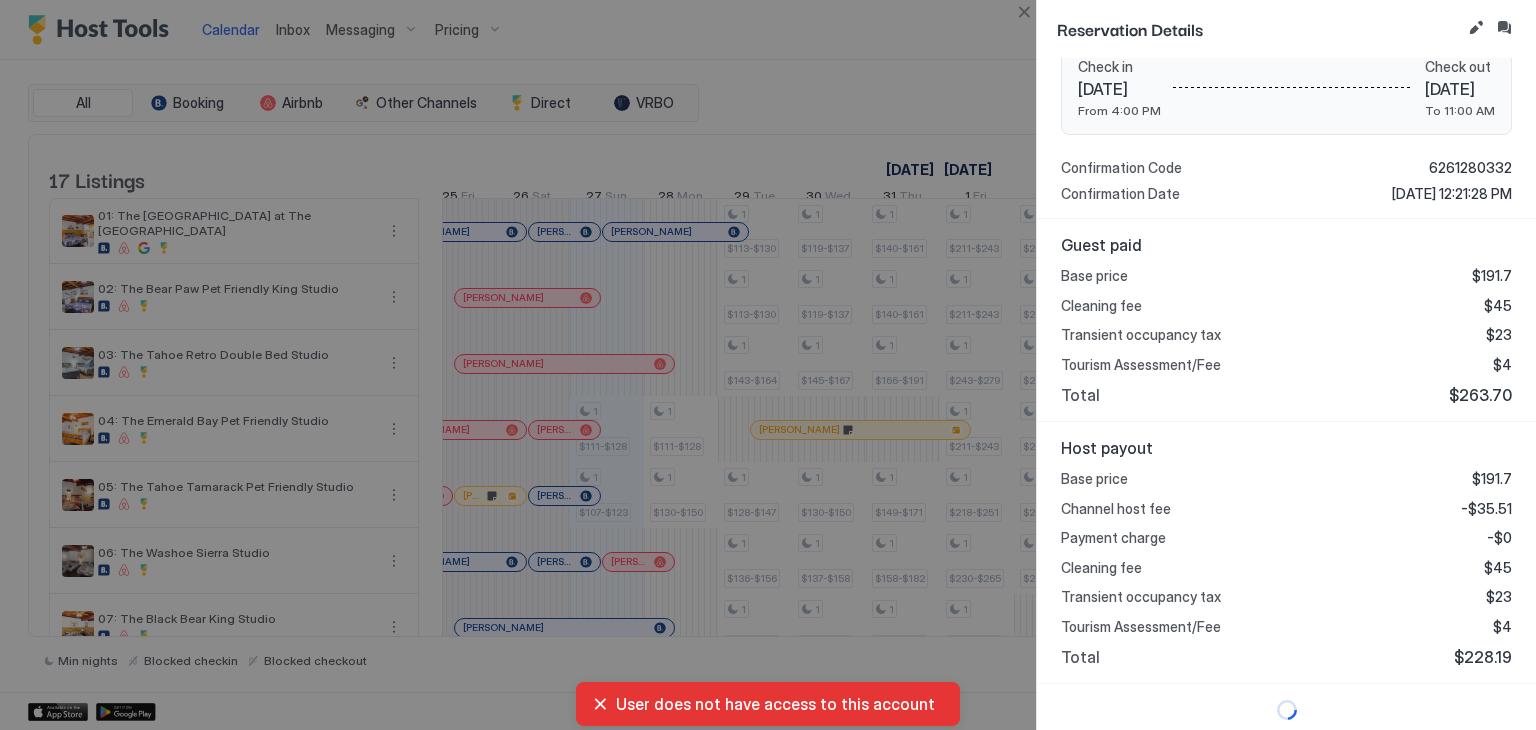scroll, scrollTop: 344, scrollLeft: 0, axis: vertical 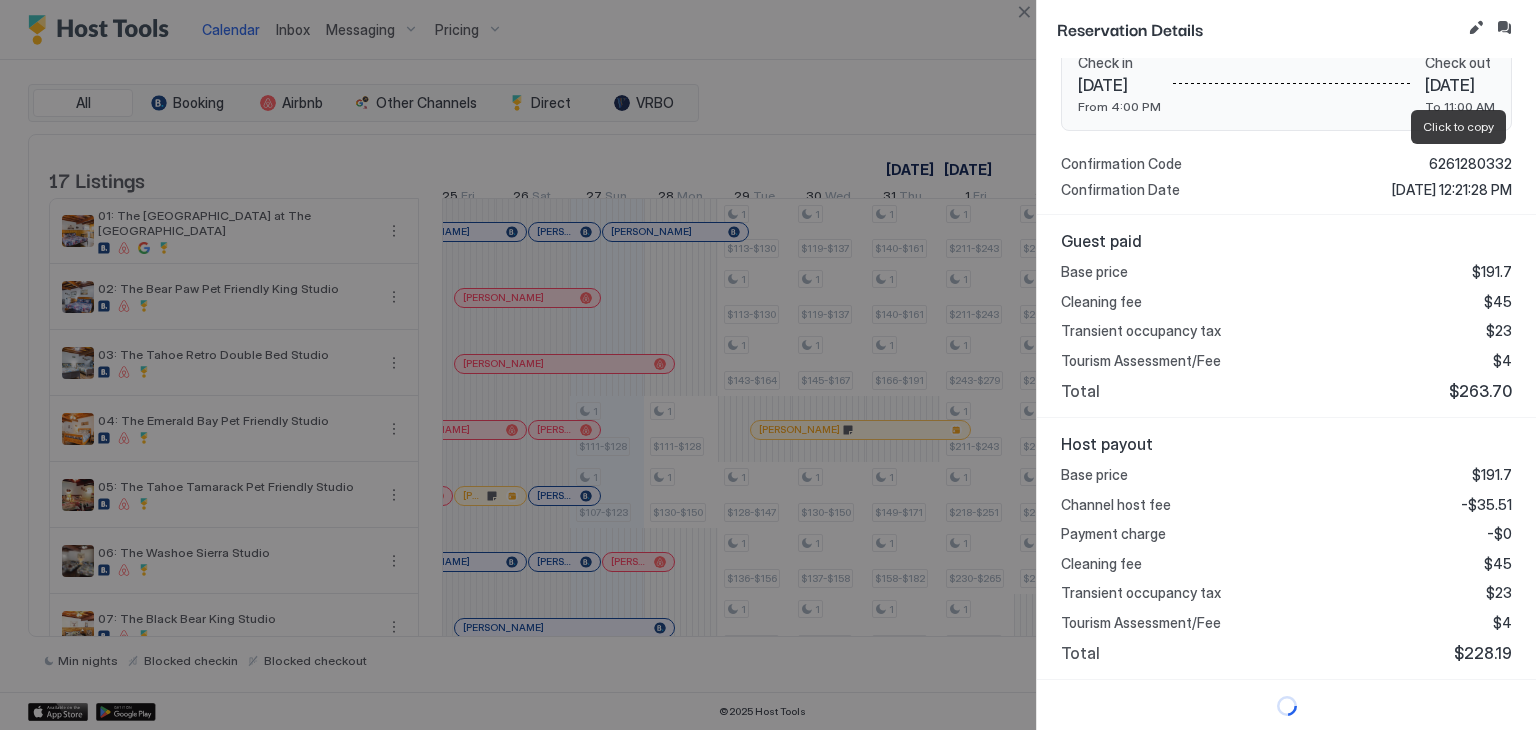 click on "6261280332" at bounding box center (1470, 164) 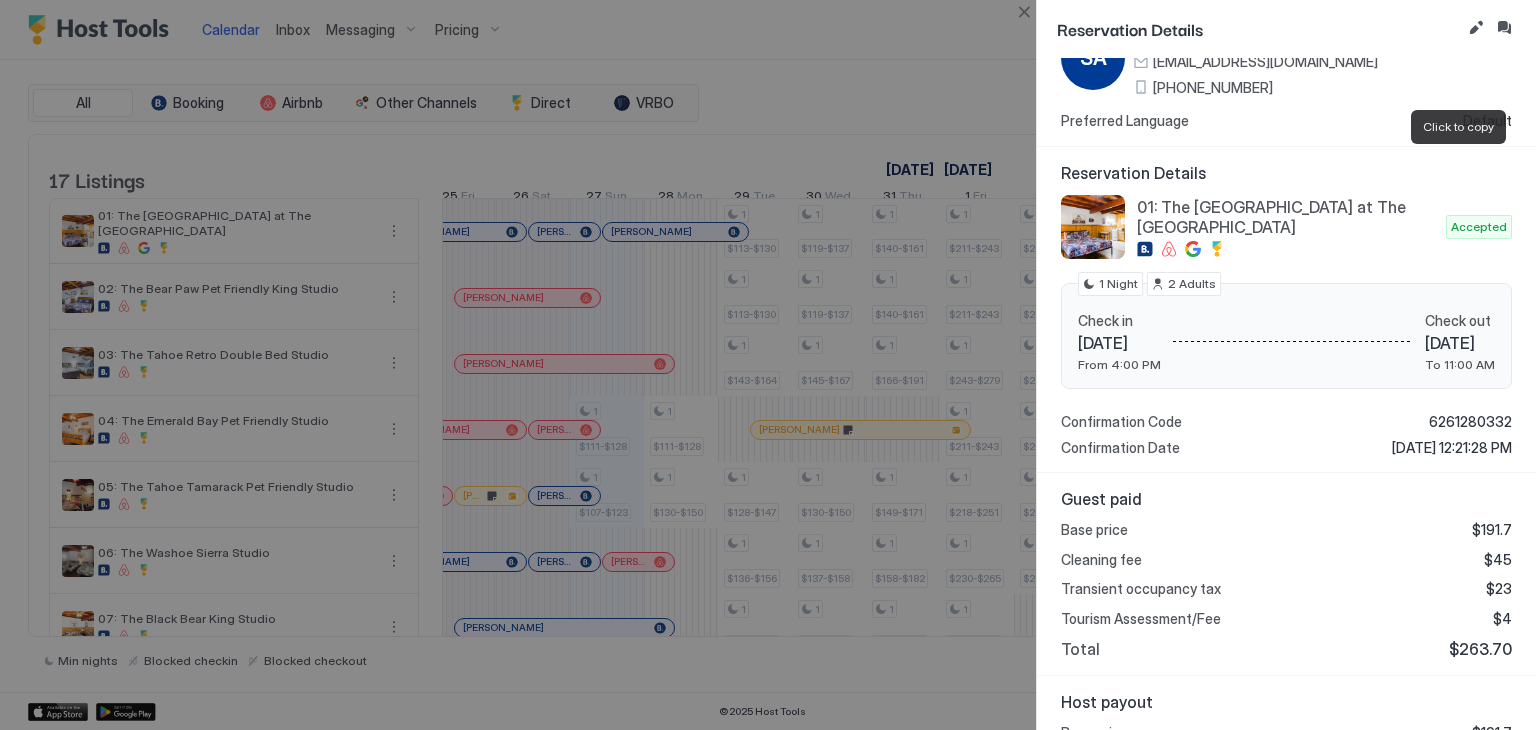 scroll, scrollTop: 0, scrollLeft: 0, axis: both 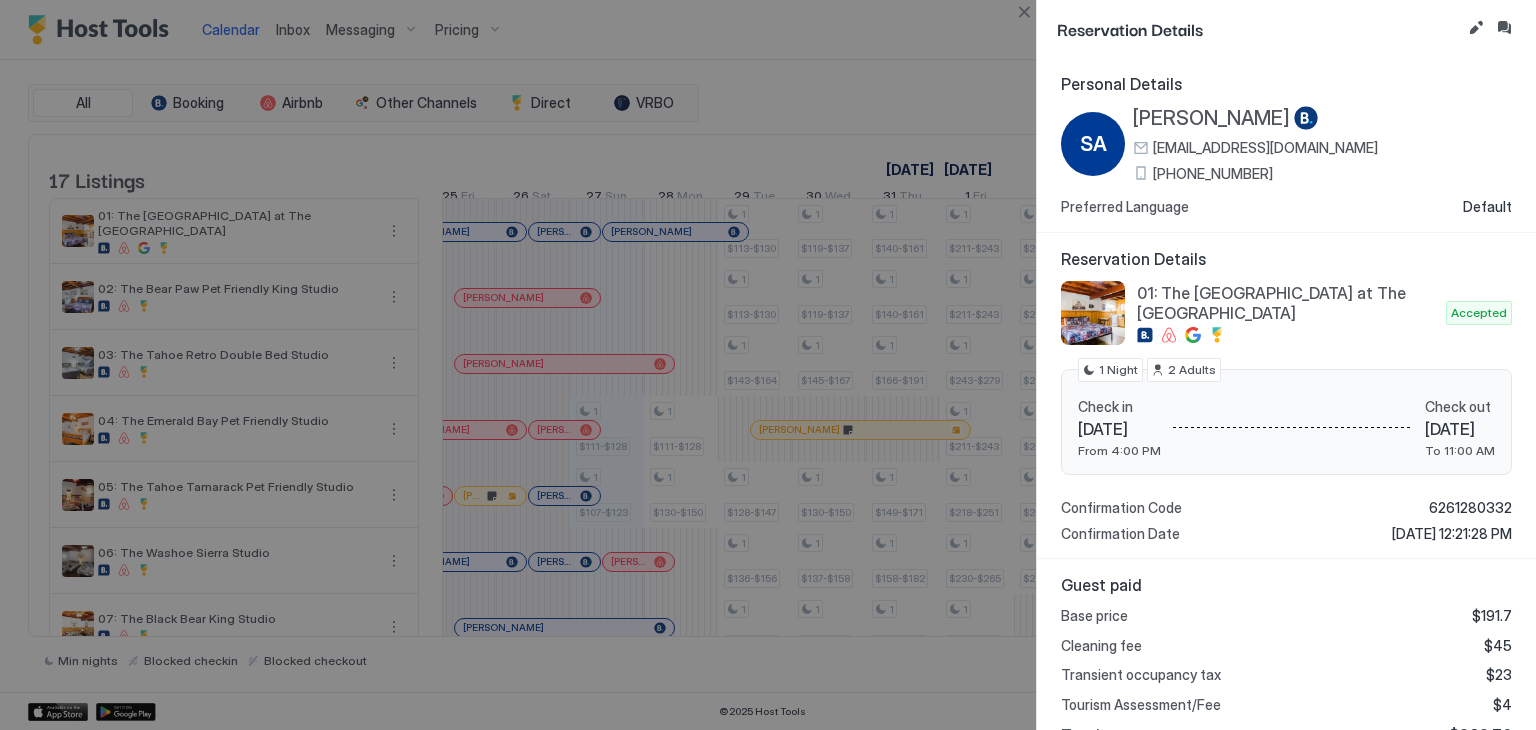 click at bounding box center (768, 365) 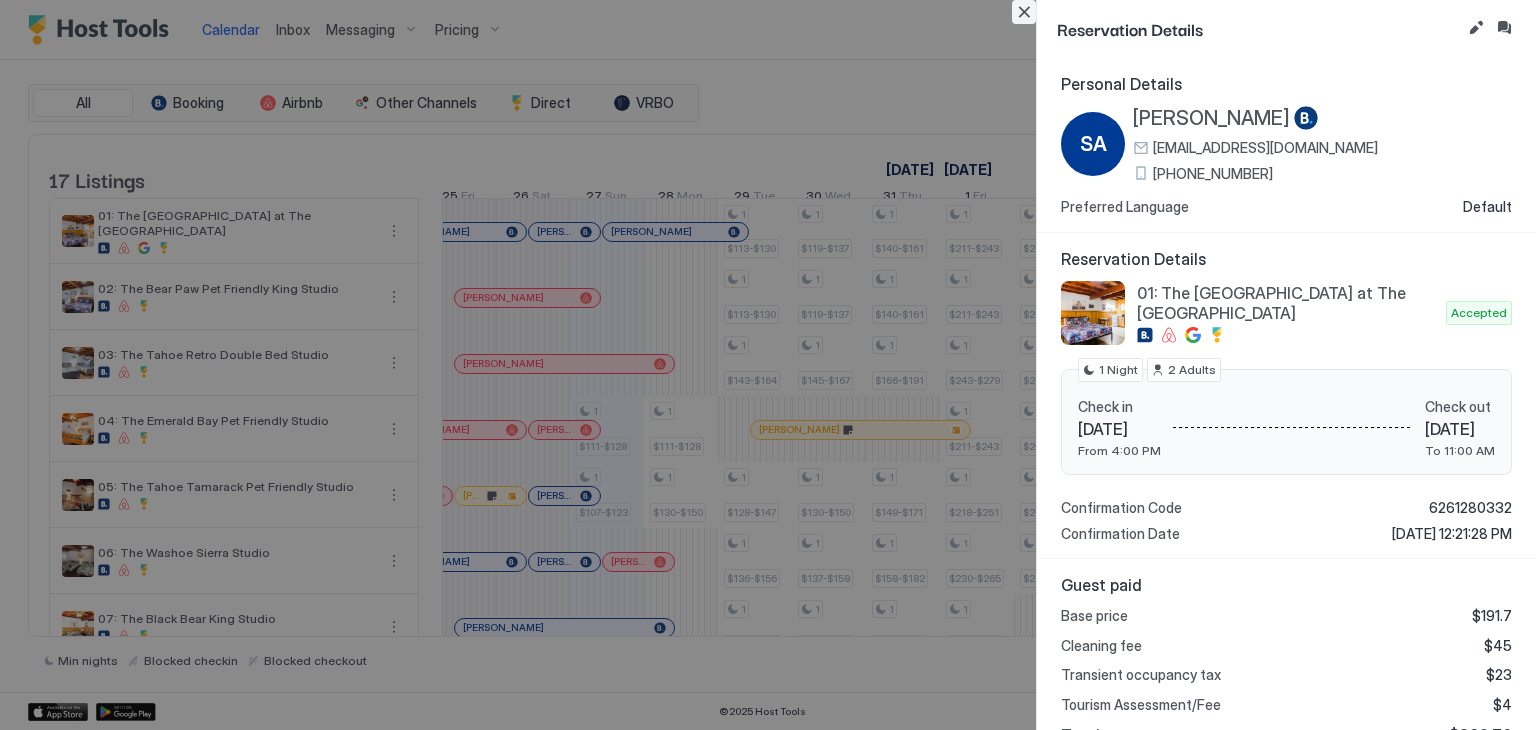 click at bounding box center (1024, 12) 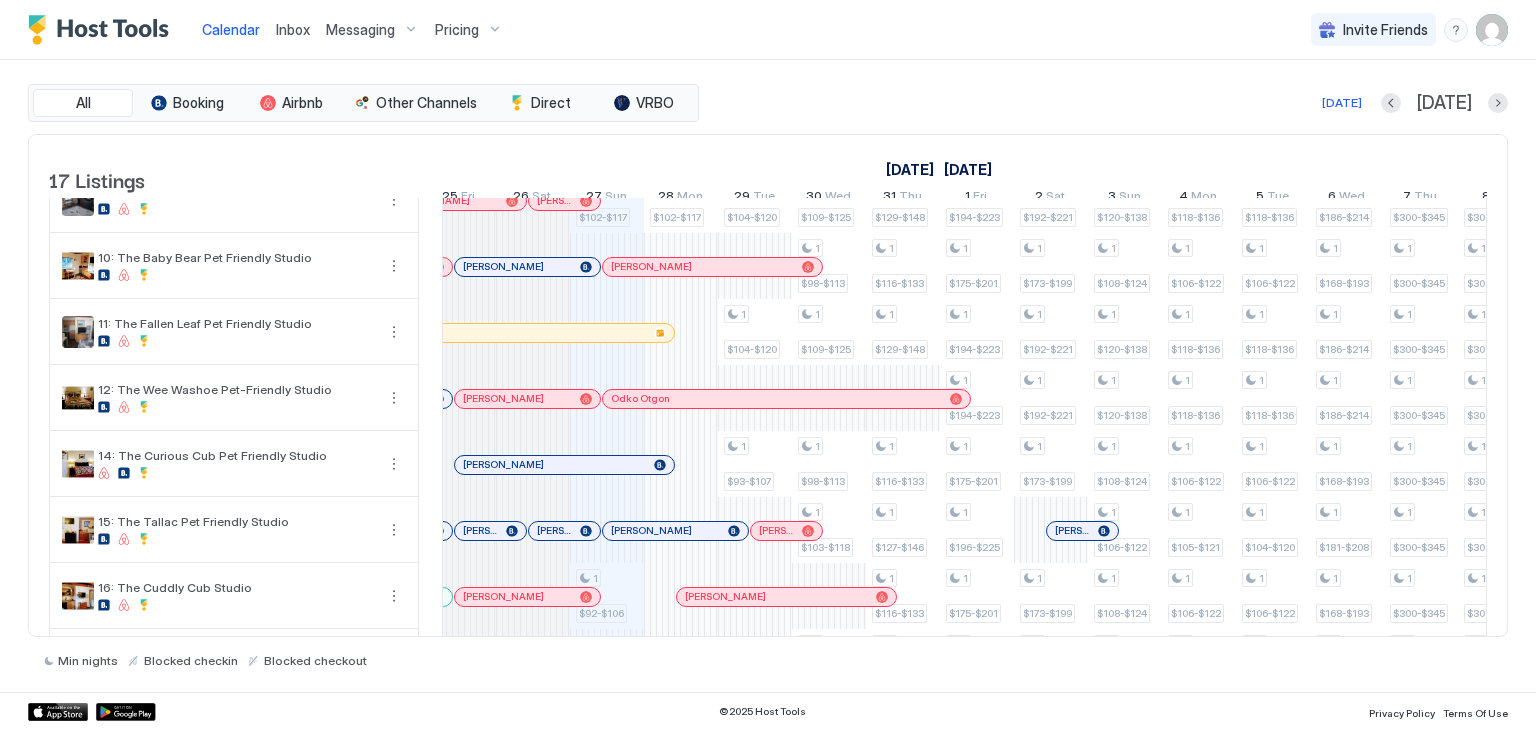 scroll, scrollTop: 709, scrollLeft: 0, axis: vertical 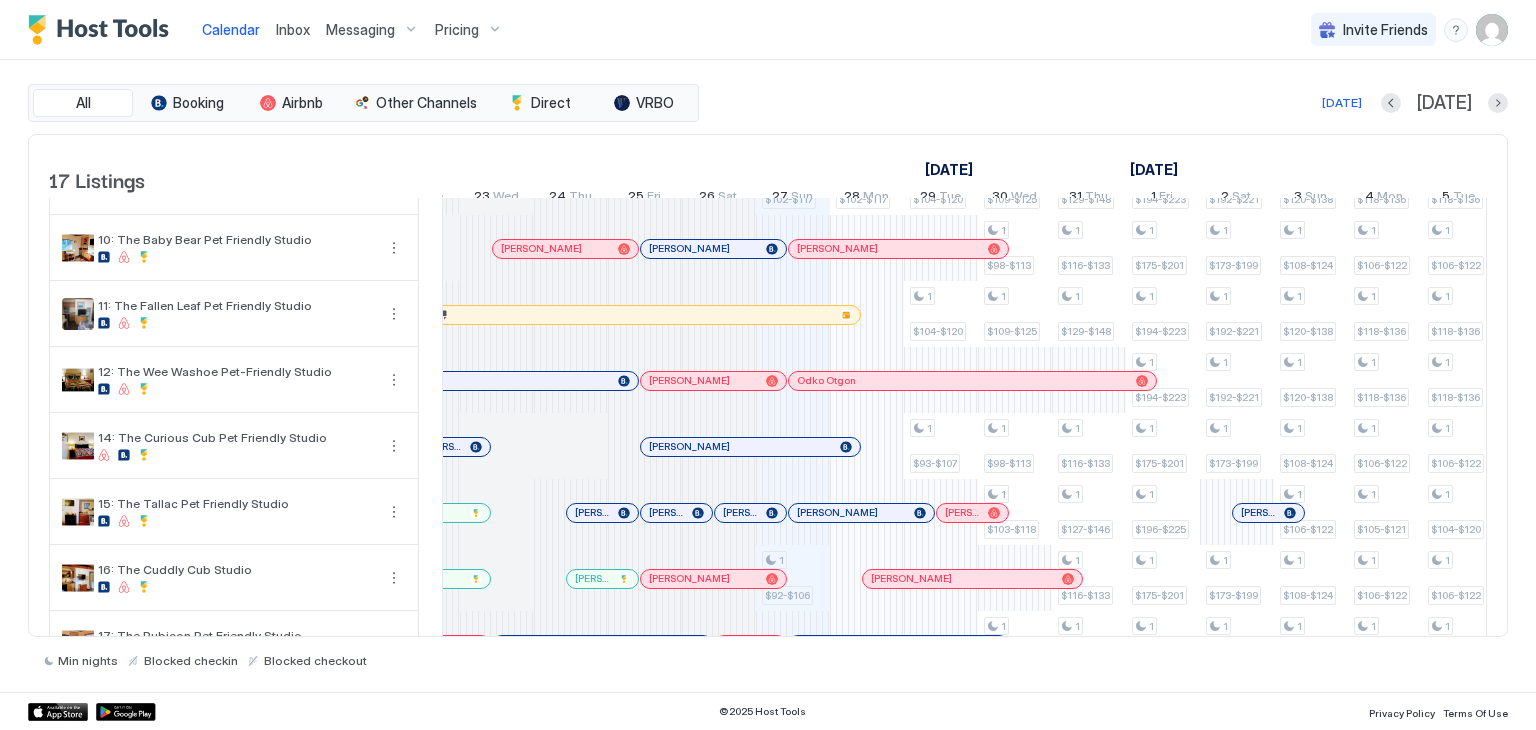 click on "Maura Freiermuth" at bounding box center [750, 447] 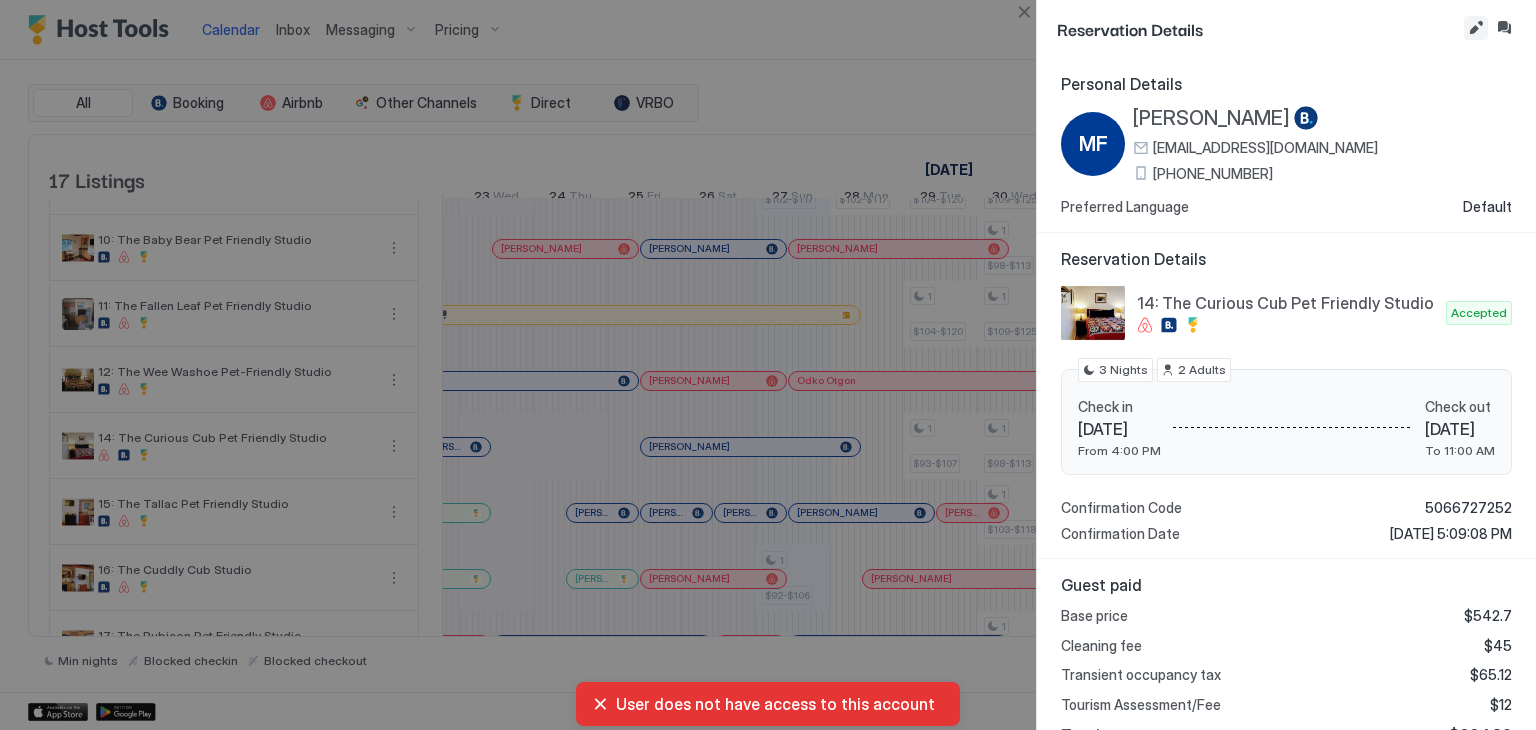 click at bounding box center (1476, 28) 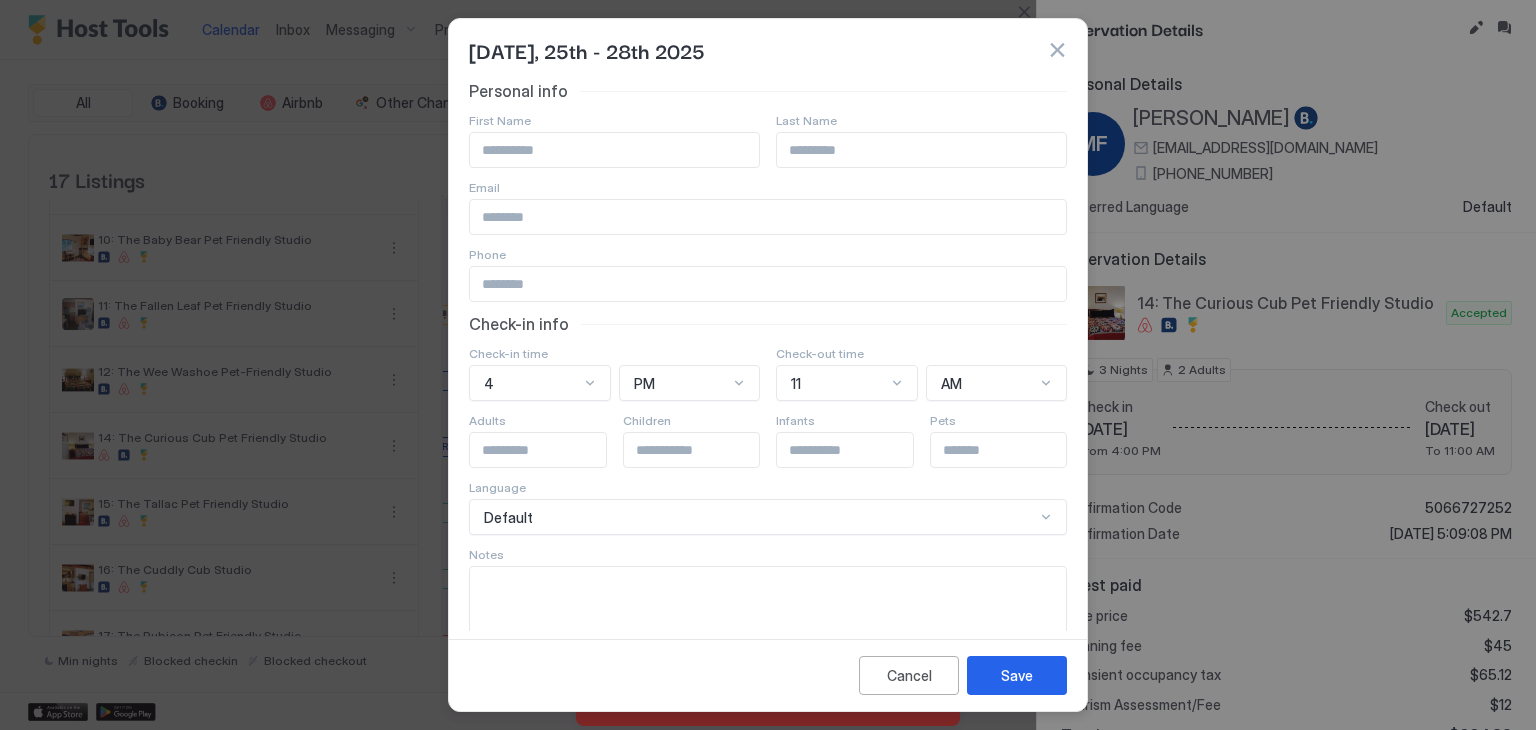 click at bounding box center [921, 150] 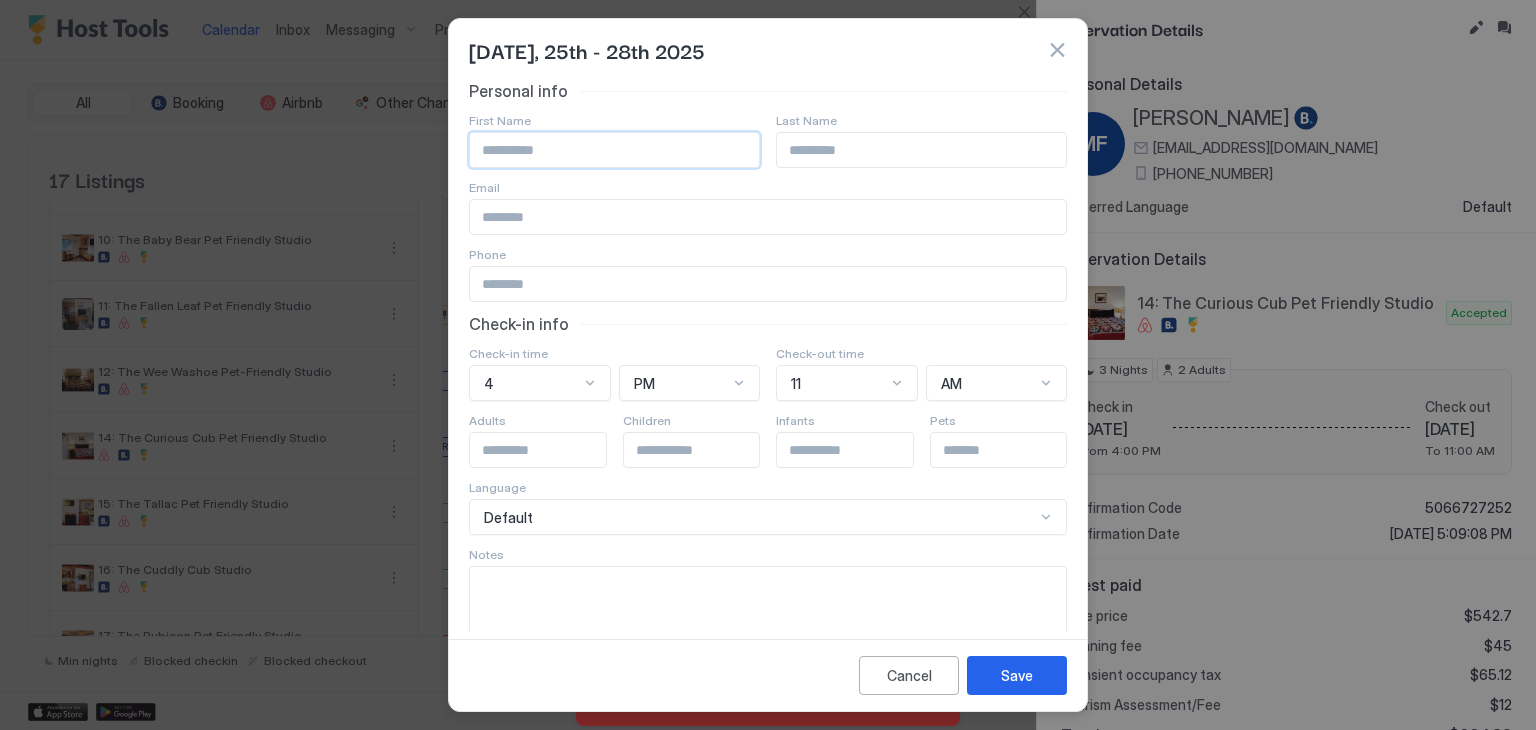 click at bounding box center (614, 150) 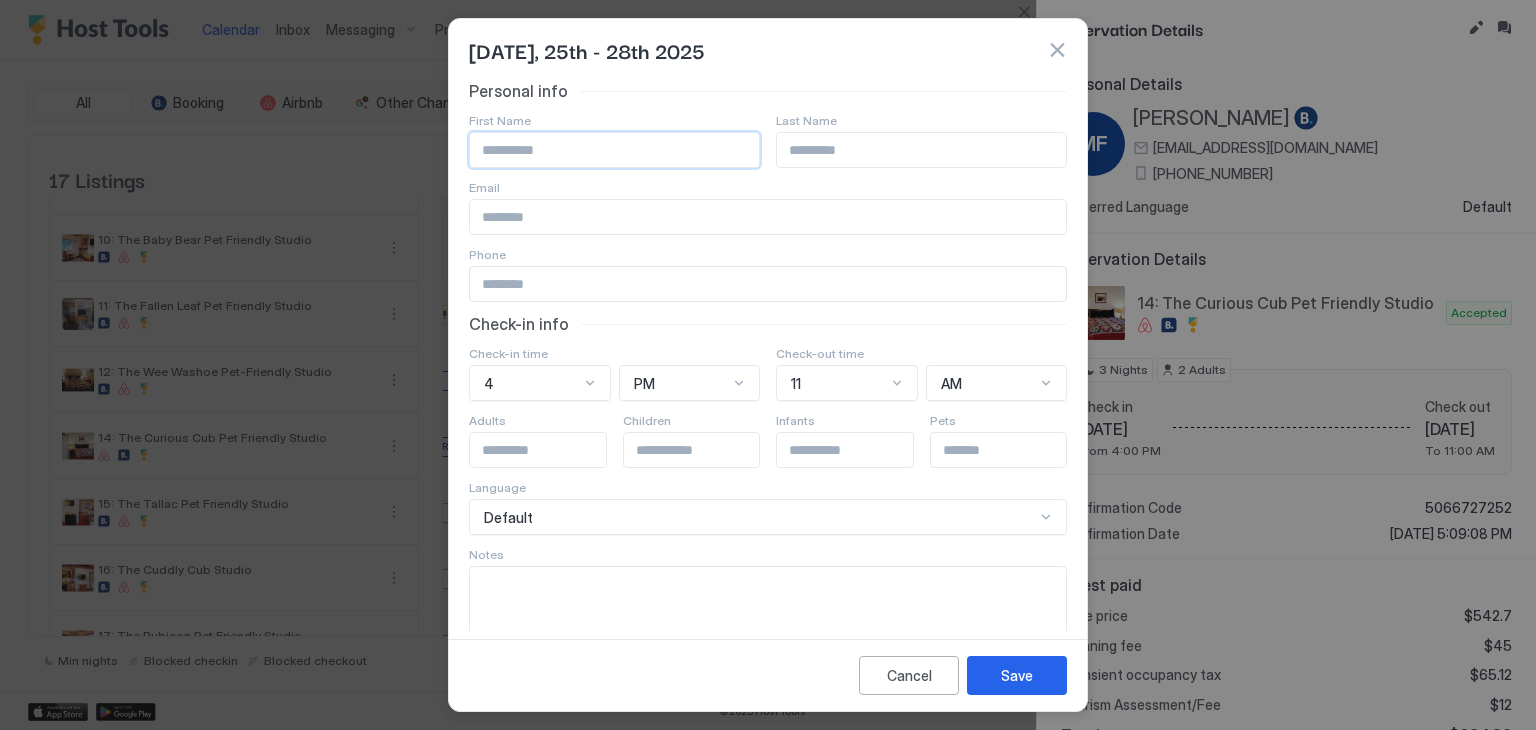 click on "Personal info" at bounding box center (768, 91) 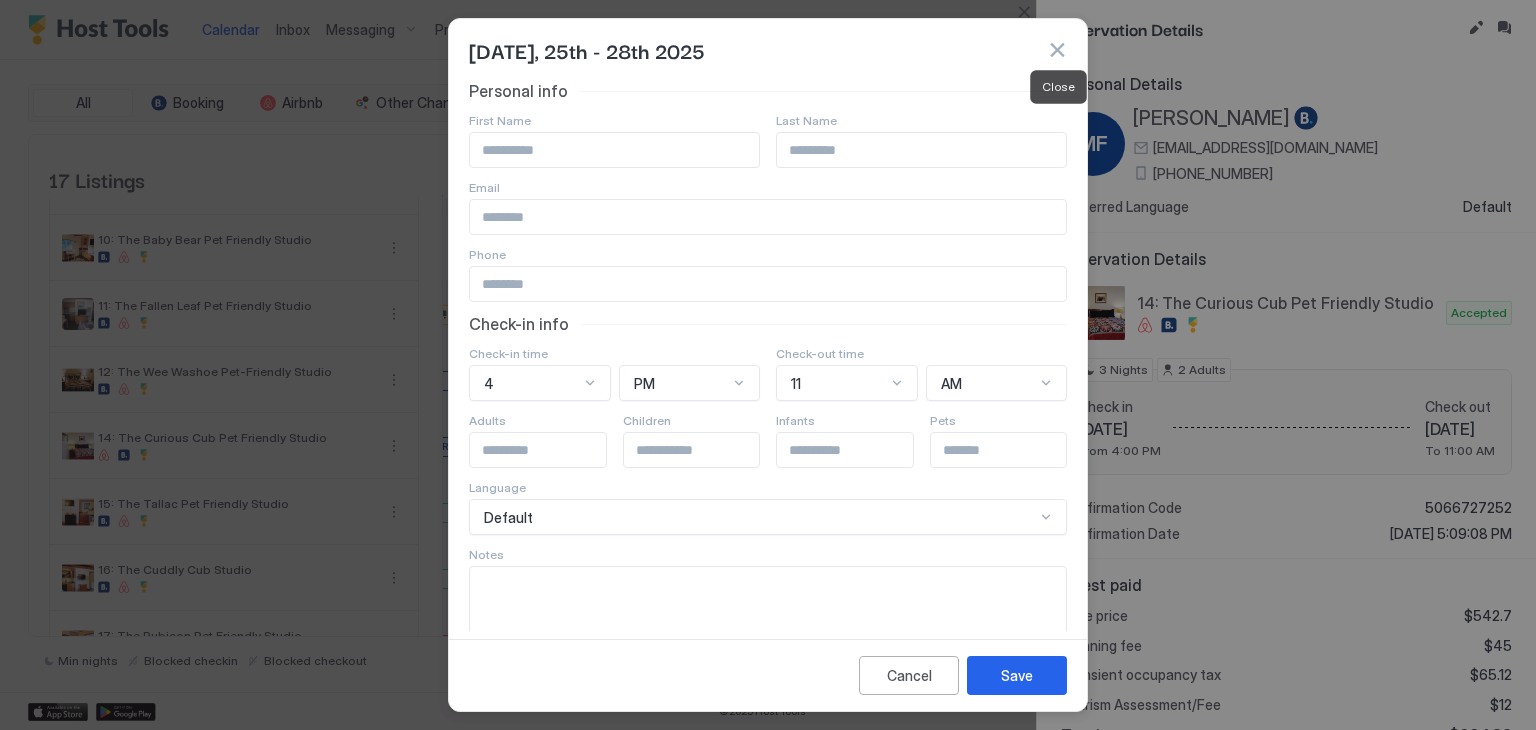 click at bounding box center (1057, 50) 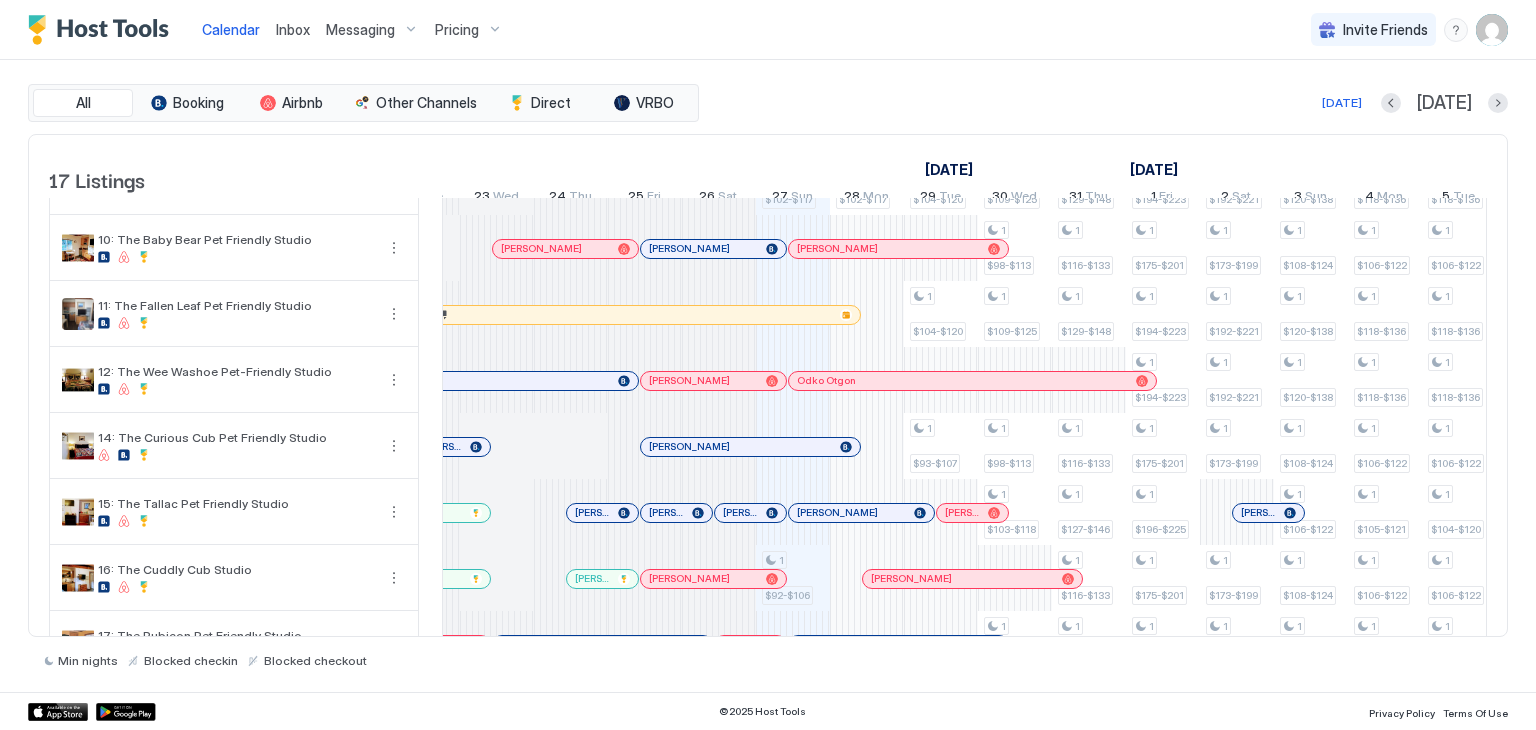 click on "Concetta Denisi" at bounding box center (592, 578) 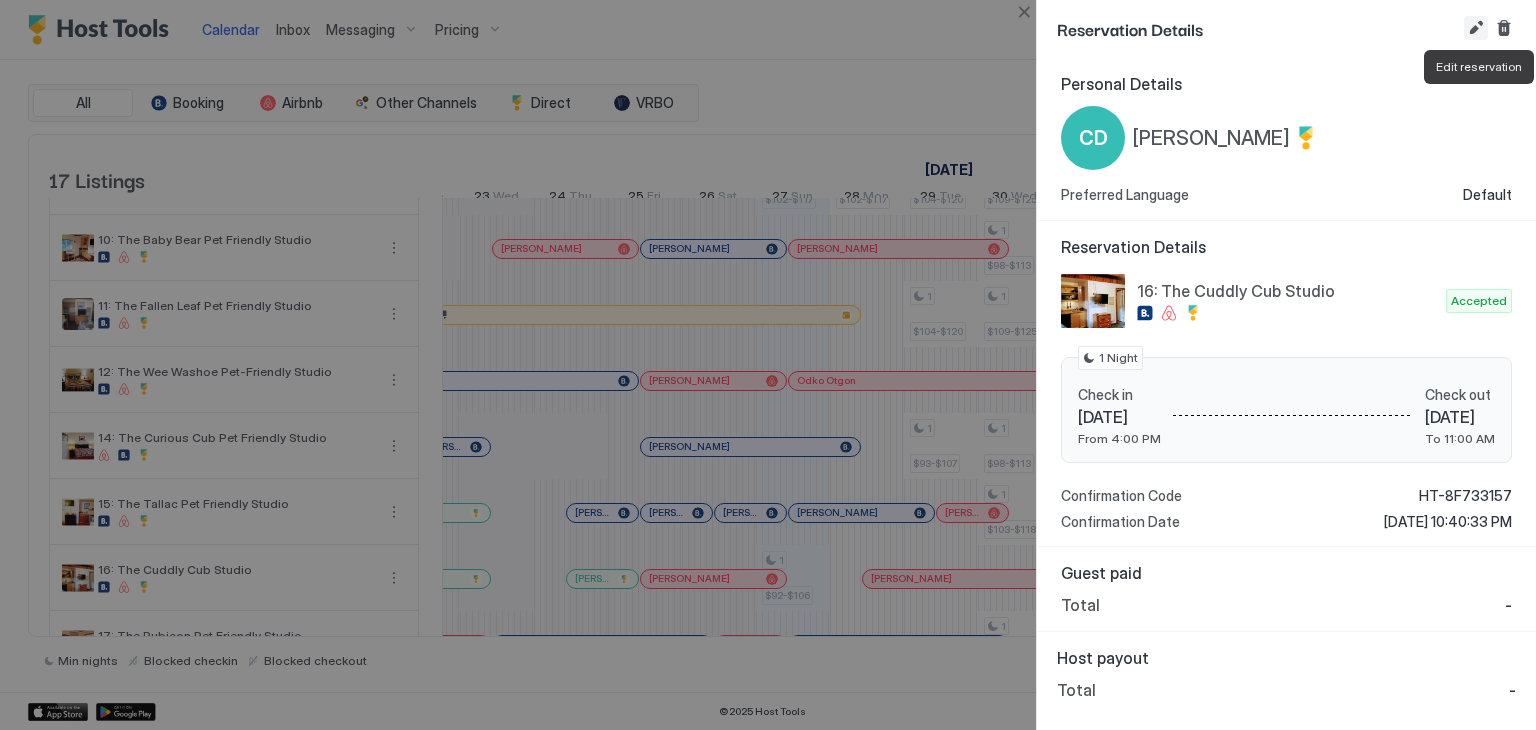click at bounding box center (1476, 28) 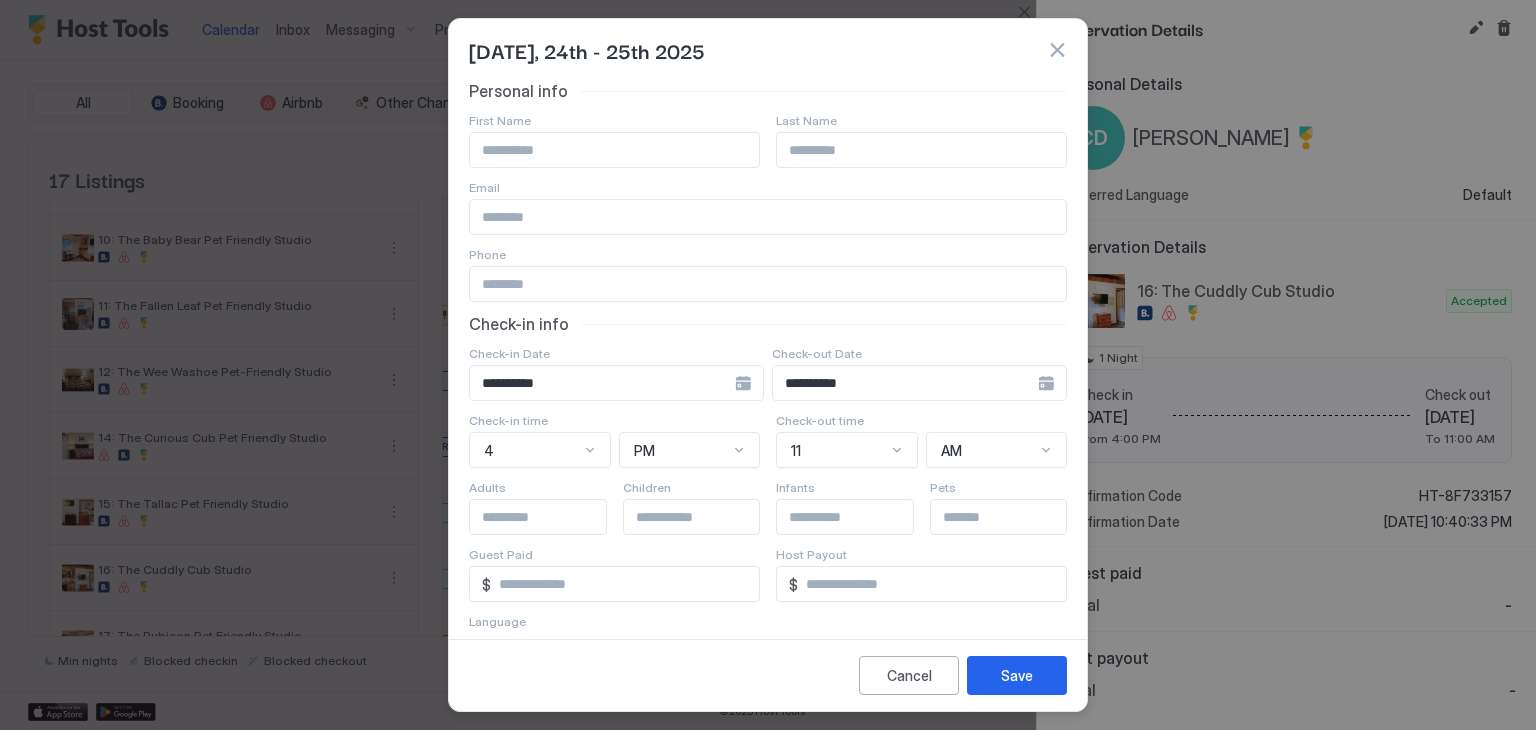 click at bounding box center [1057, 50] 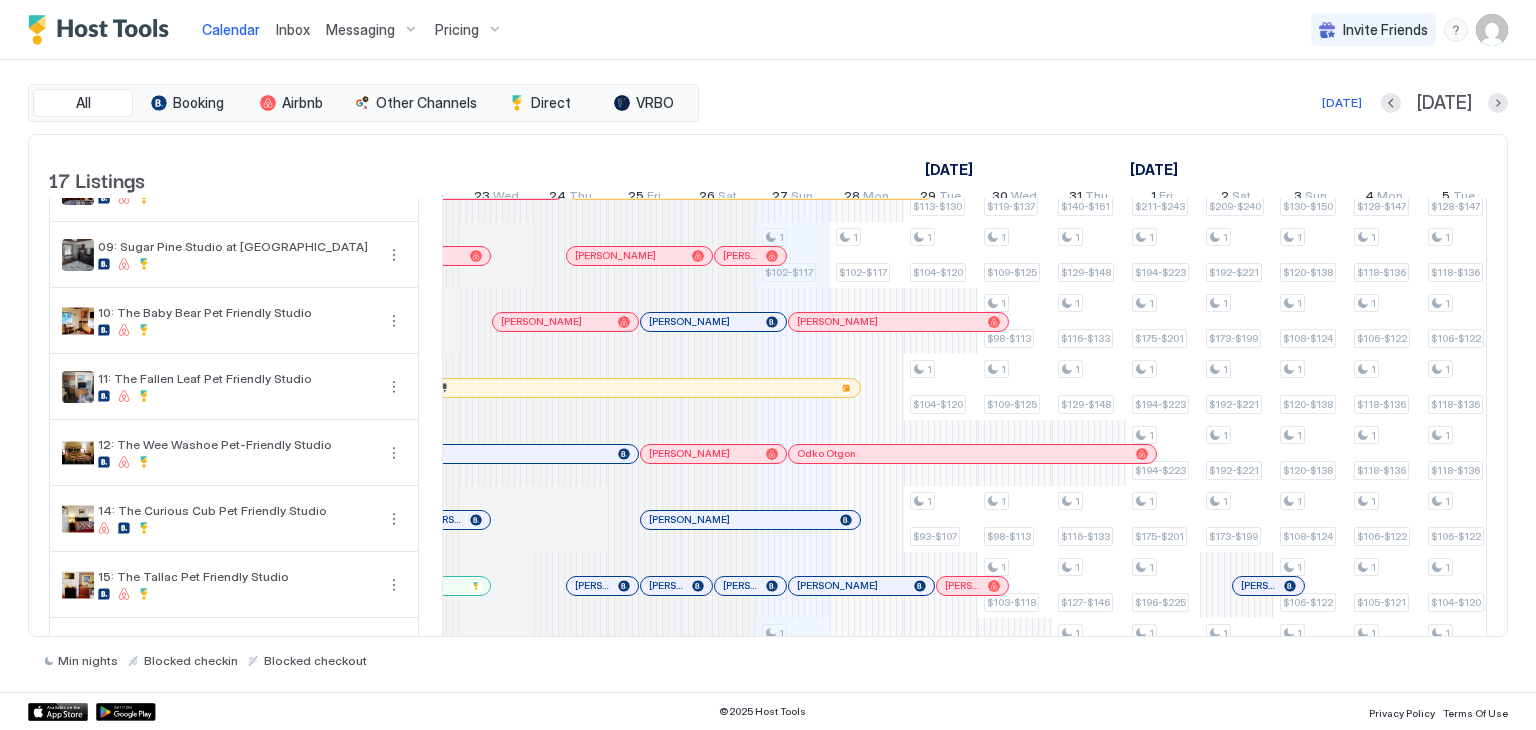 scroll, scrollTop: 532, scrollLeft: 0, axis: vertical 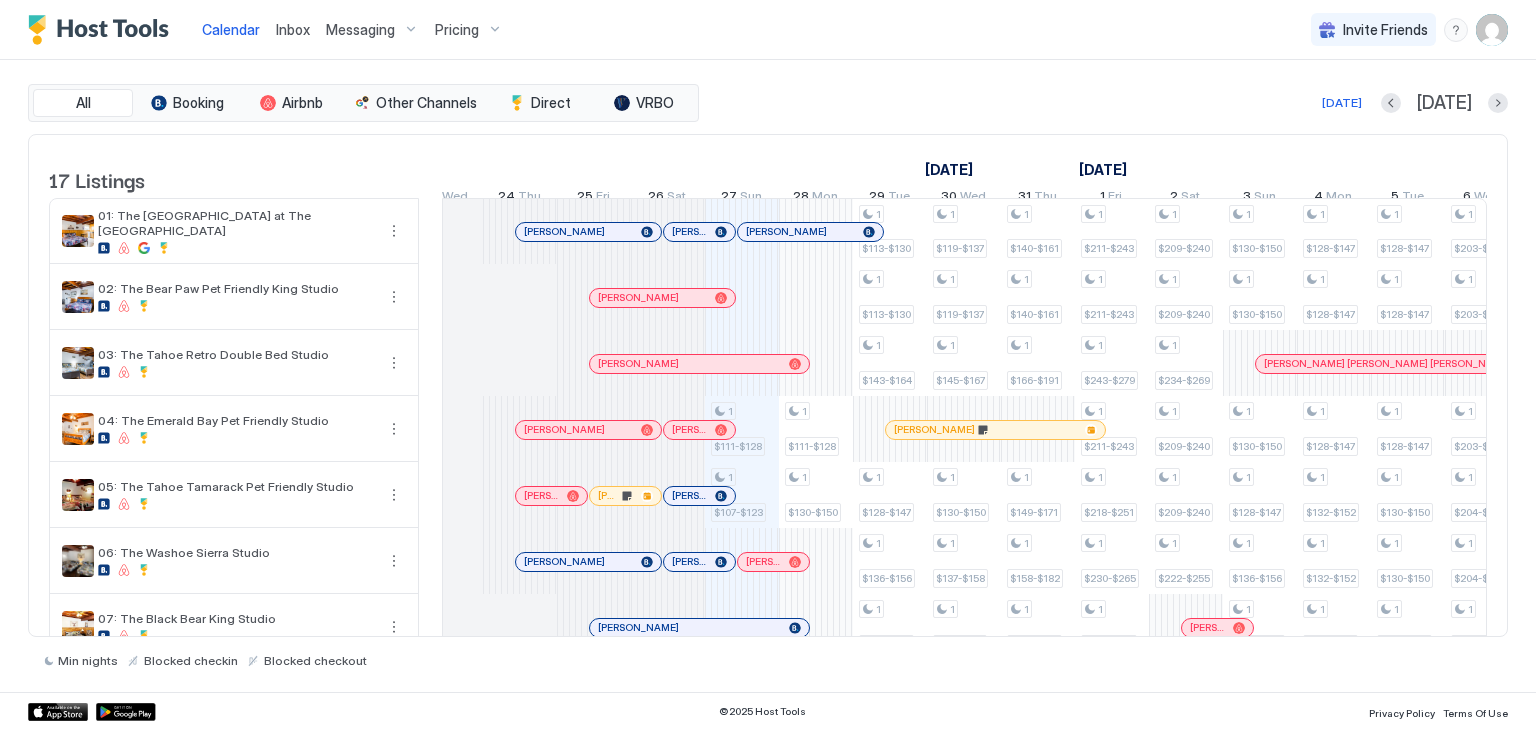 click at bounding box center (687, 430) 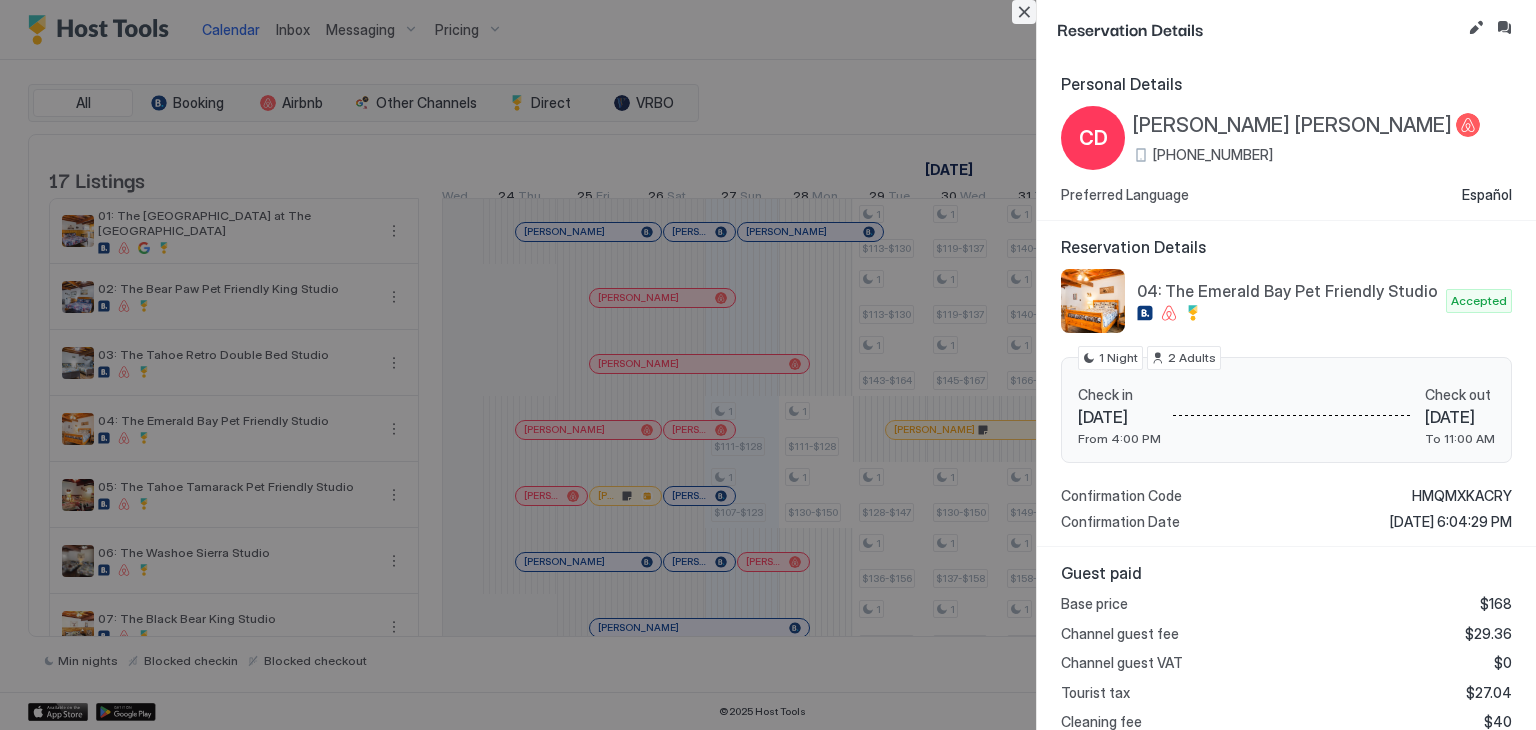 click at bounding box center (1024, 12) 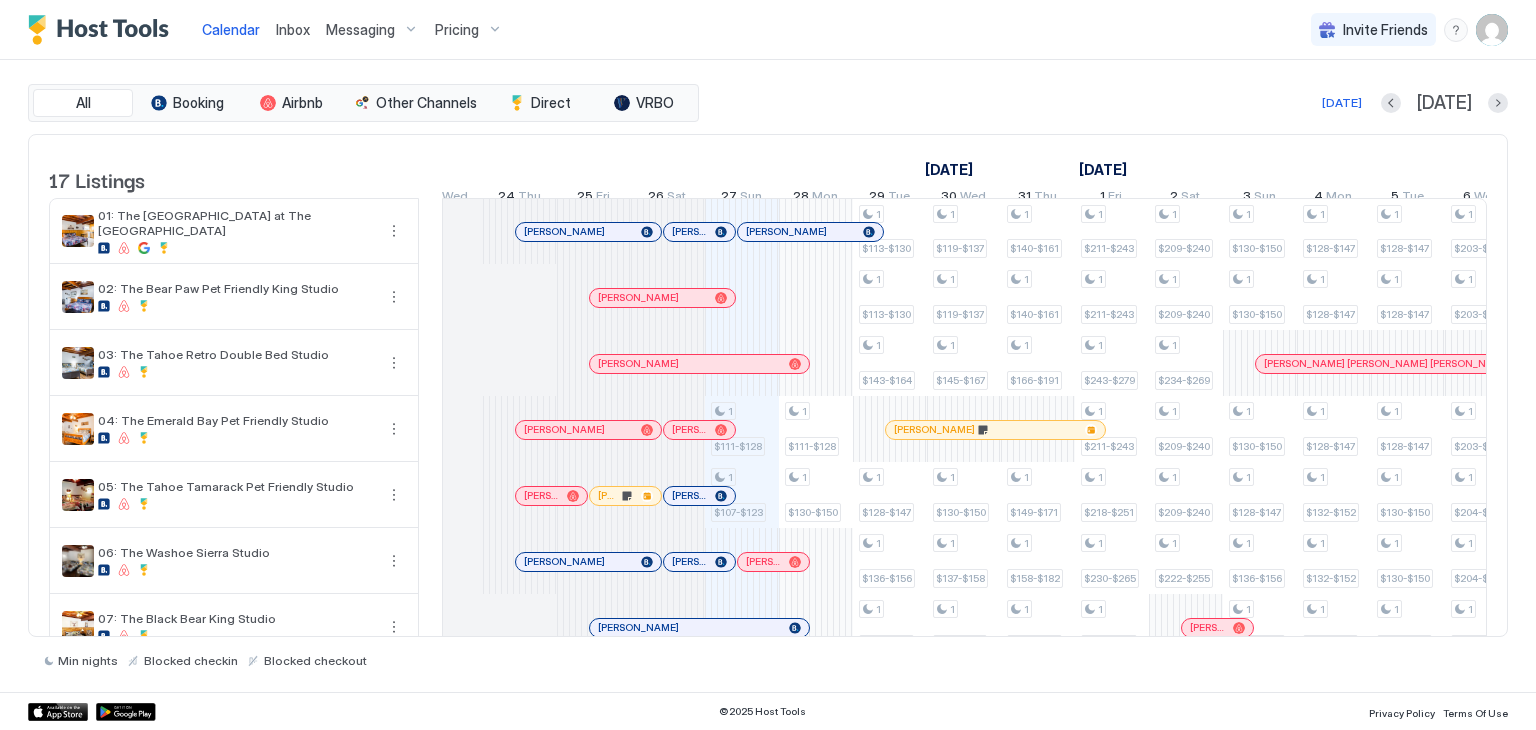 click on "Inbox" at bounding box center [293, 29] 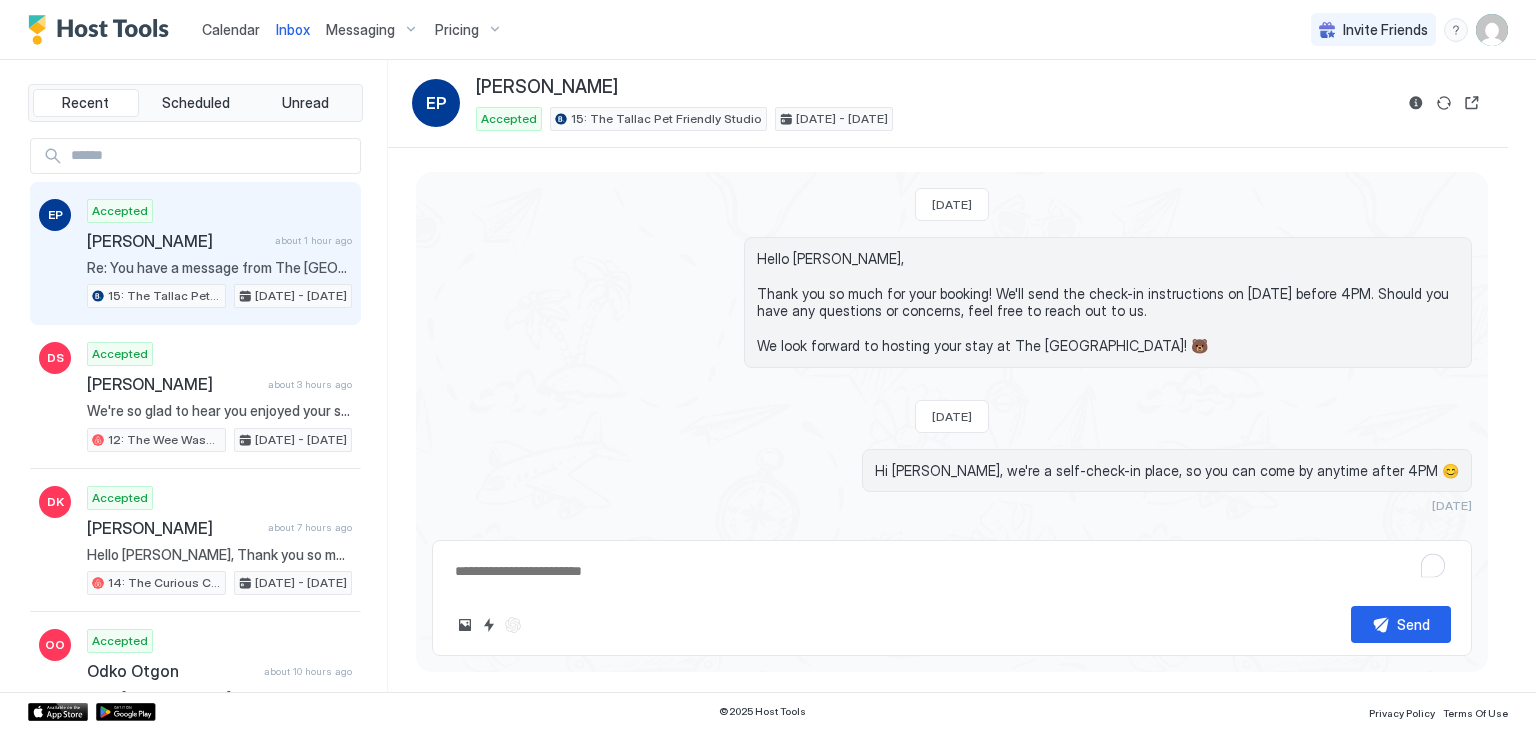 scroll, scrollTop: 324, scrollLeft: 0, axis: vertical 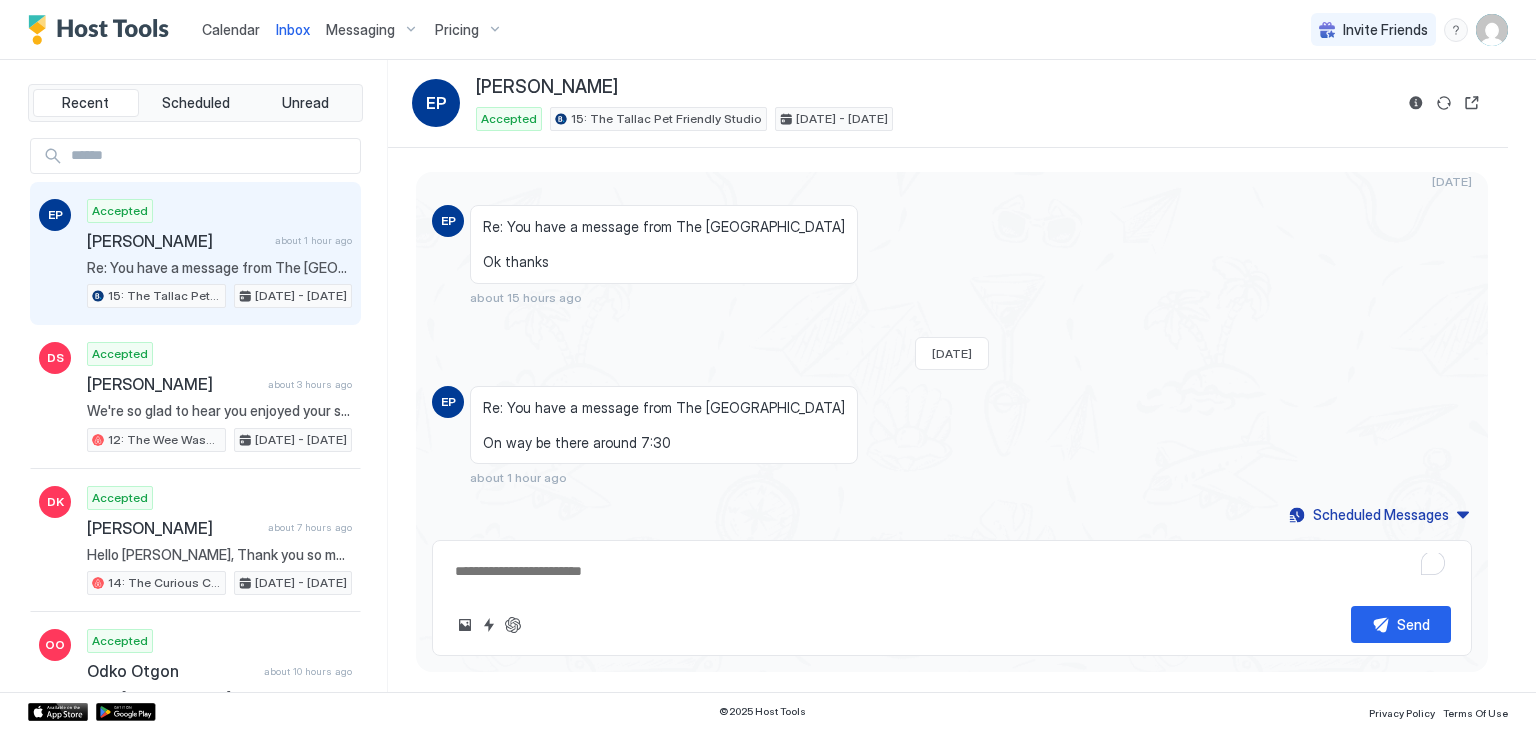 click on "Re: You have a message from The [GEOGRAPHIC_DATA]
On way be there around 7:30" at bounding box center [664, 425] 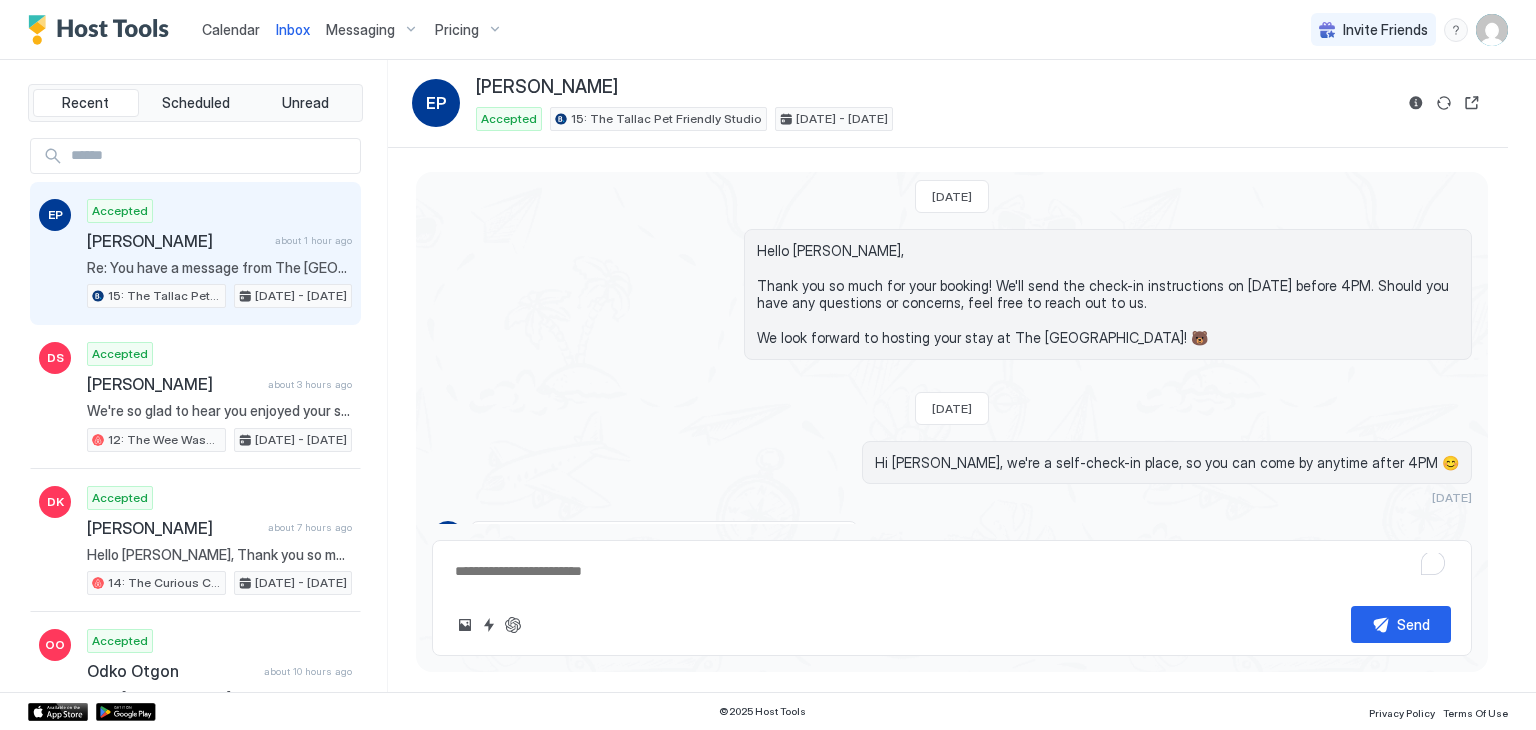 scroll, scrollTop: 323, scrollLeft: 0, axis: vertical 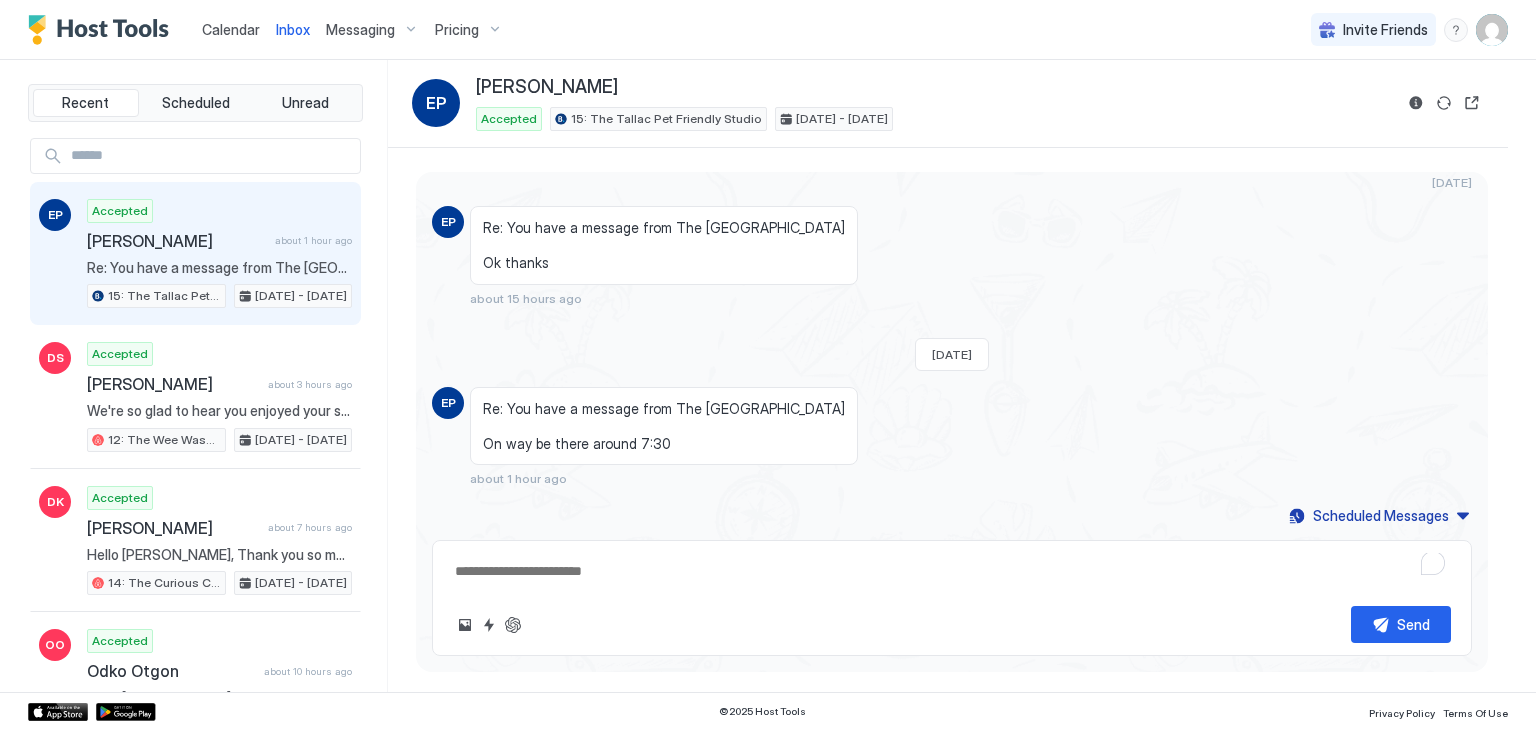 click at bounding box center [952, 571] 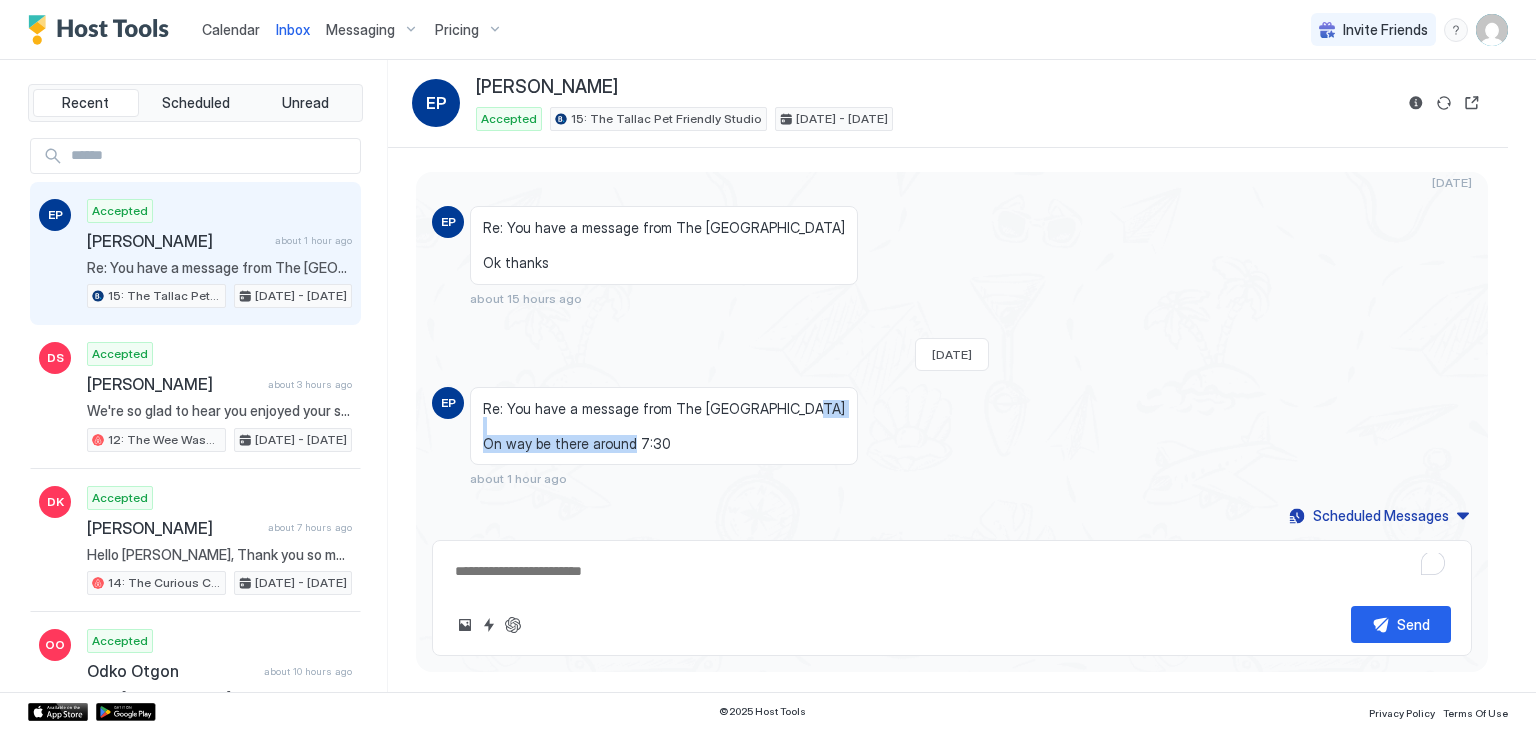 drag, startPoint x: 668, startPoint y: 437, endPoint x: 470, endPoint y: 437, distance: 198 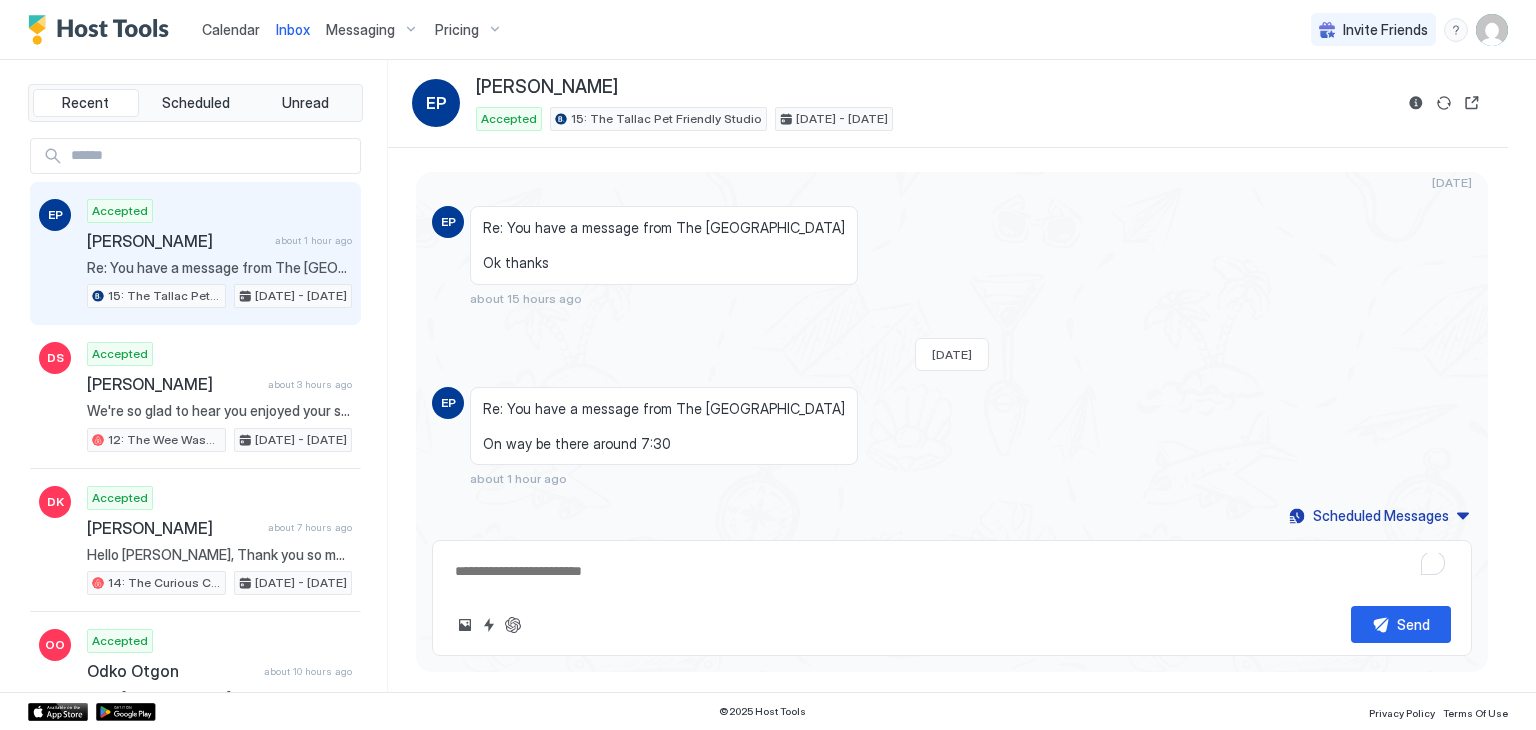 click at bounding box center (952, 571) 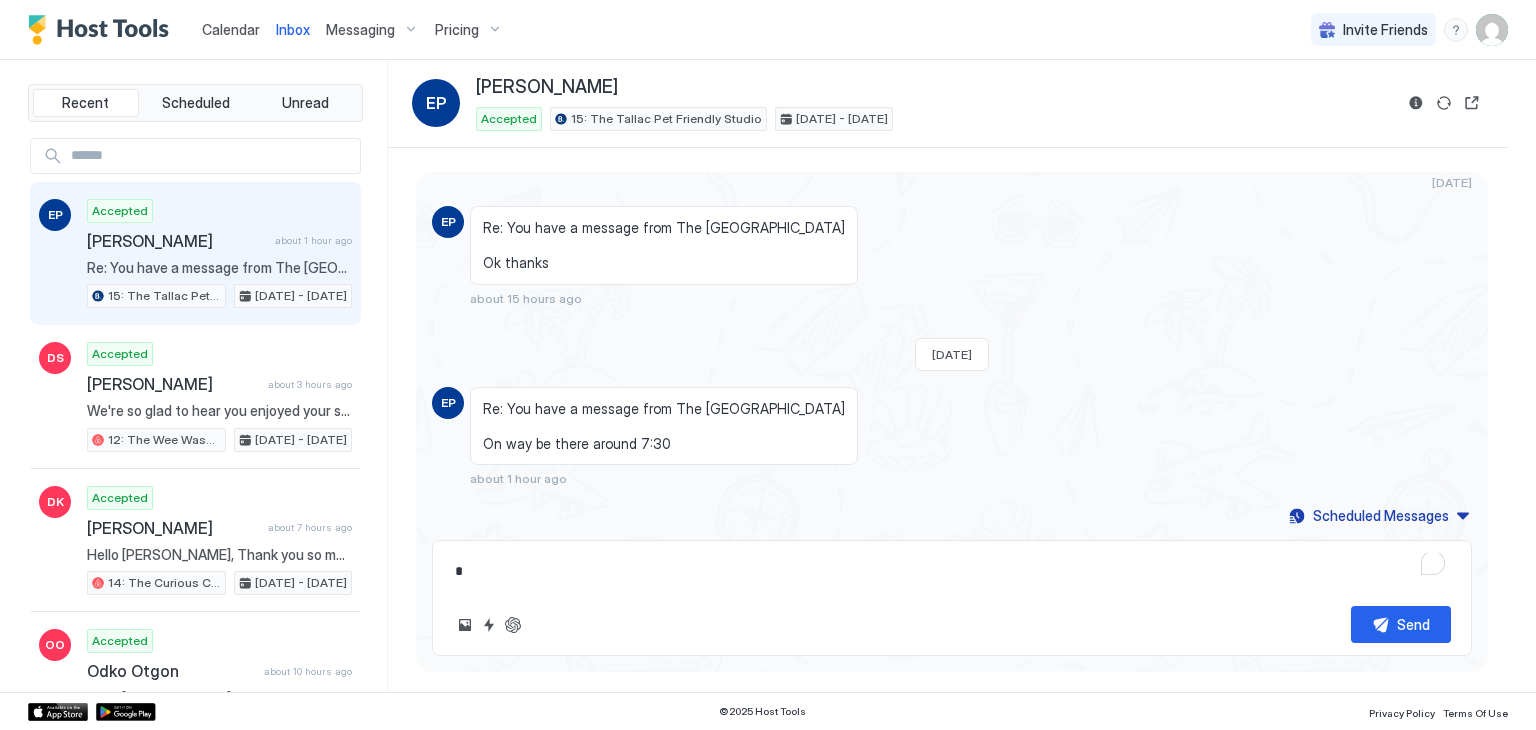 type on "*" 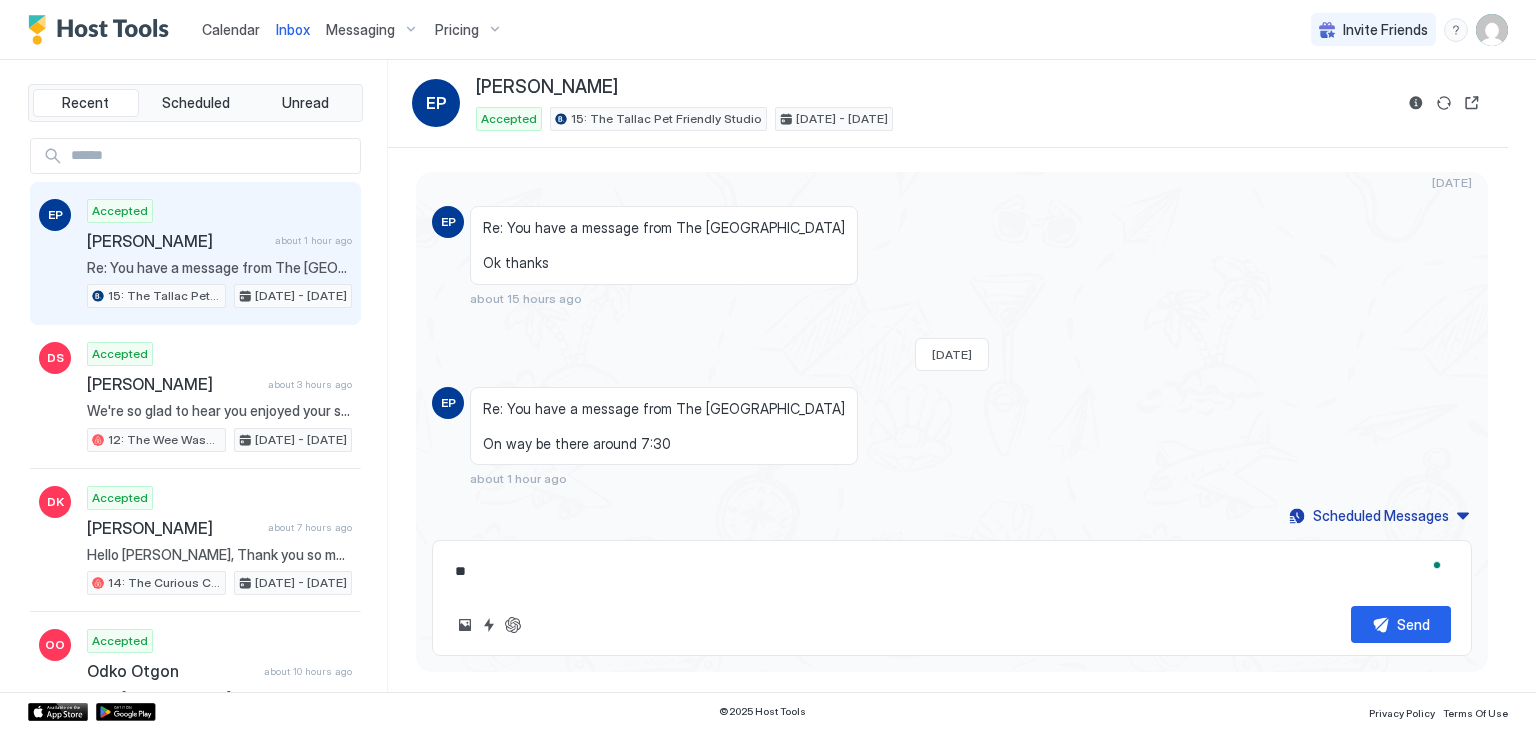 type on "*" 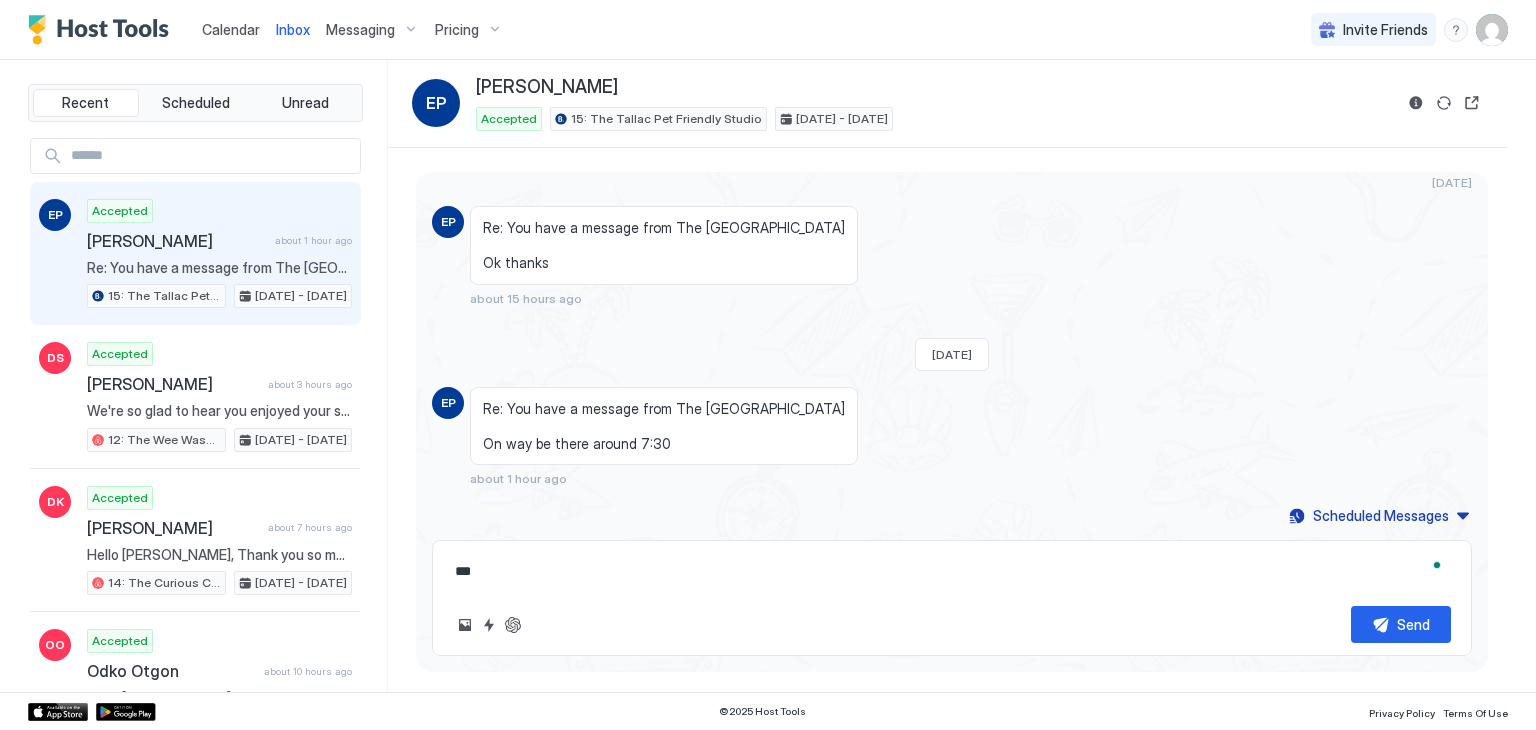 type on "*" 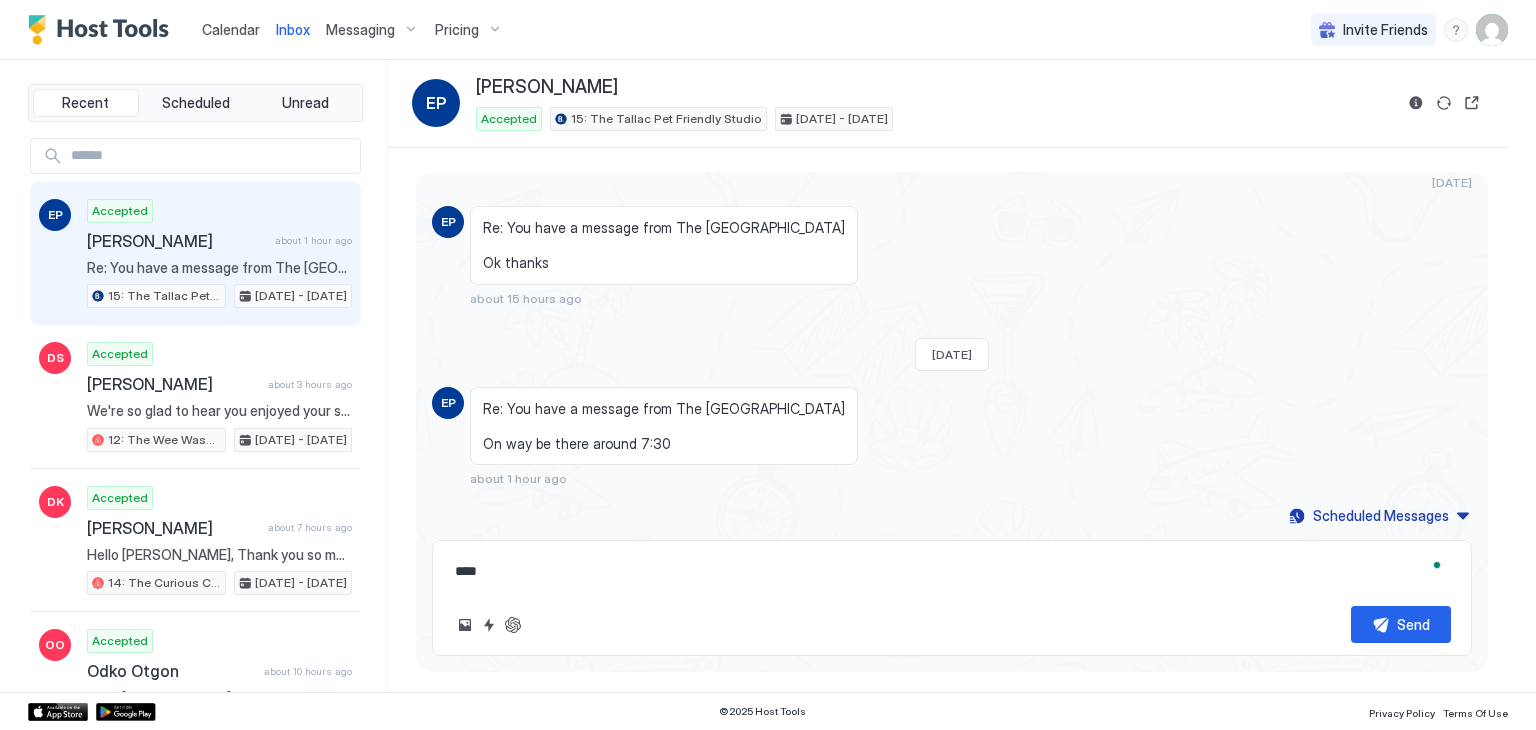 type on "*" 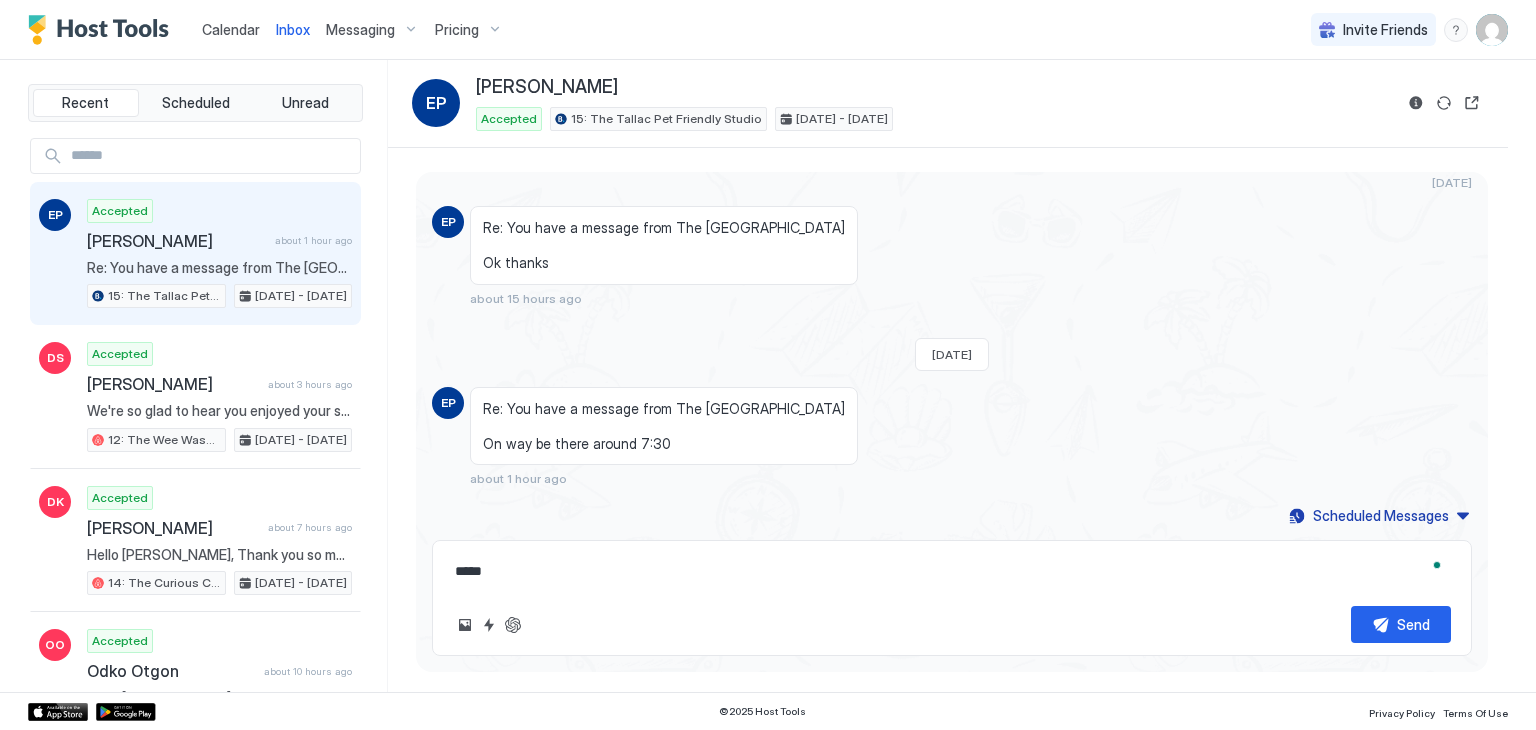 type on "*" 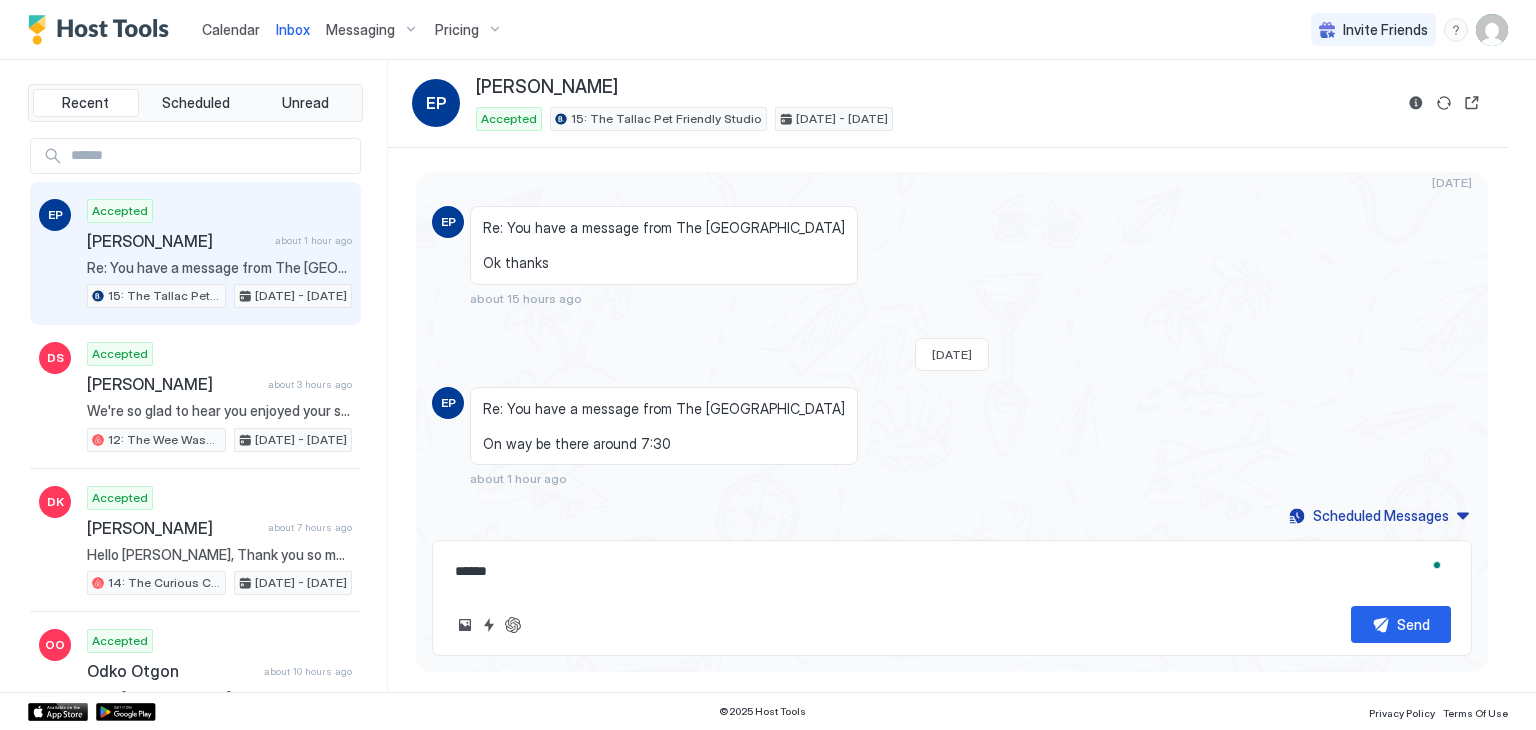 type on "*" 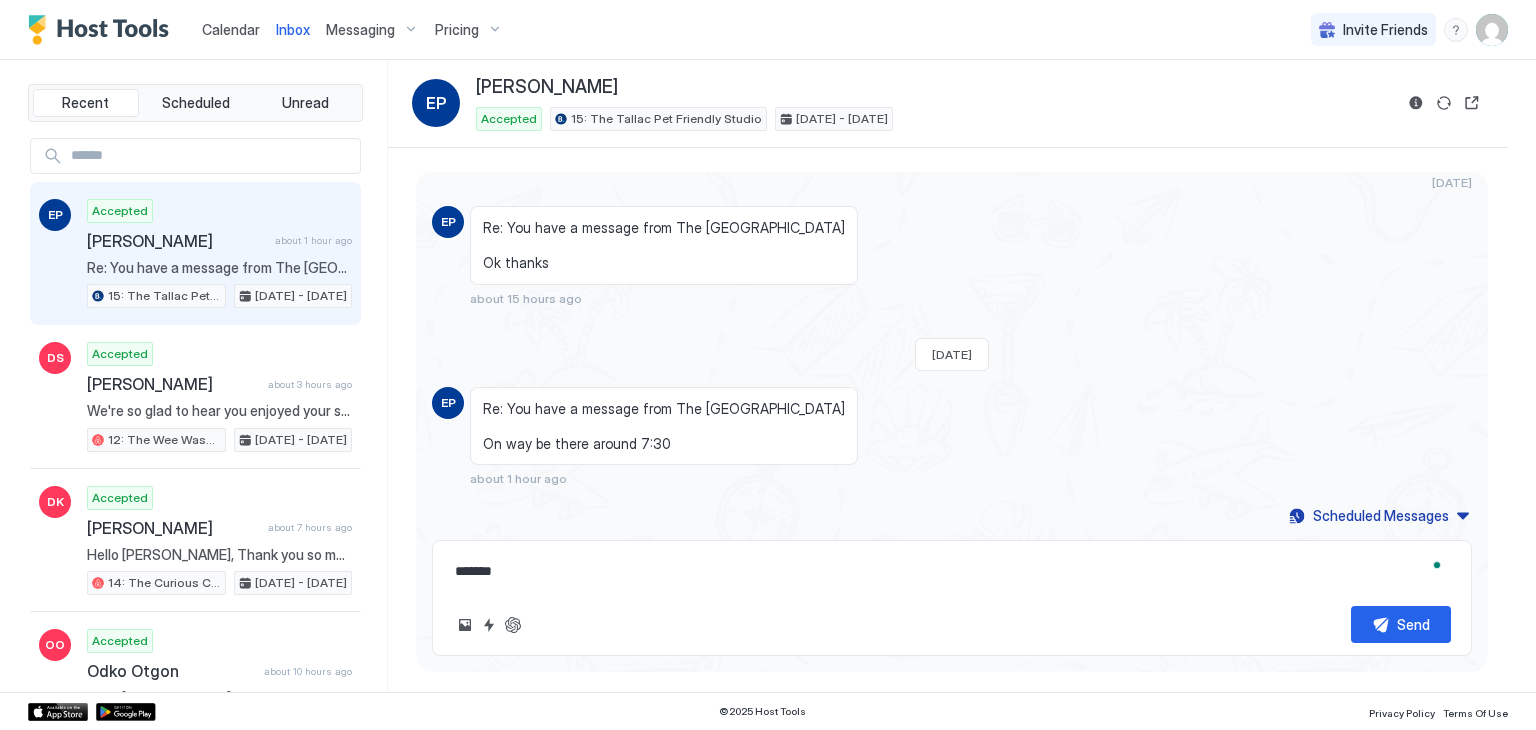 type on "*" 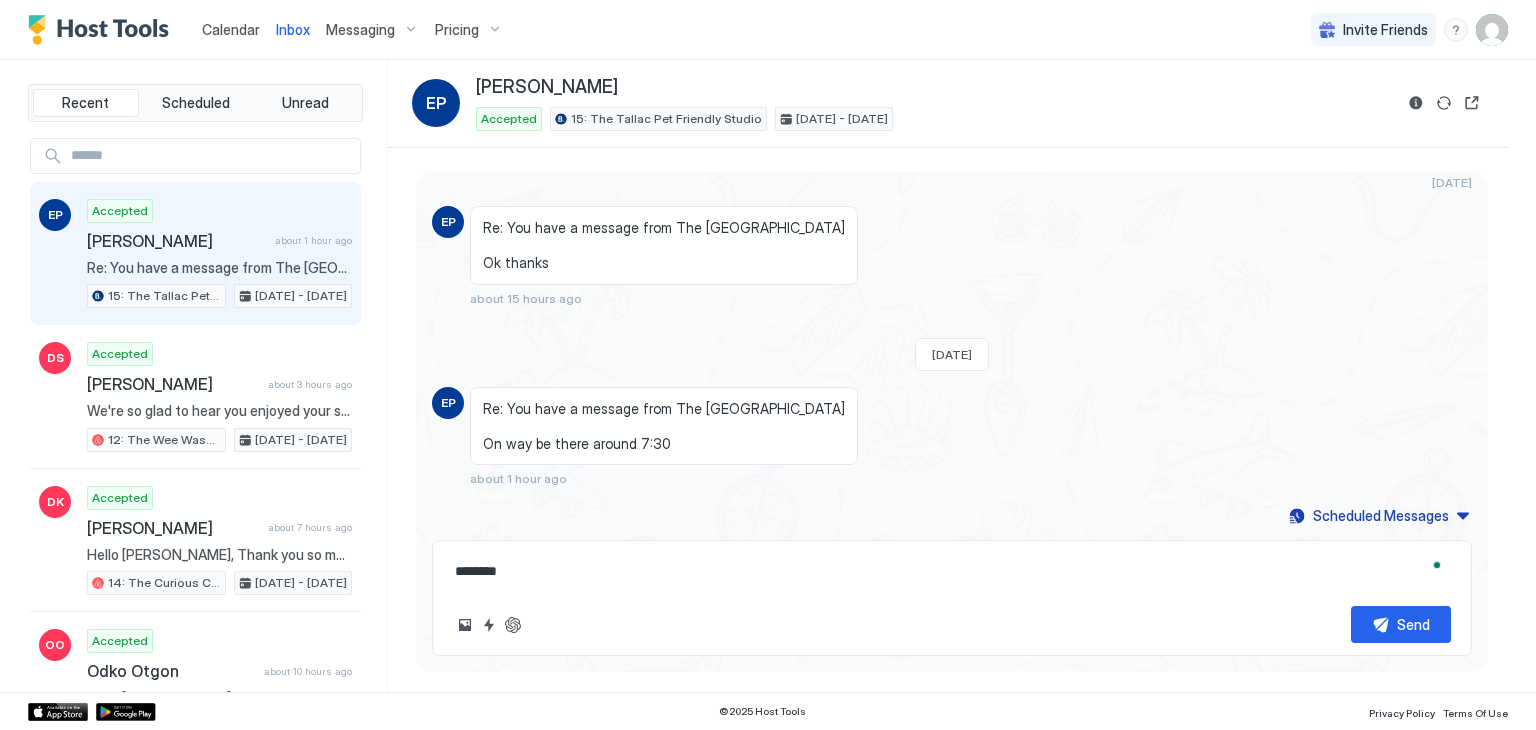 type on "*" 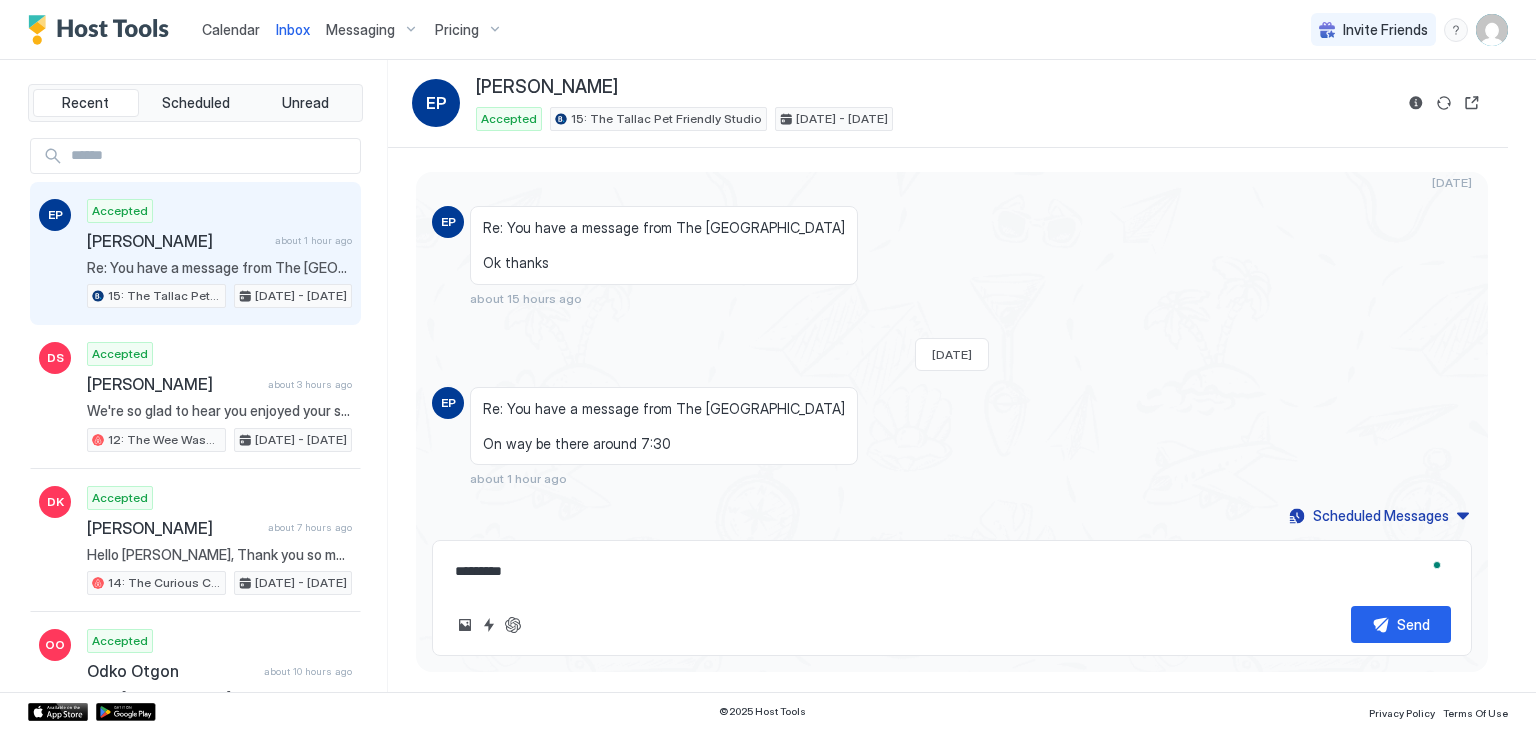type on "*" 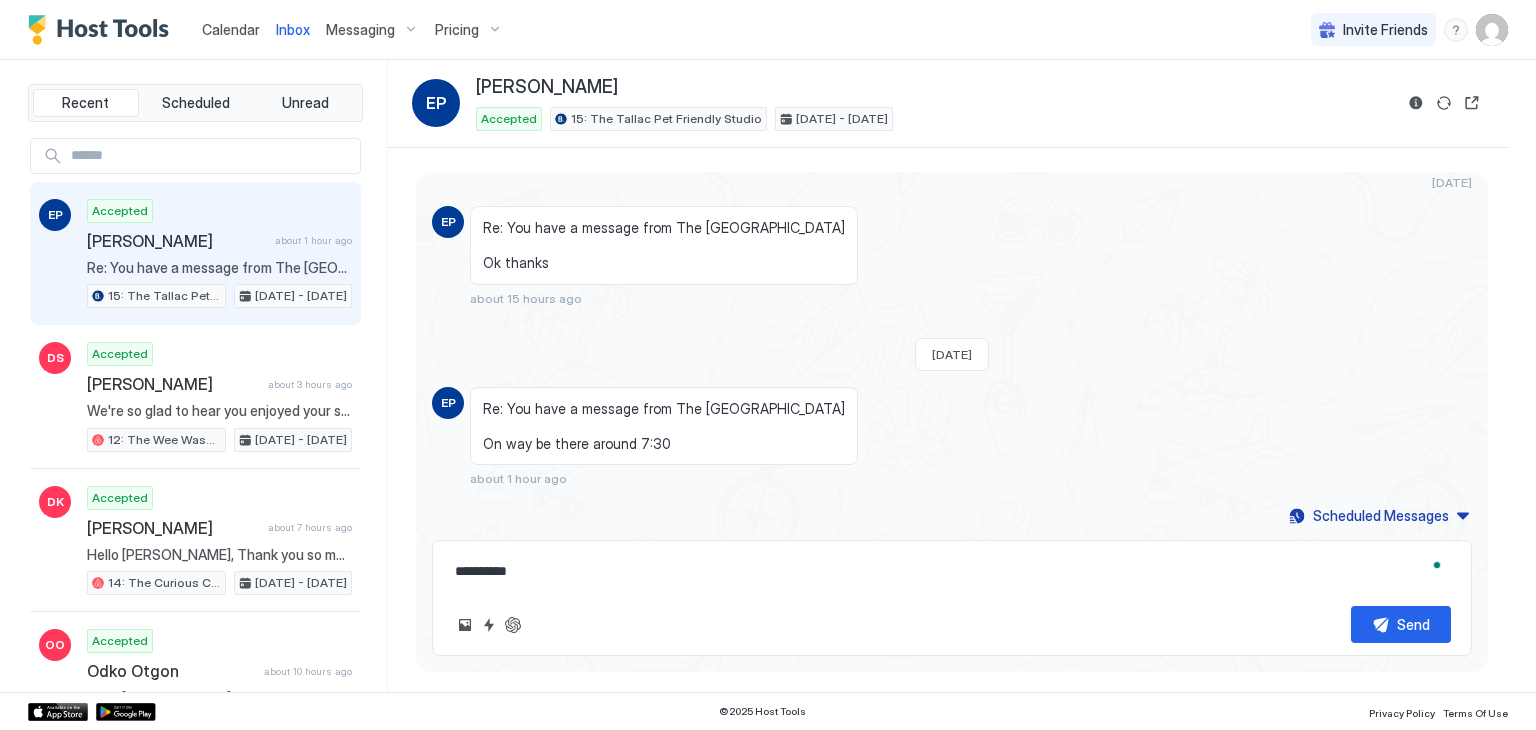 type on "*" 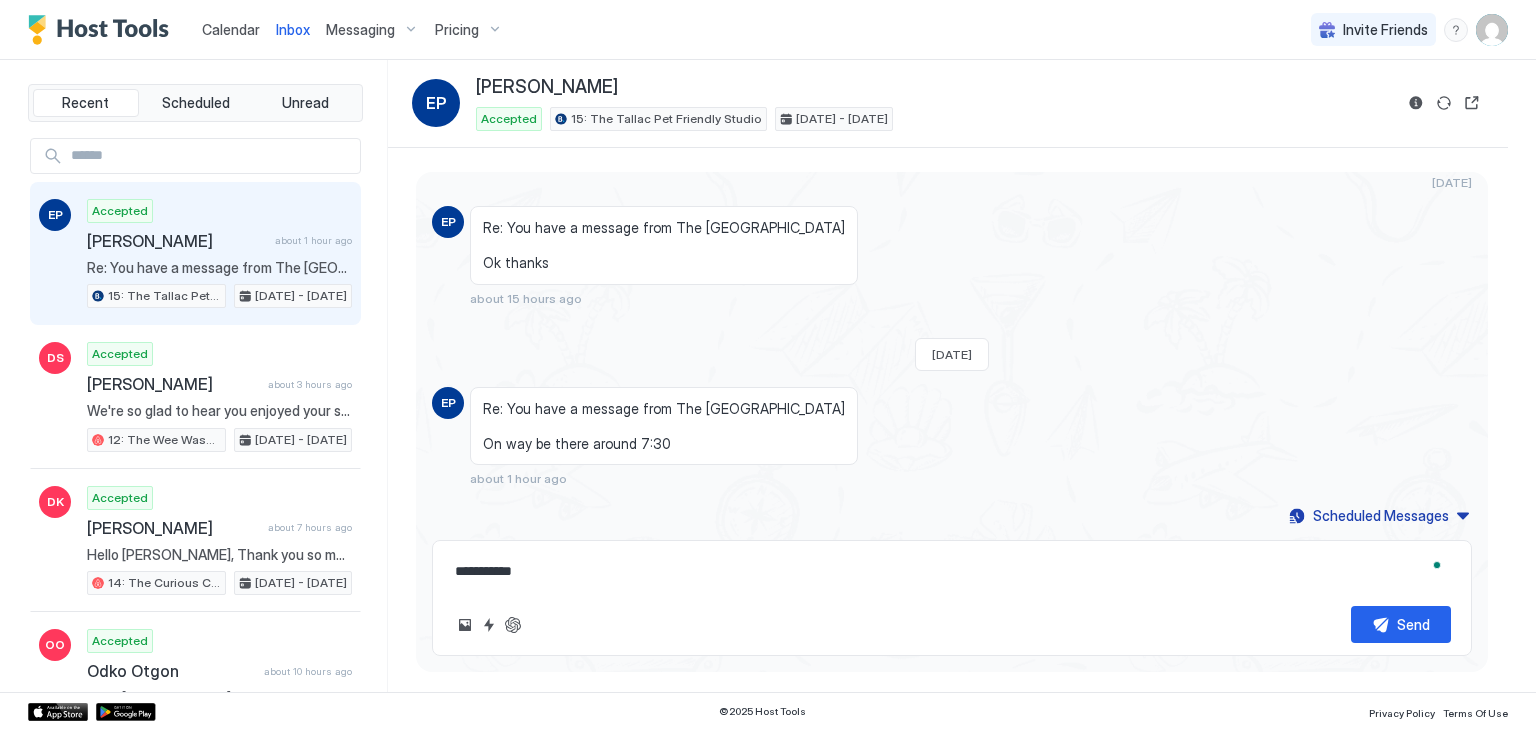 type on "*" 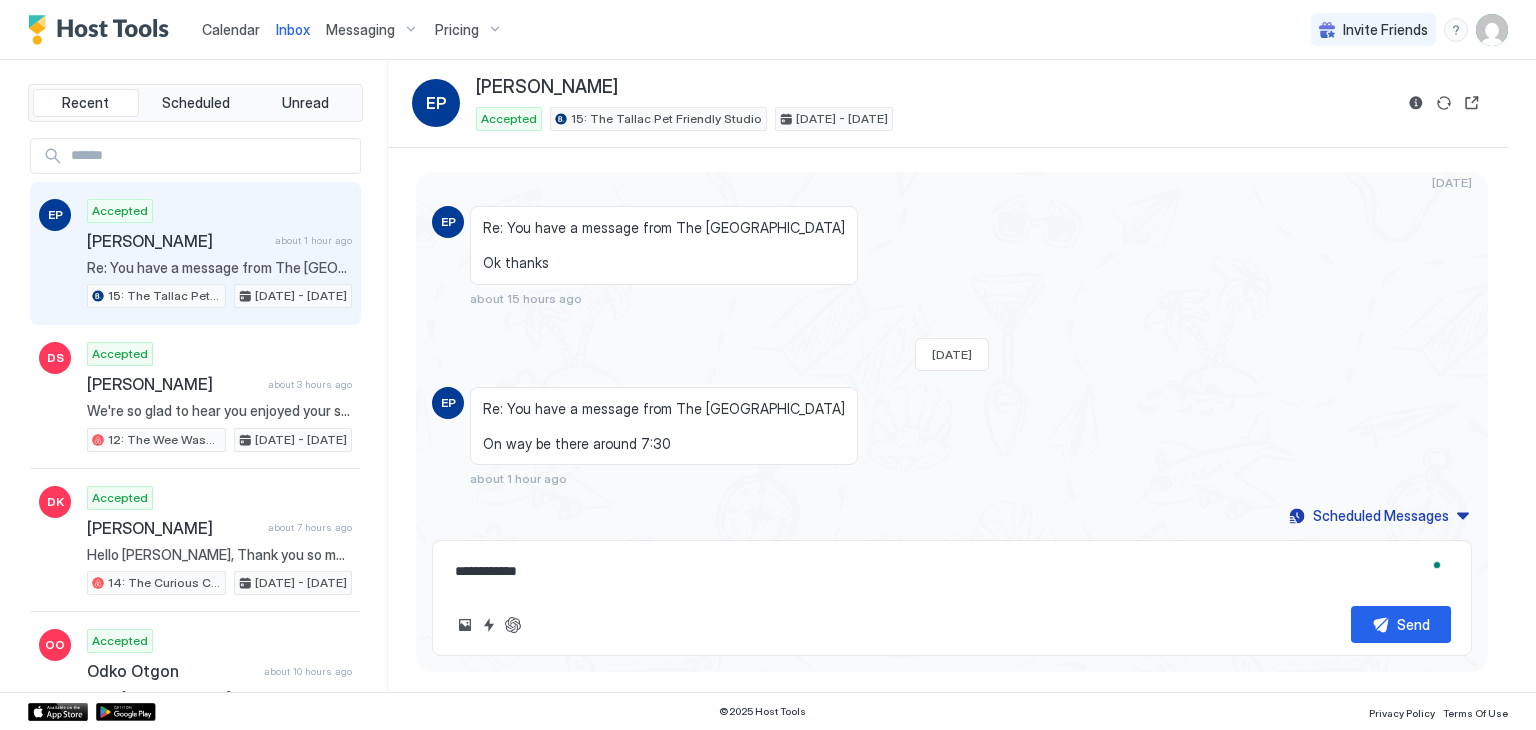 type on "*" 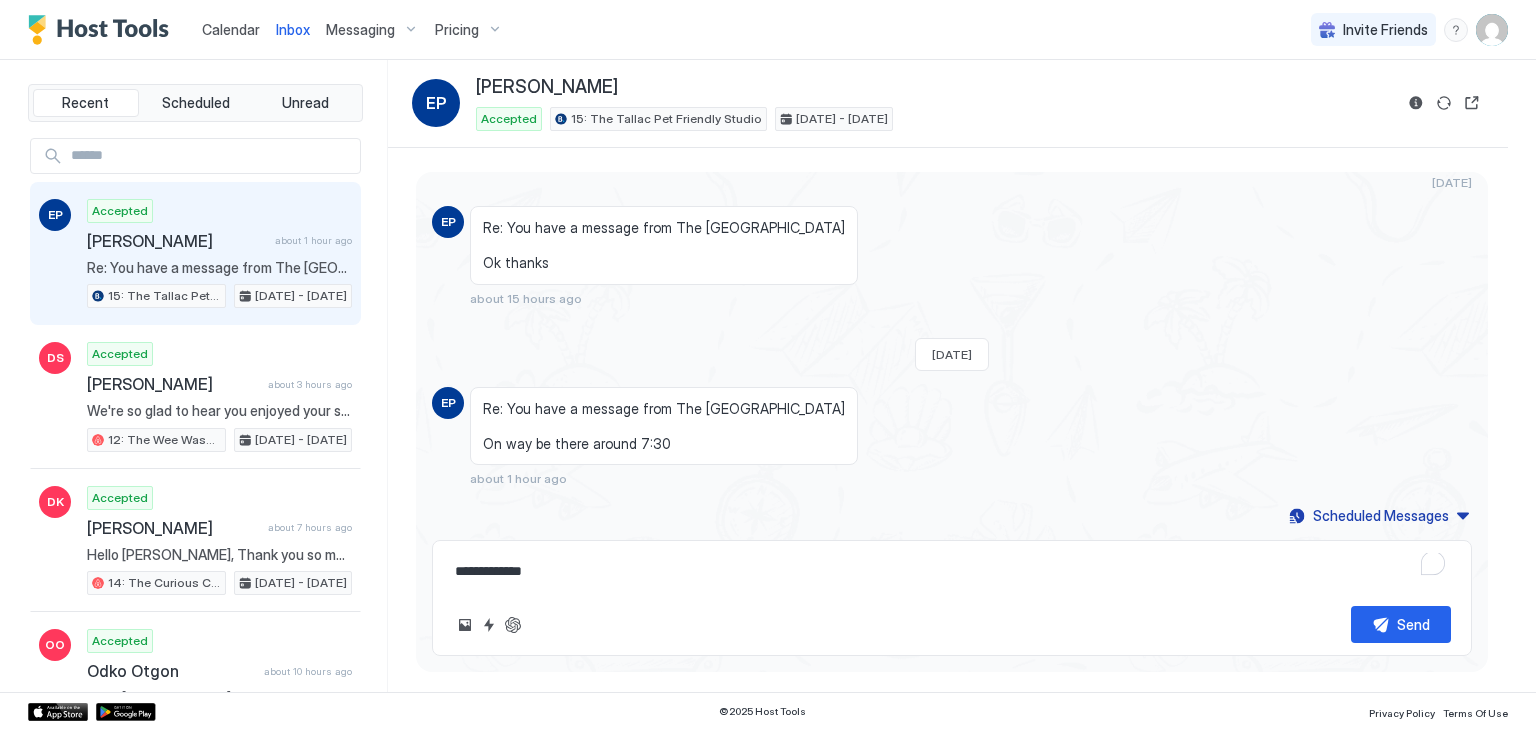 type on "*" 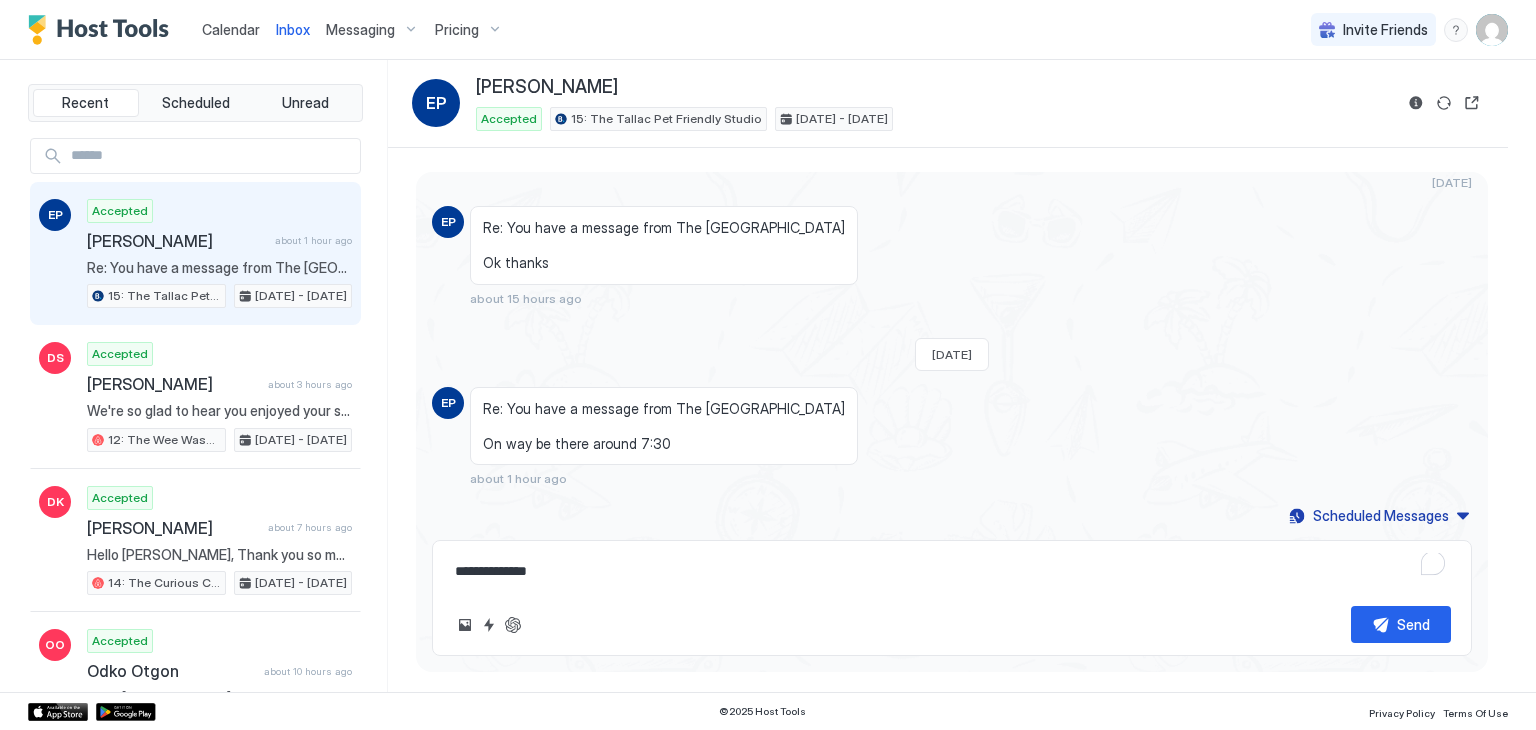 type on "*" 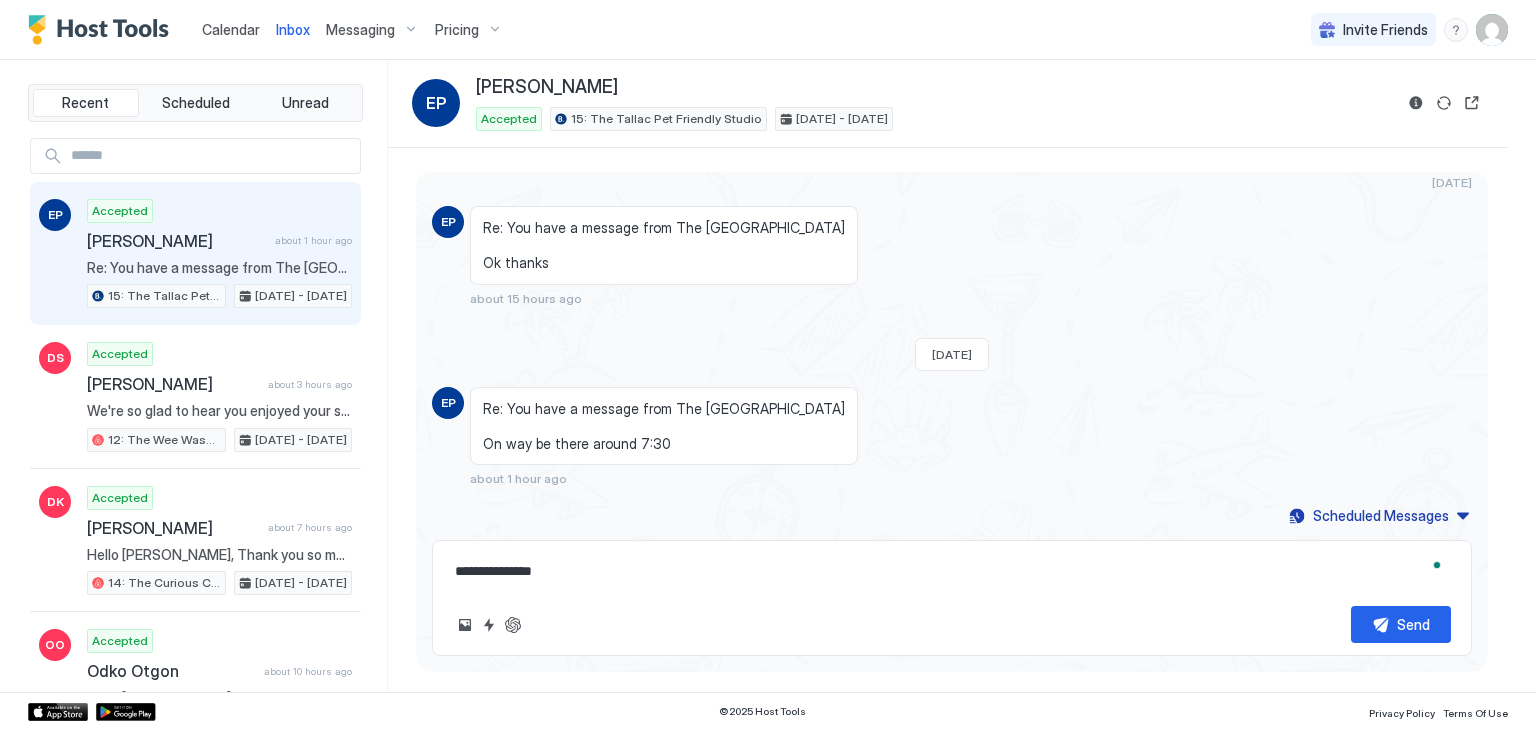 type on "*" 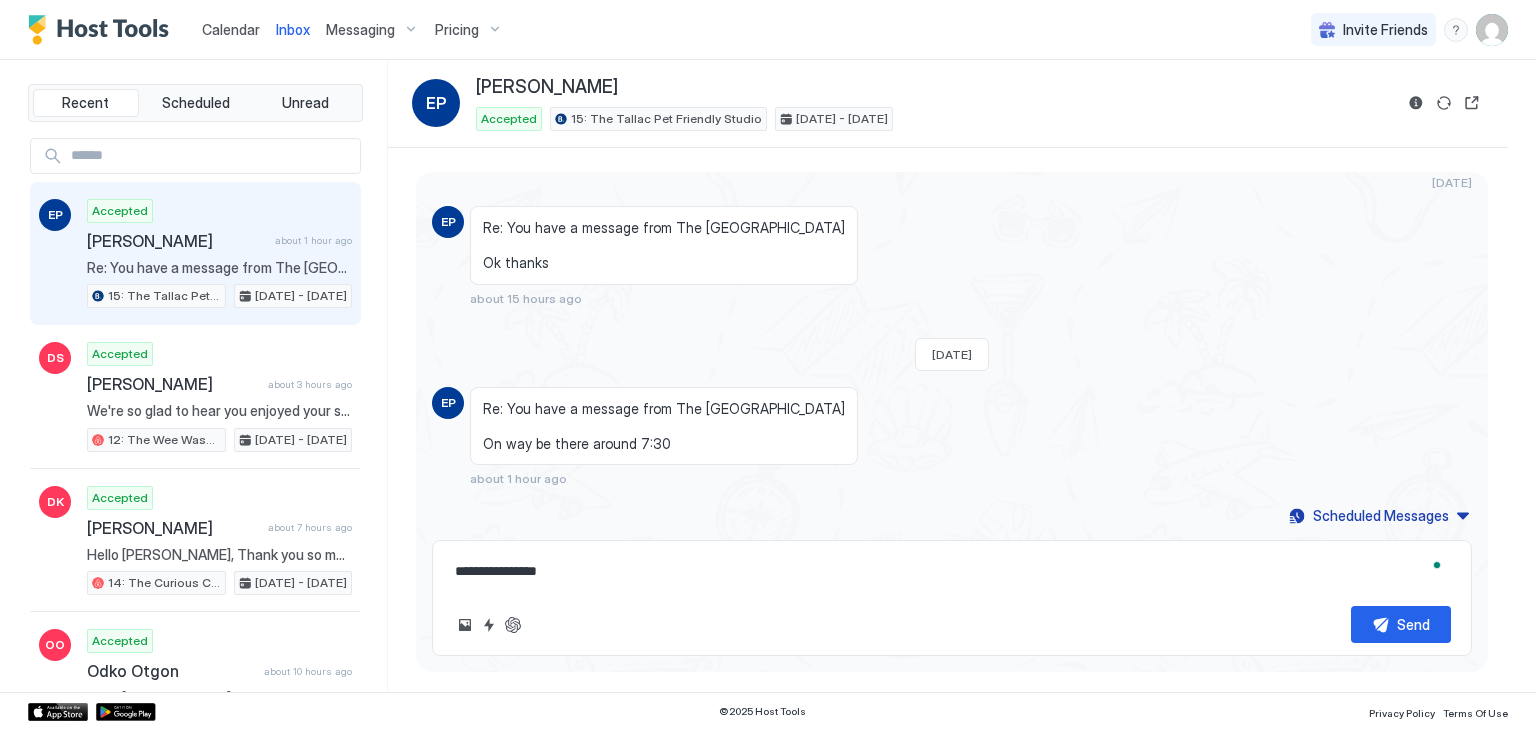 type on "*" 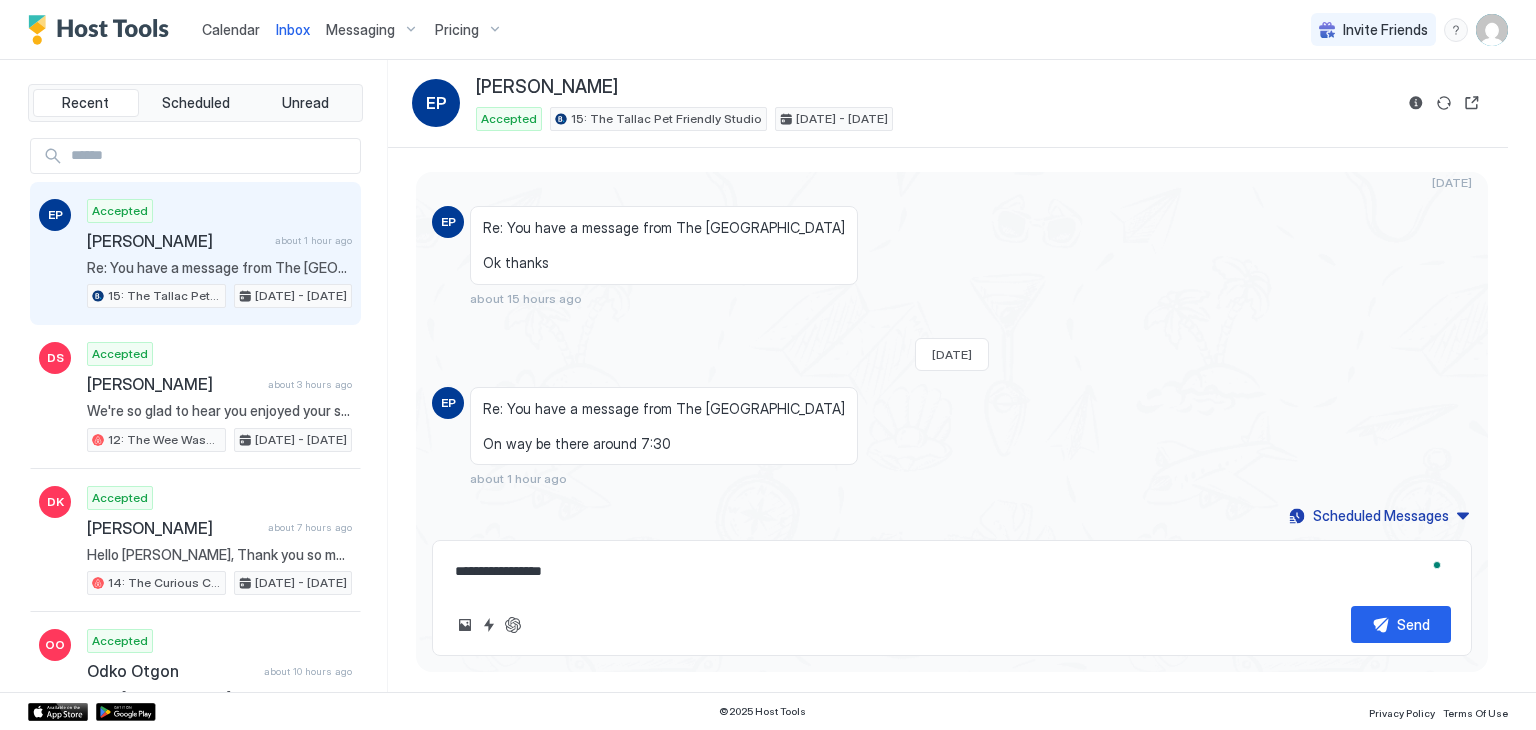 type on "*" 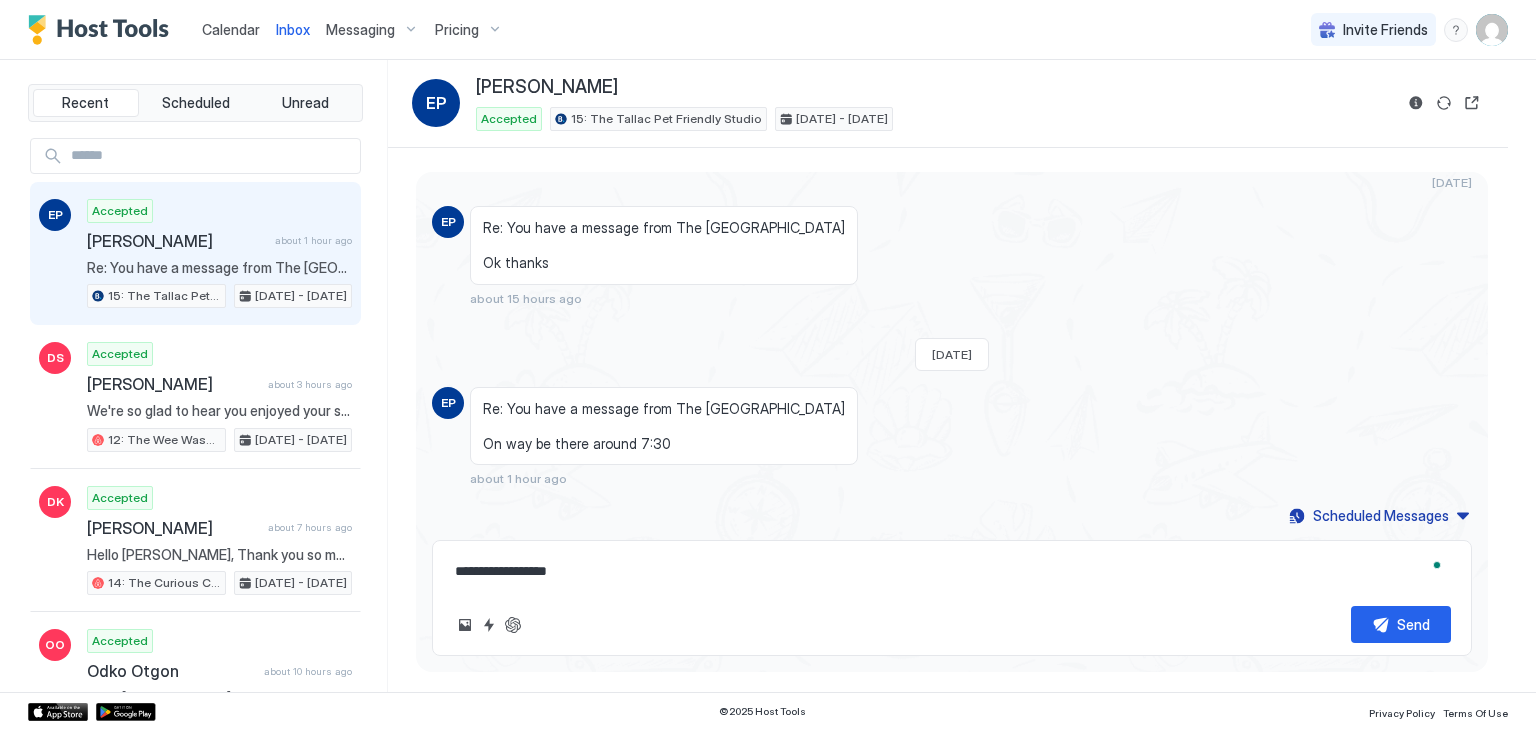 type on "*" 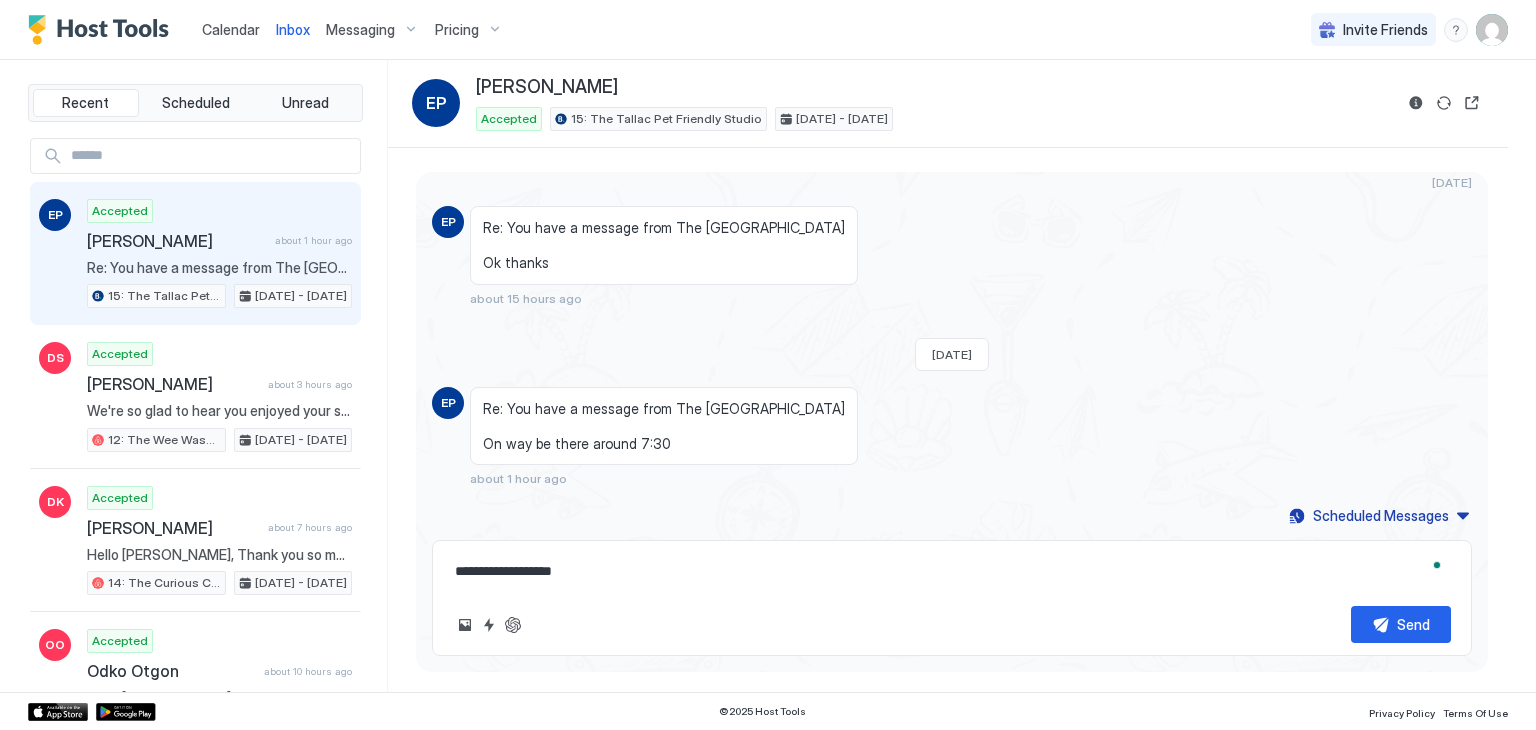 type on "*" 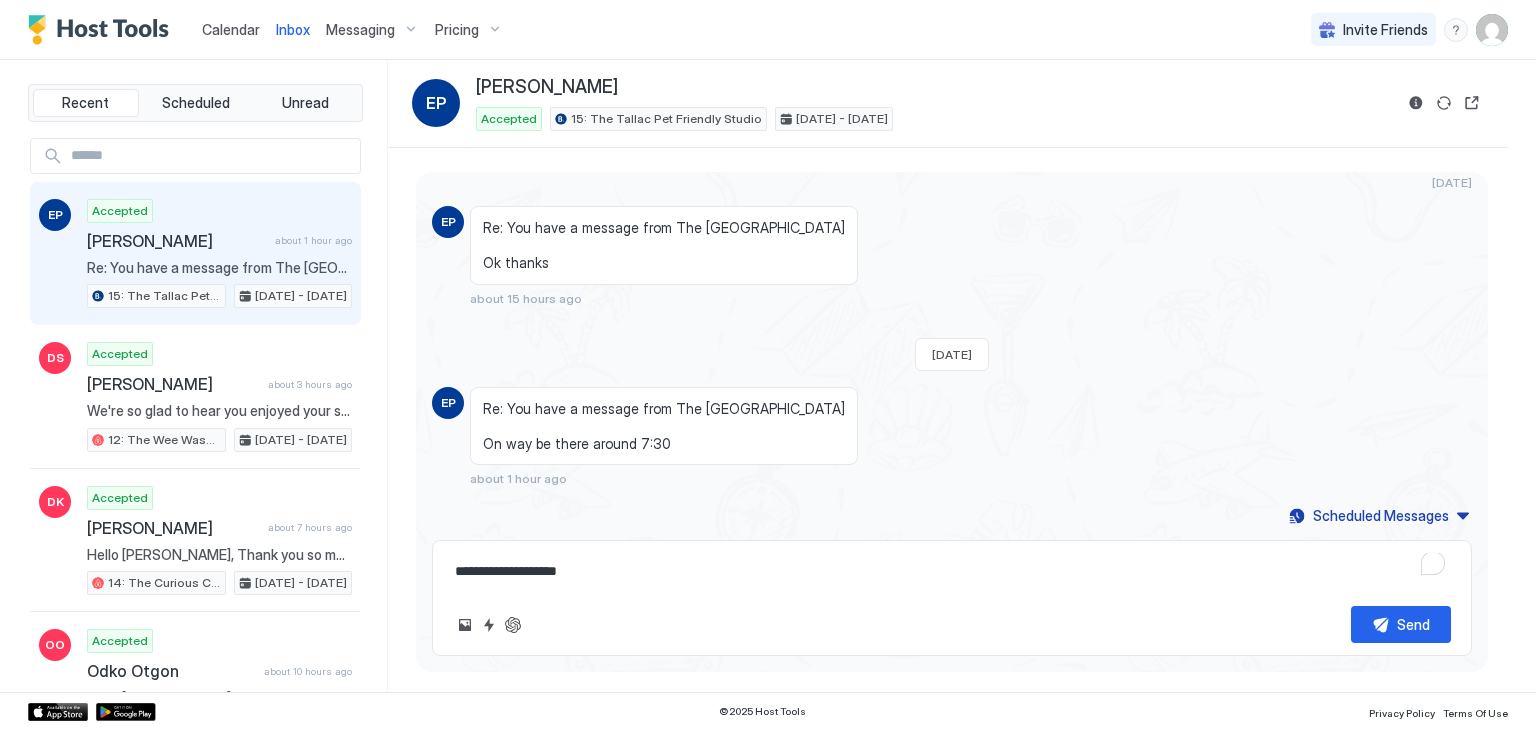 type on "*" 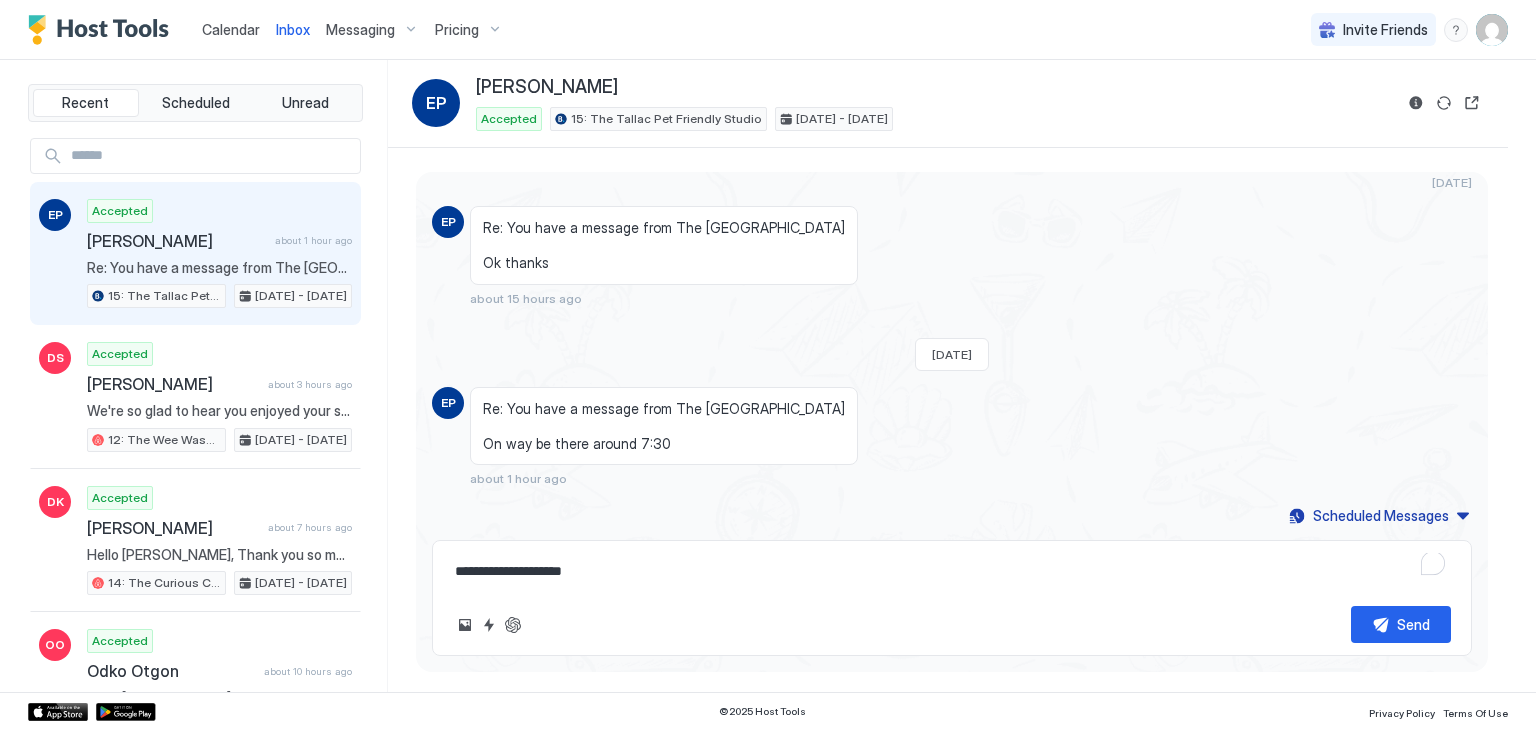 type on "*" 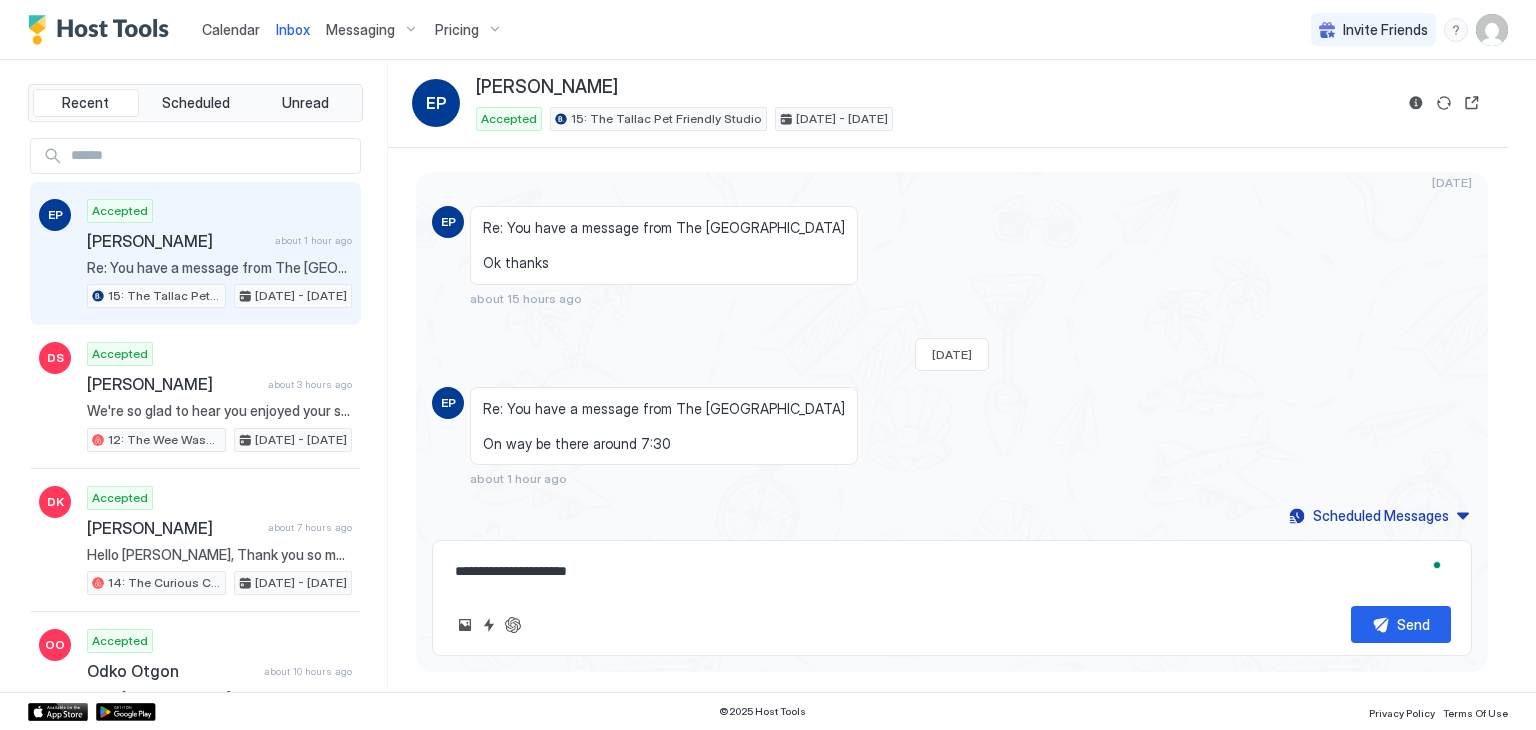 paste on "**********" 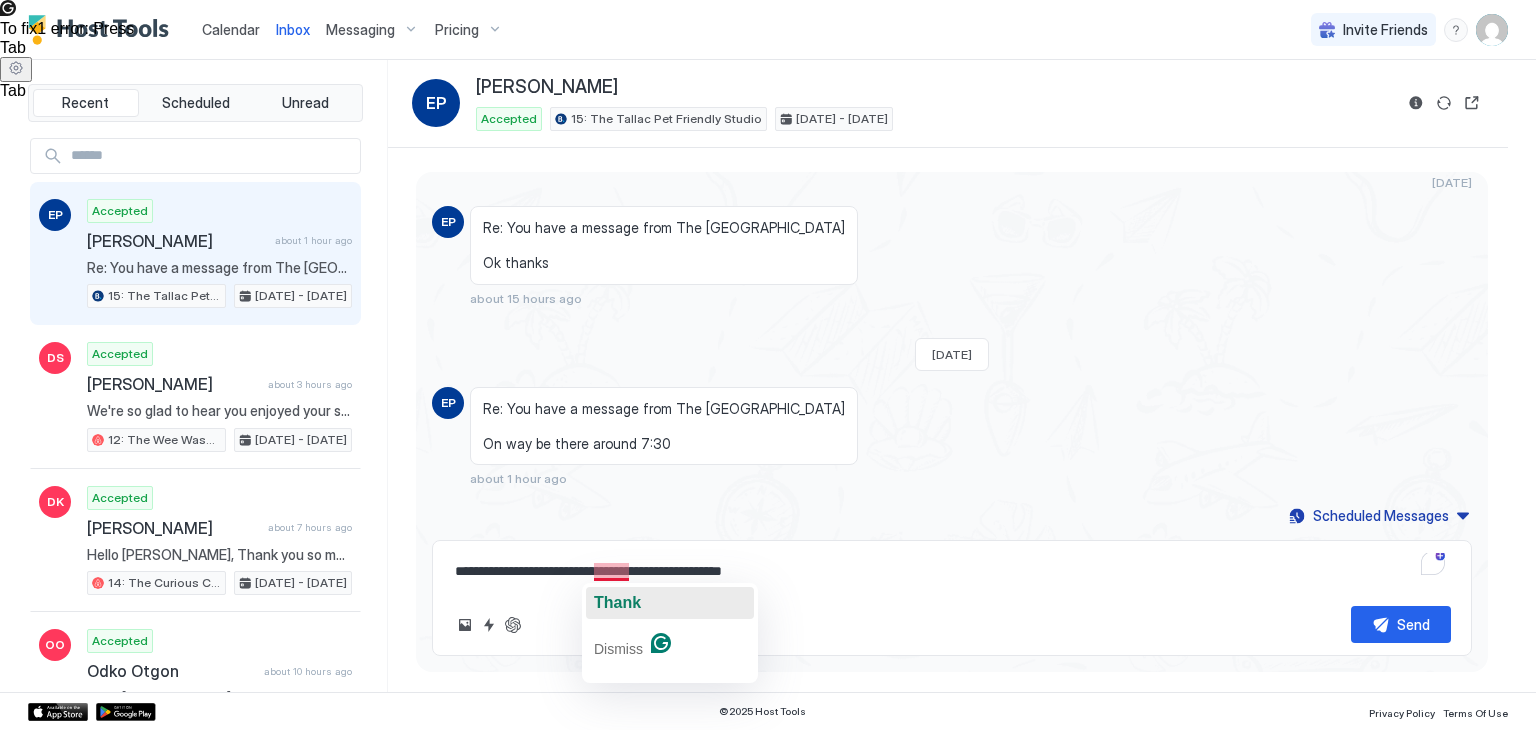 click on "Thank" 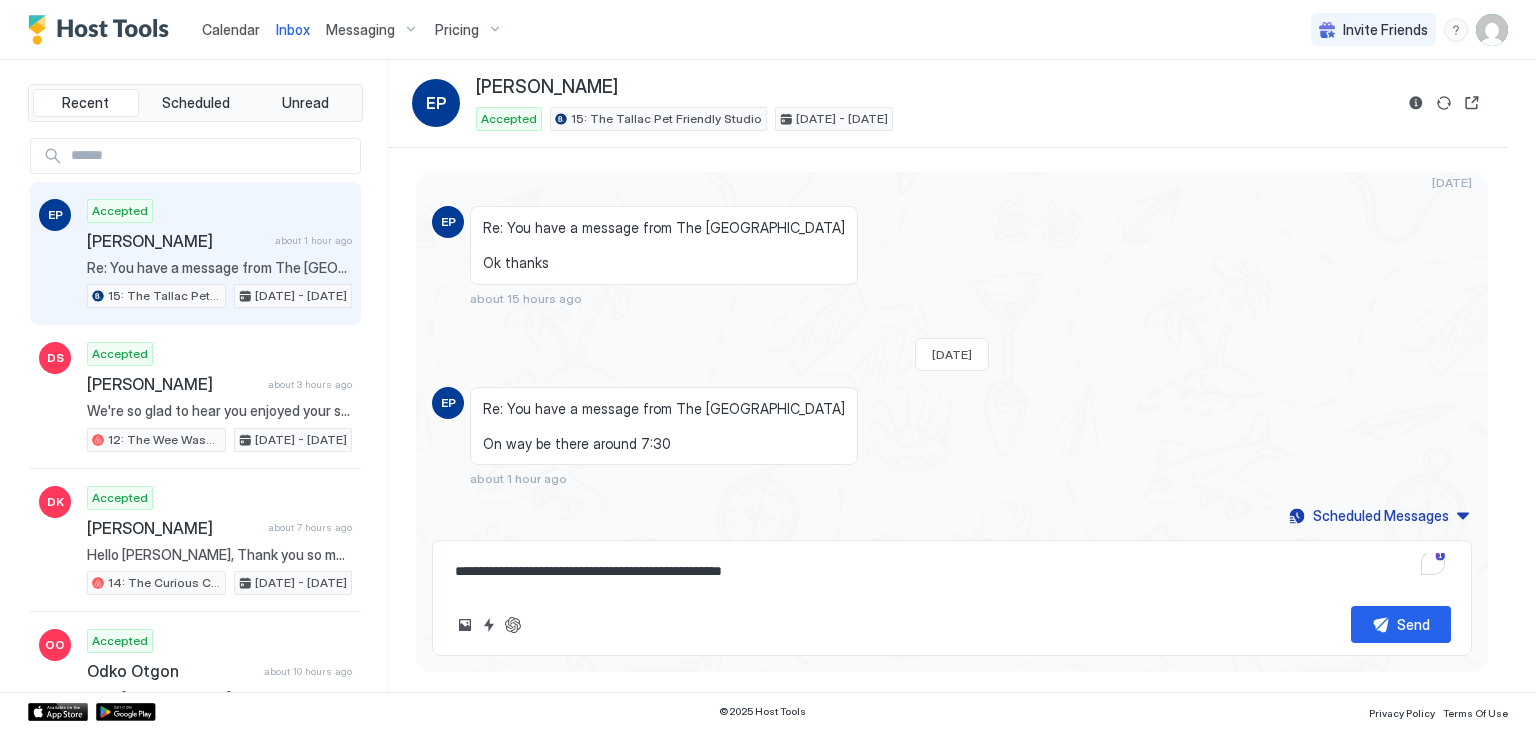 click on "**********" at bounding box center (952, 571) 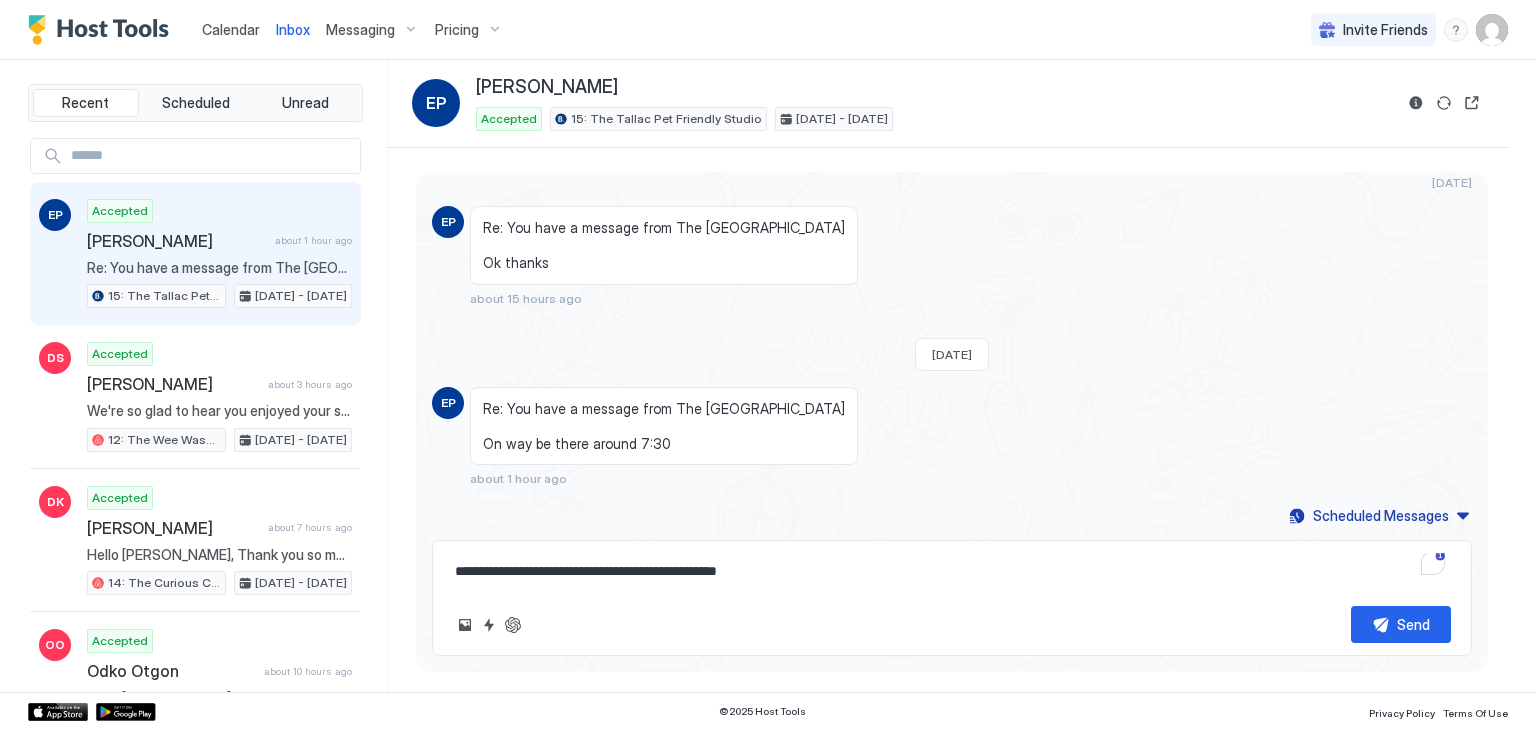 type on "*" 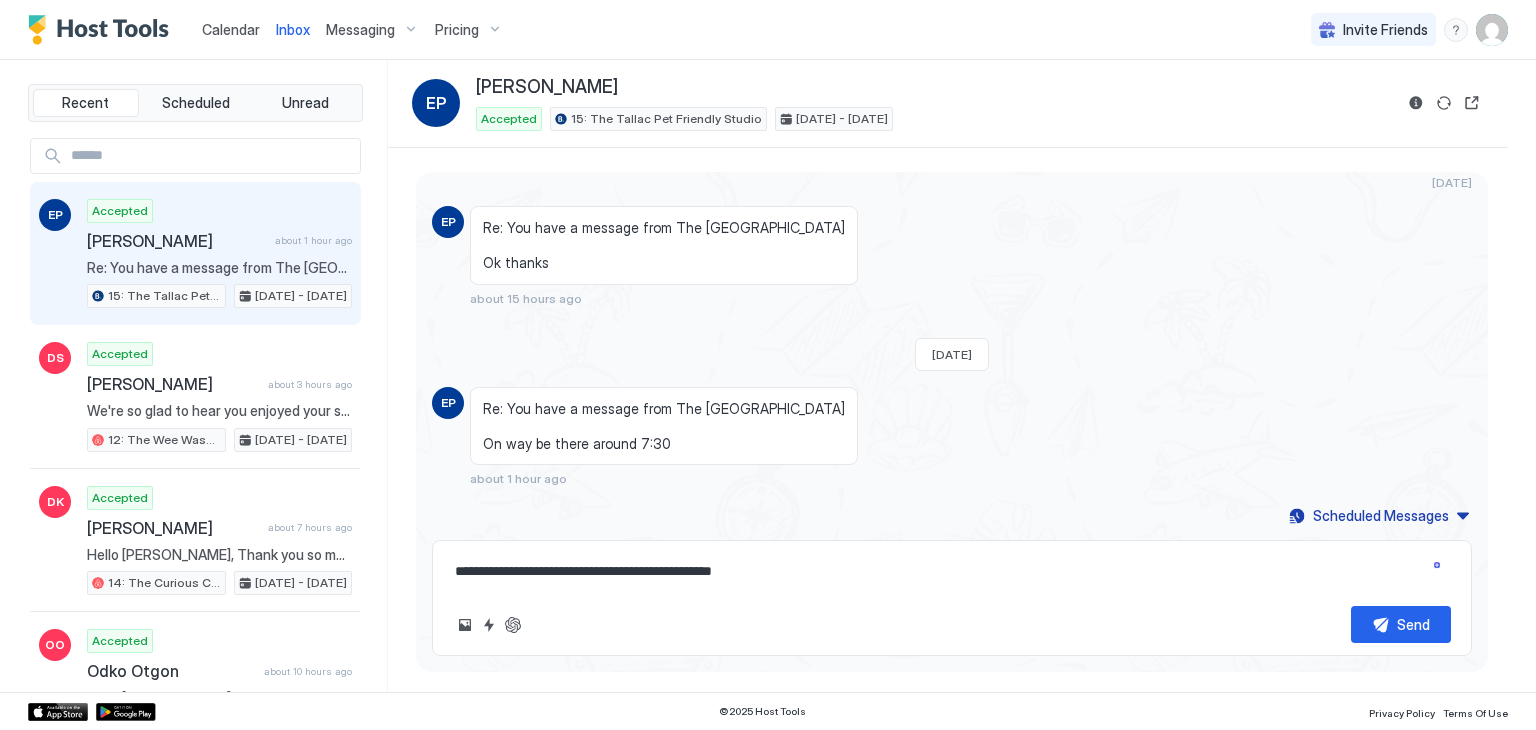 type on "*" 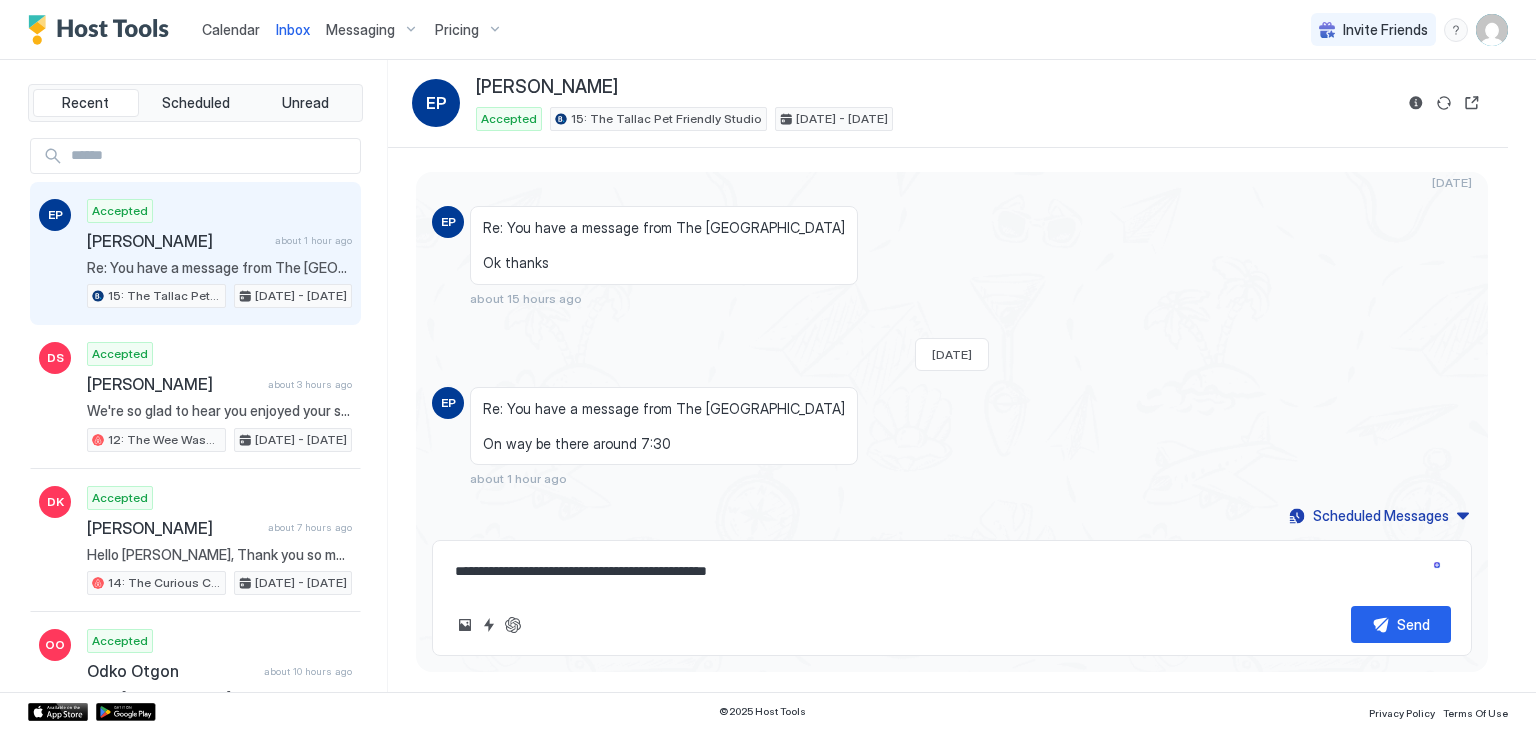 type on "*" 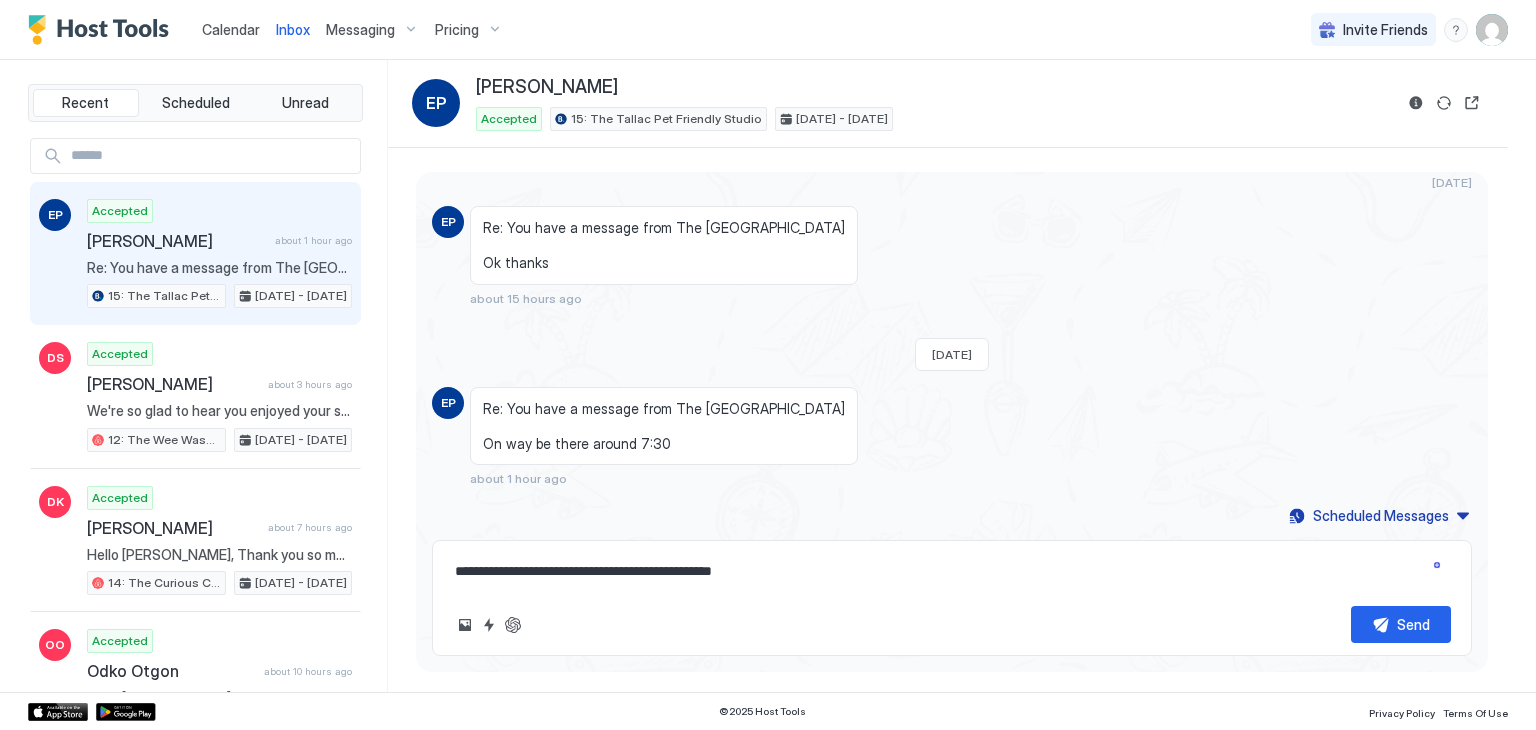 type on "*" 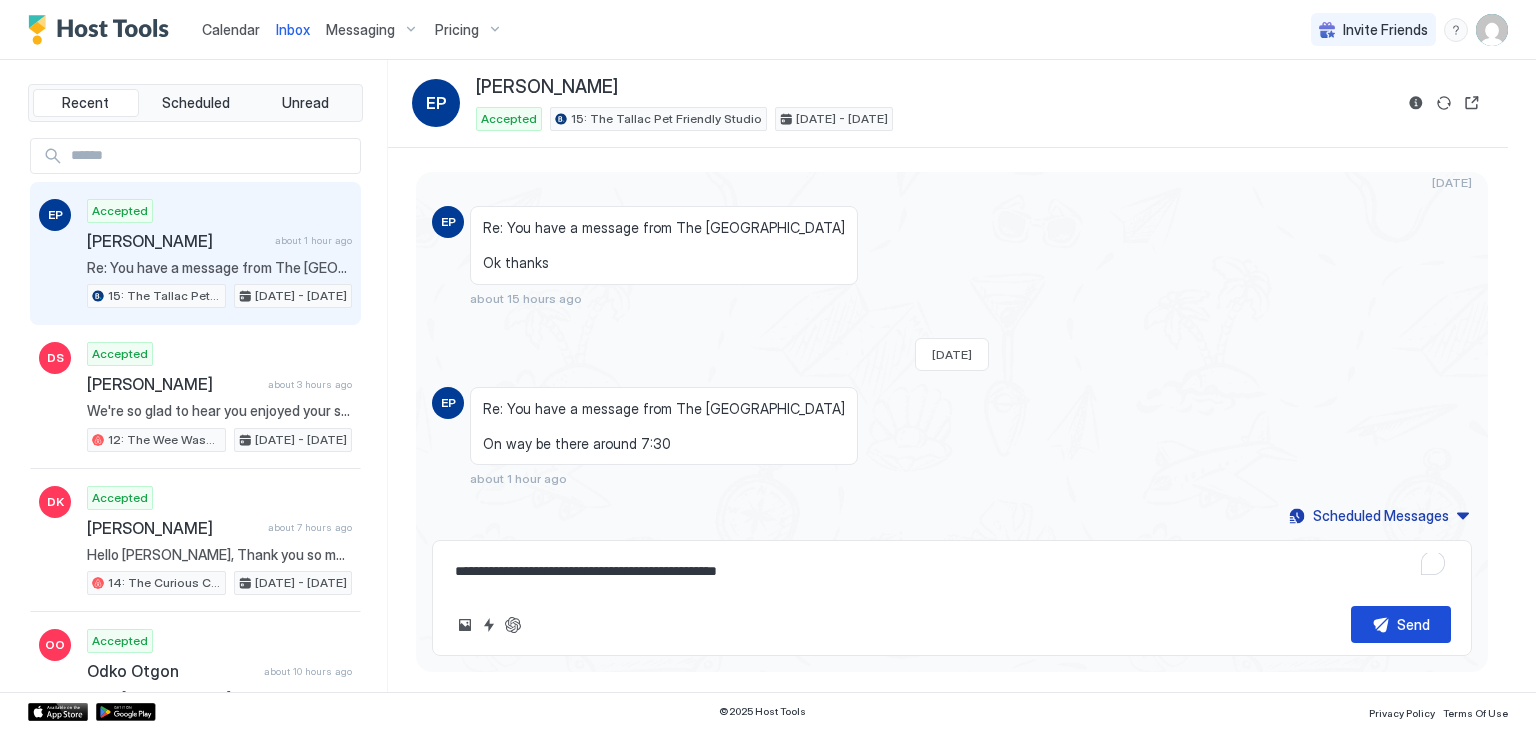 type on "**********" 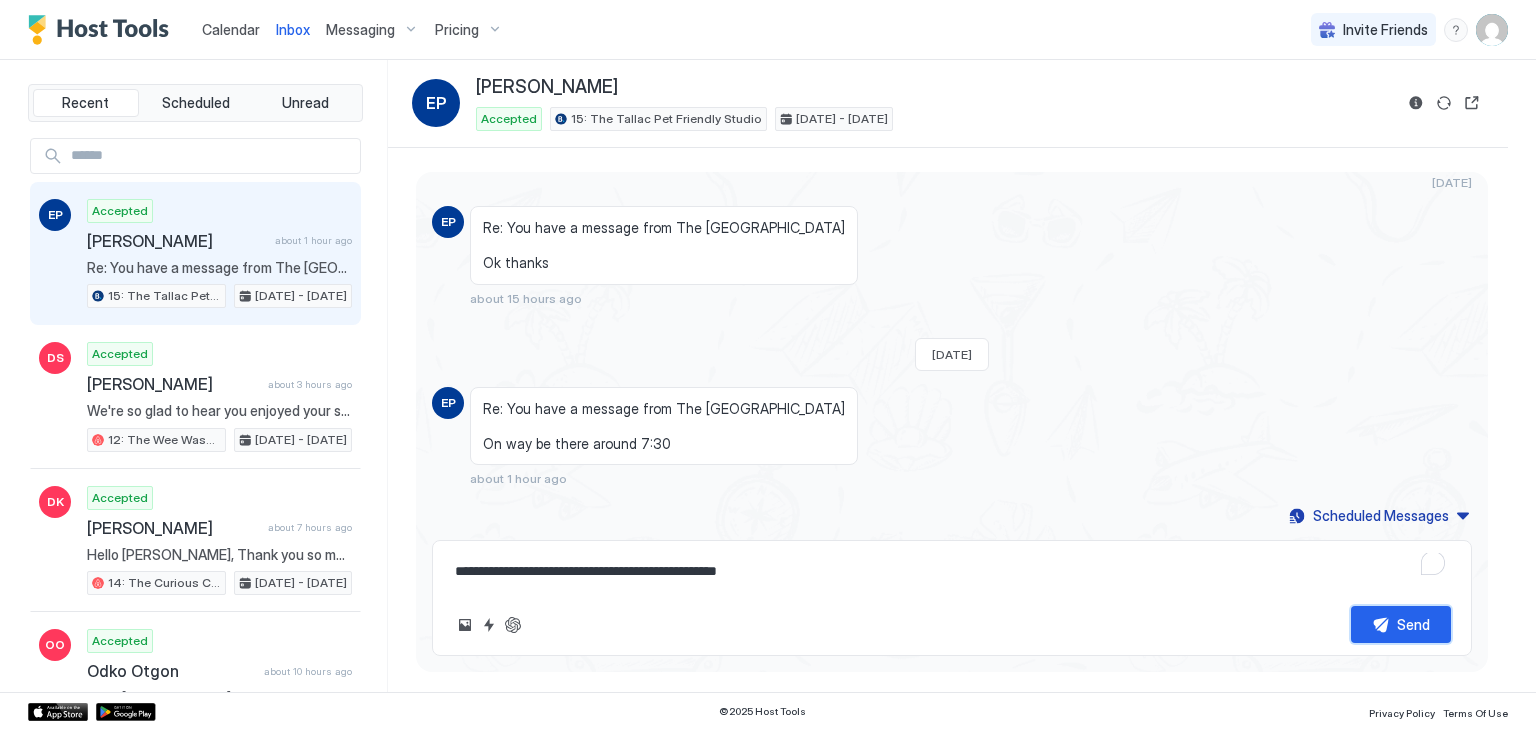 click on "Send" at bounding box center (1401, 624) 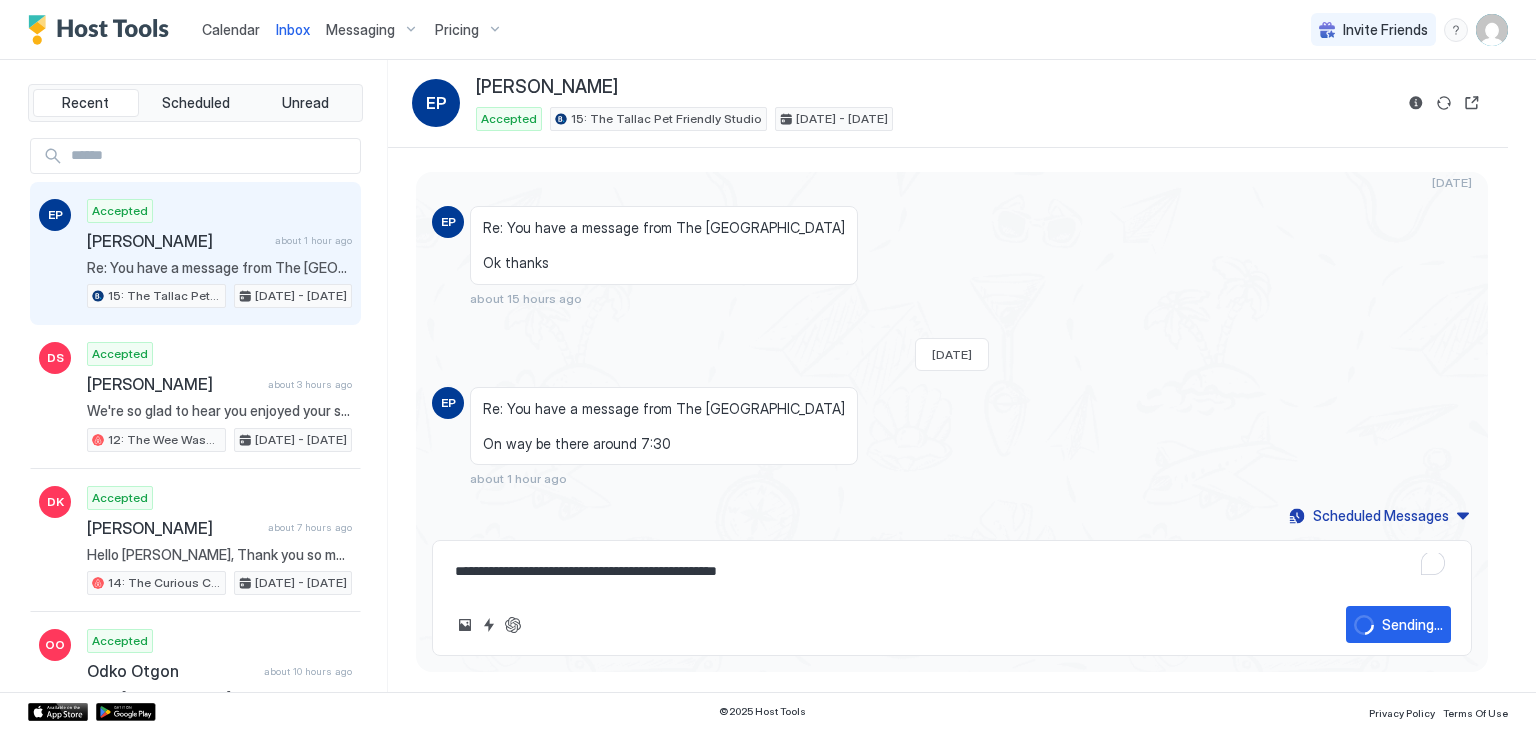 type on "*" 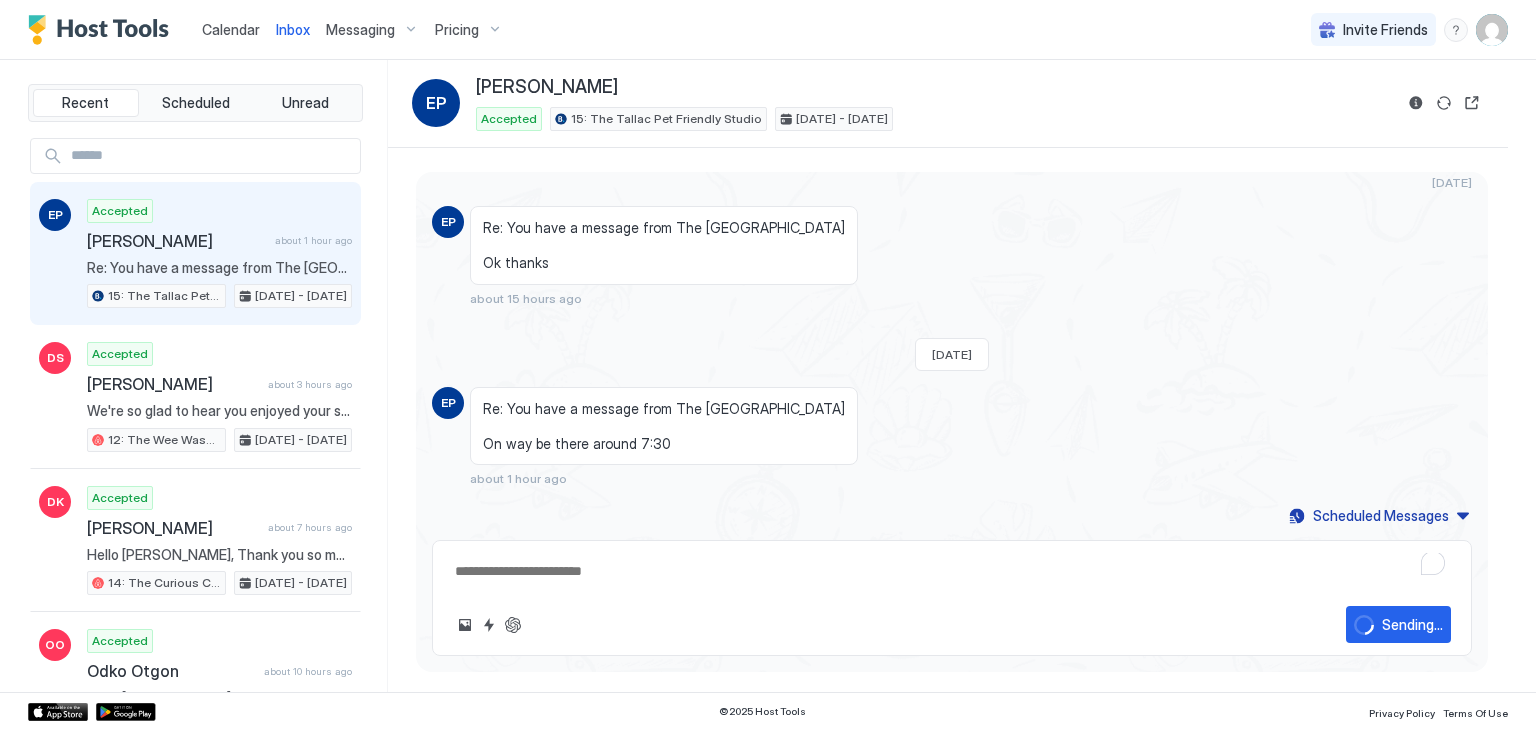 scroll, scrollTop: 403, scrollLeft: 0, axis: vertical 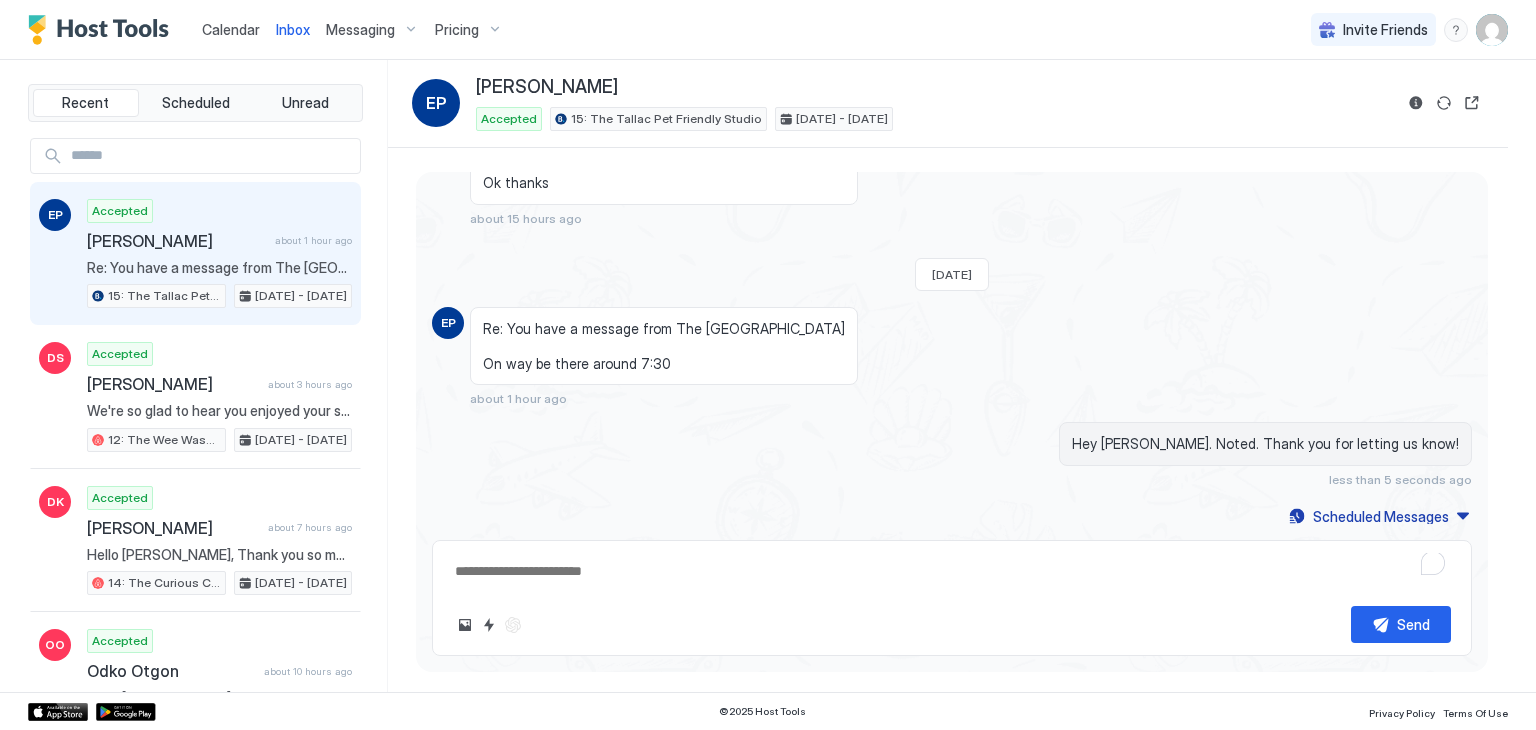 click on "Calendar" at bounding box center [231, 29] 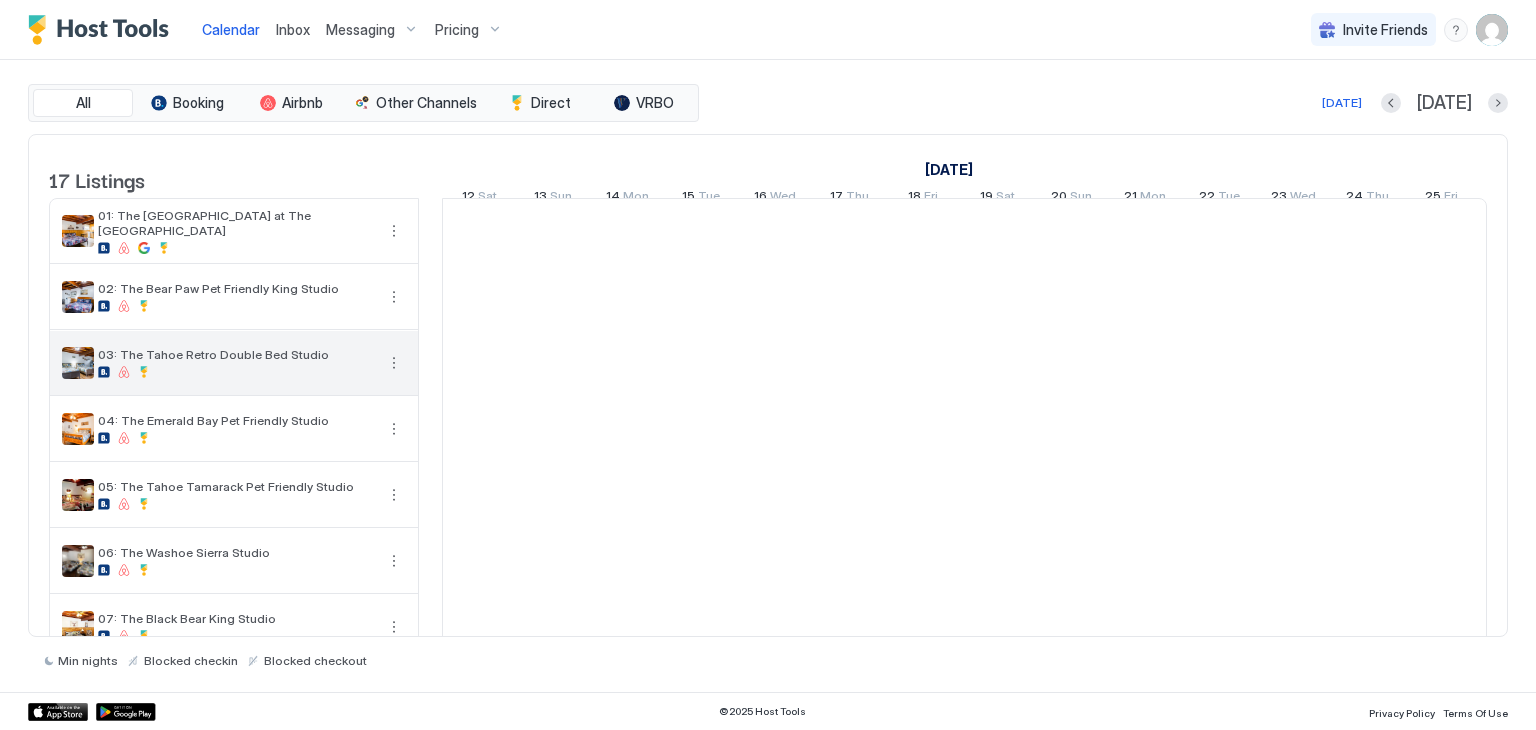 scroll, scrollTop: 0, scrollLeft: 1111, axis: horizontal 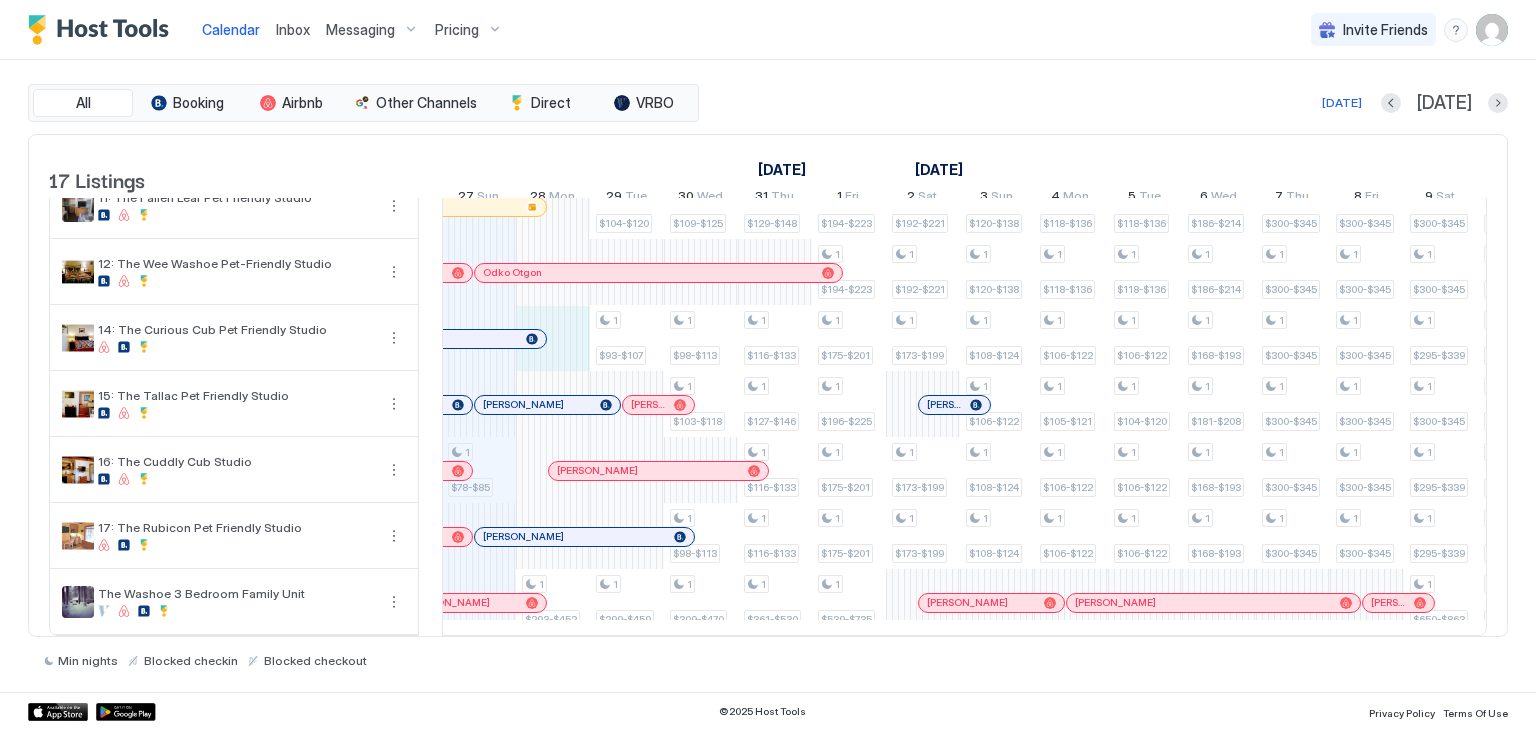 click on "1 $111-$128 1 $107-$123 1 $80-$90 1 $78-$85 1 $111-$128 1 $130-$150 1 $80-$90 1 $293-$452 1 $113-$130 1 $113-$130 1 $143-$164 1 $128-$147 1 $136-$156 1 $113-$130 1 $113-$130 1 $104-$120 1 $104-$120 1 $93-$107 1 $299-$459 1 $119-$137 1 $119-$137 1 $145-$167 1 $130-$150 1 $137-$158 1 $119-$137 1 $119-$137 1 $109-$125 1 $98-$113 1 $109-$125 1 $98-$113 1 $103-$118 1 $98-$113 1 $309-$470 1 $140-$161 1 $140-$161 1 $166-$191 1 $149-$171 1 $158-$182 1 $140-$161 1 $140-$161 1 $129-$148 1 $116-$133 1 $129-$148 1 $116-$133 1 $127-$146 1 $116-$133 1 $116-$133 1 $361-$530 1 $211-$243 1 $211-$243 1 $243-$279 1 $211-$243 1 $218-$251 1 $230-$265 1 $211-$243 1 $211-$243 1 $194-$223 1 $175-$201 1 $194-$223 1 $194-$223 1 $175-$201 1 $196-$225 1 $175-$201 1 $175-$201 1 $539-$735 1 $209-$240 1 $209-$240 1 $234-$269 1 $209-$240 1 $209-$240 1 $222-$255 1 $209-$240 1 $192-$221 1 $173-$199 1 $192-$221 1 $192-$221 1 $173-$199 1 $173-$199 1 $173-$199 1 $130-$150 1 $130-$150 1 $130-$150 1 $128-$147 1 $136-$156 1 $130-$150 1 $130-$150 1" at bounding box center (1330, 74) 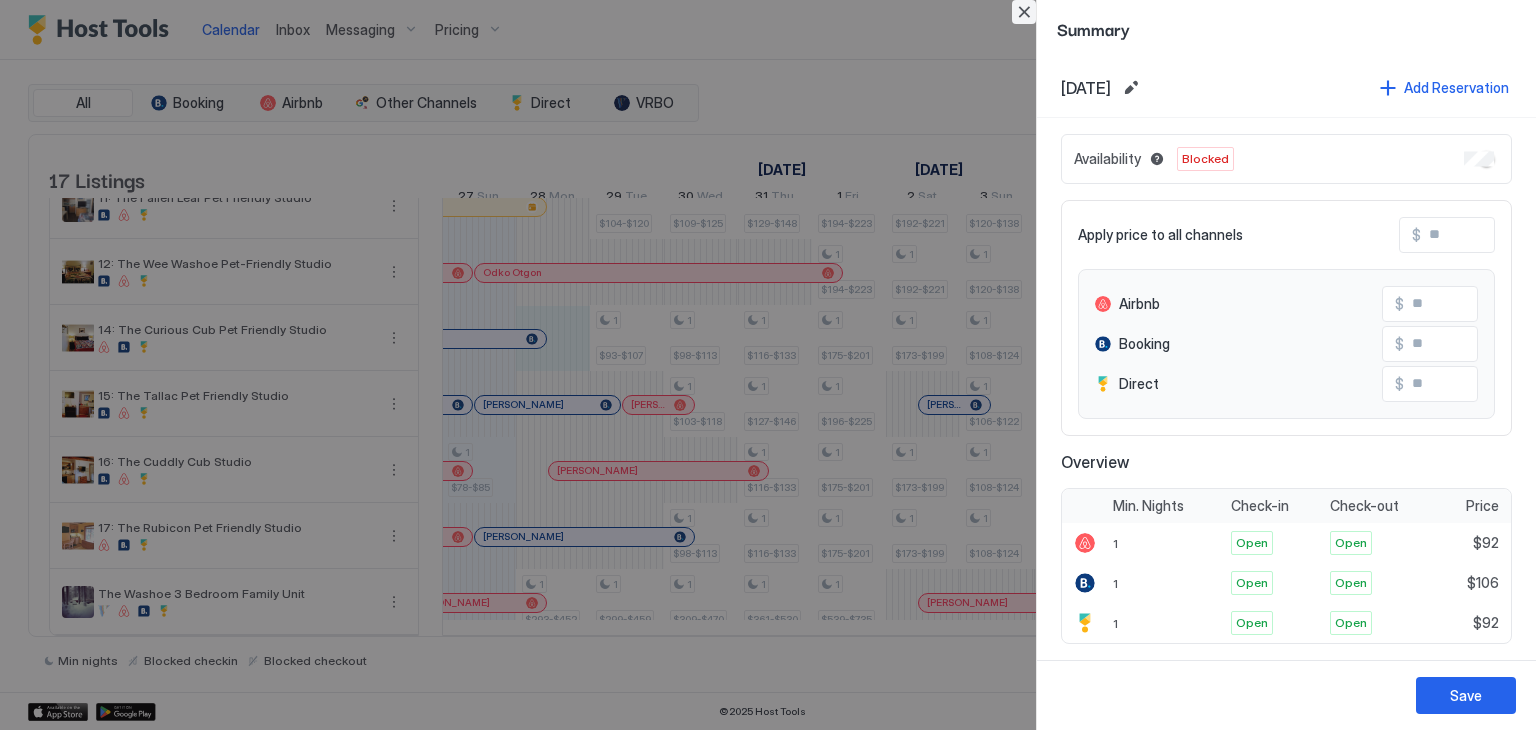 click at bounding box center (1024, 12) 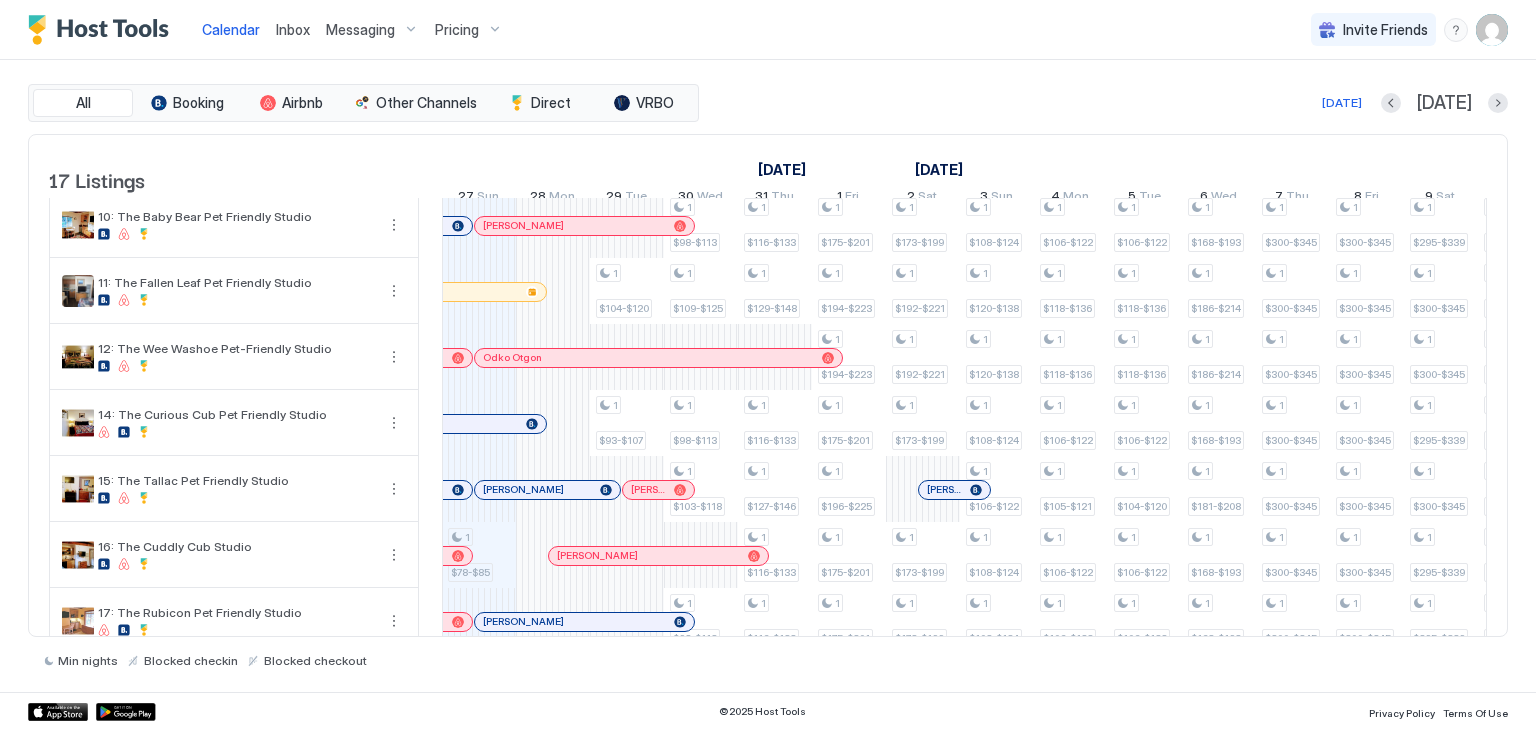 scroll, scrollTop: 709, scrollLeft: 0, axis: vertical 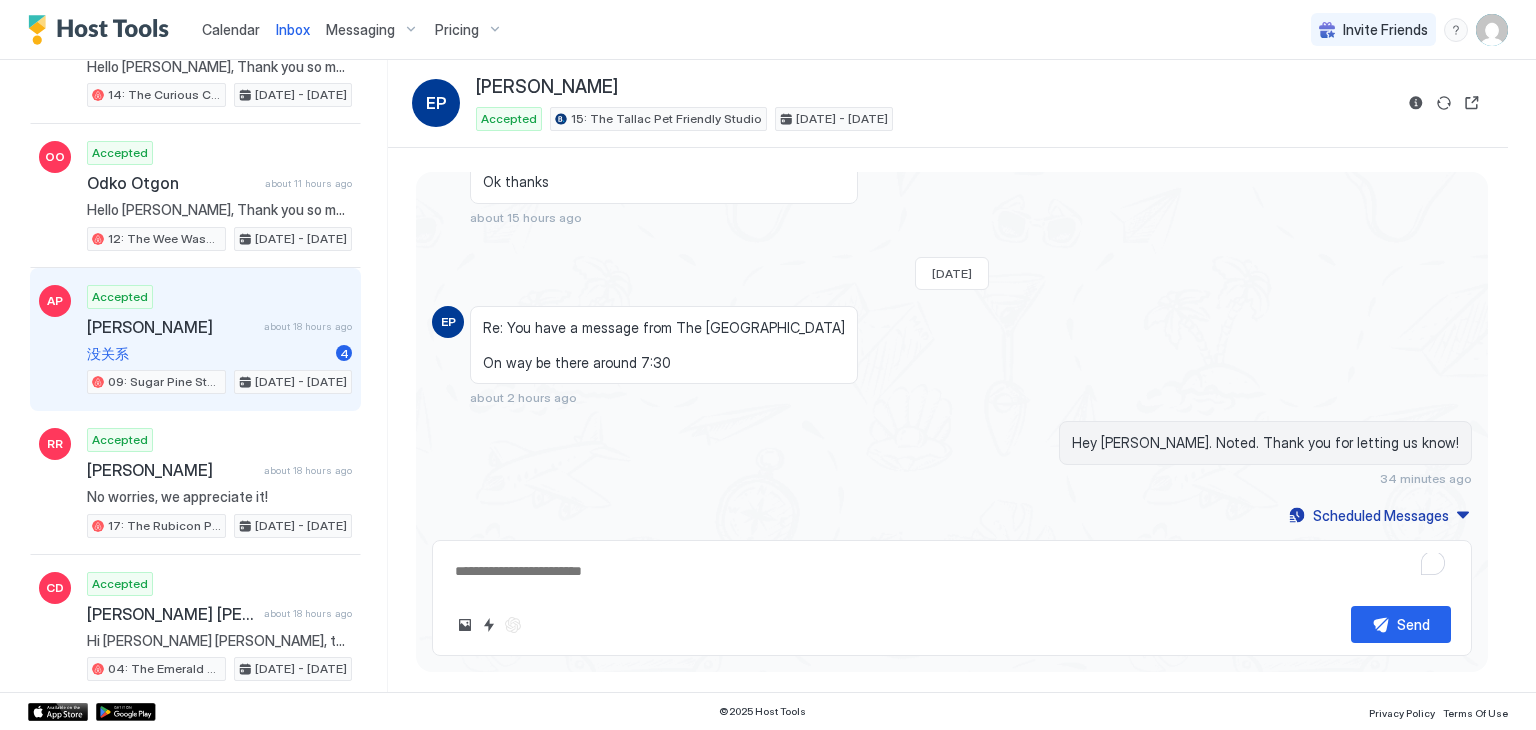 click on "about 18 hours ago" at bounding box center (308, 326) 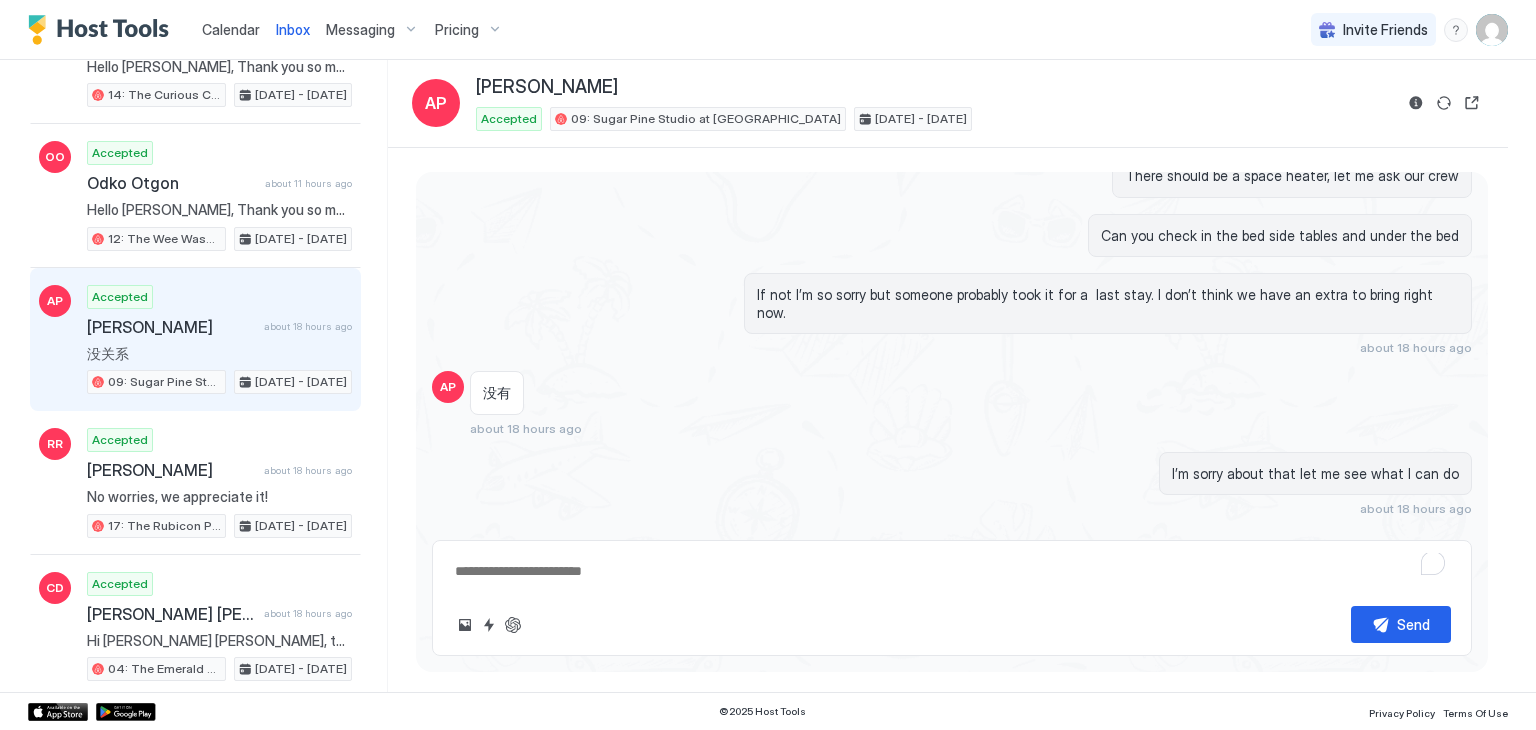scroll, scrollTop: 2503, scrollLeft: 0, axis: vertical 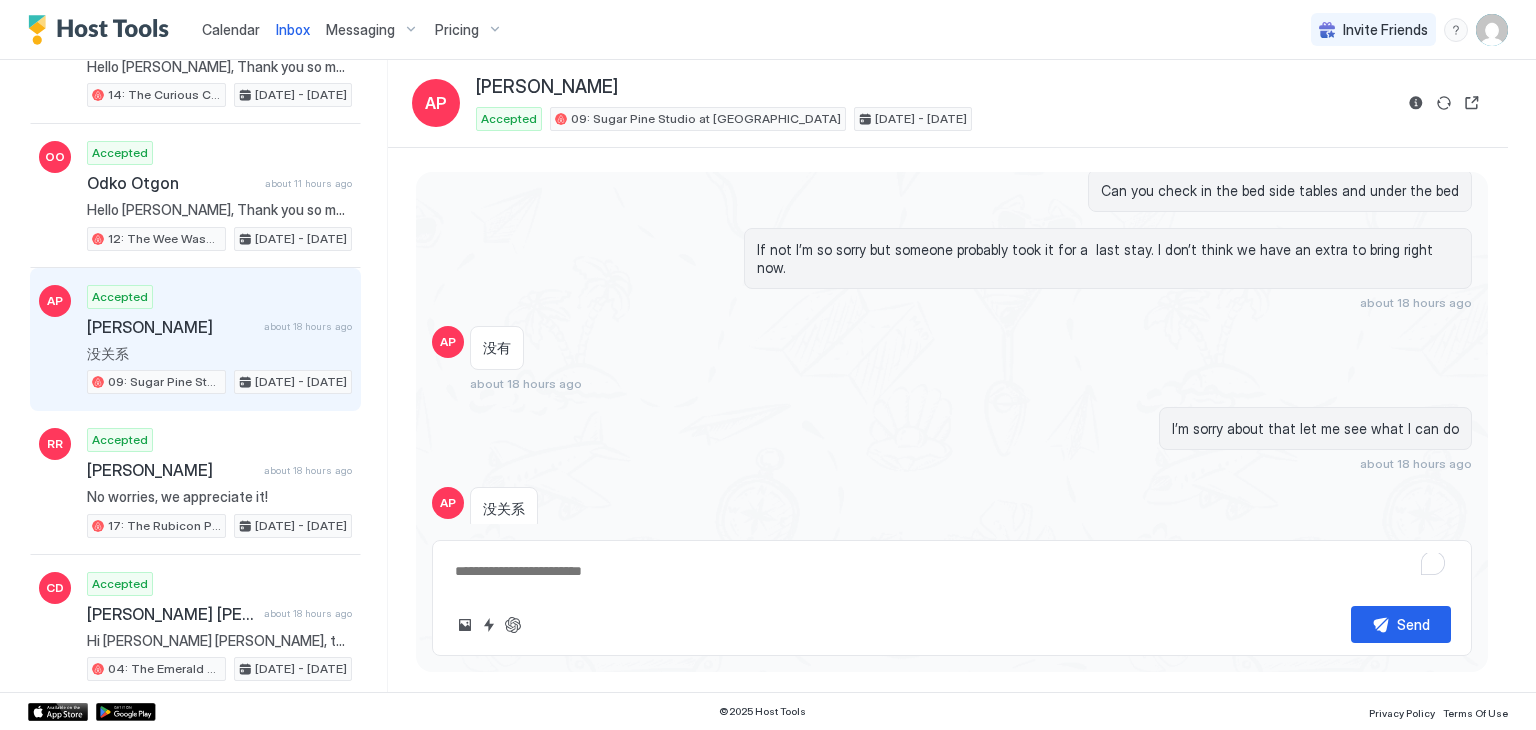 click on "没关系" at bounding box center [504, 509] 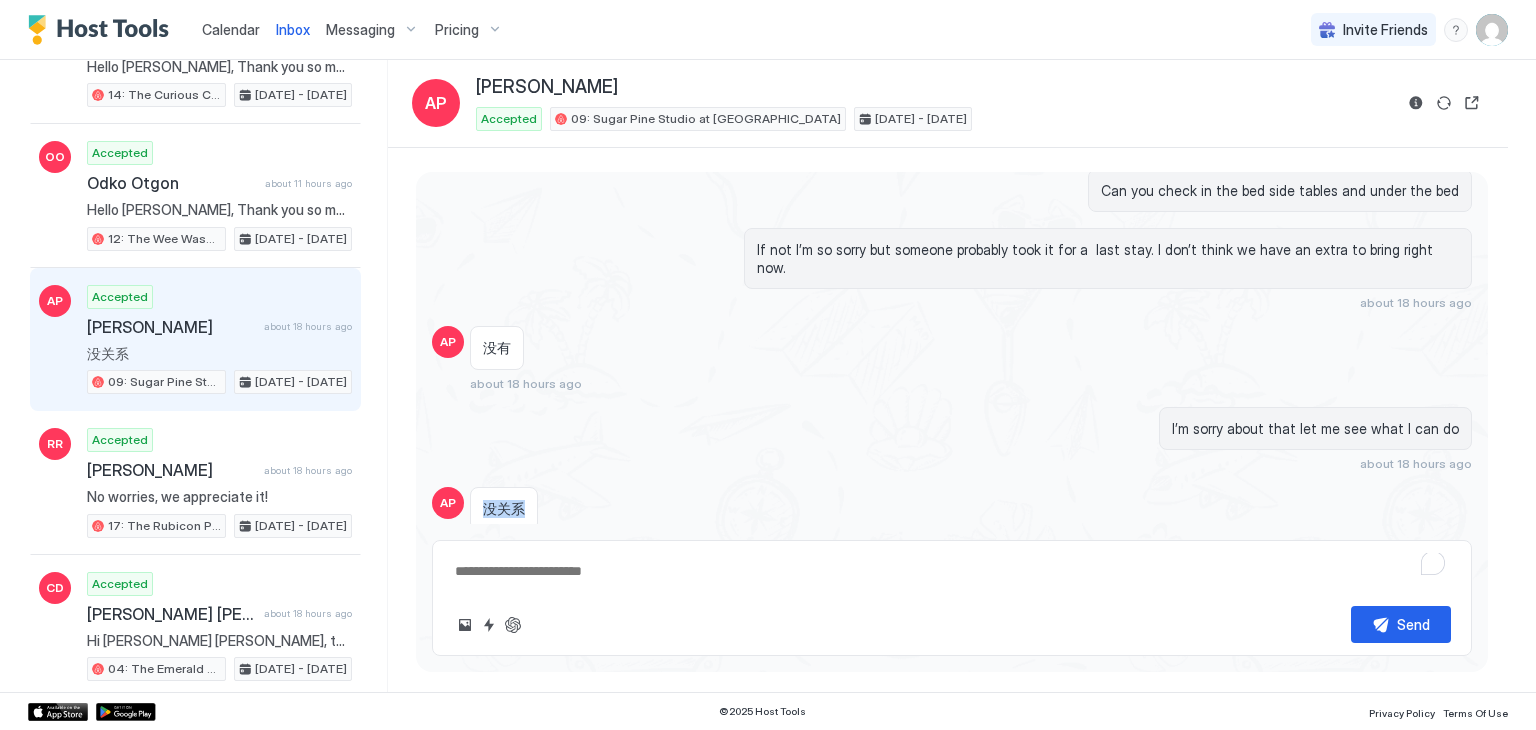 click on "没关系" at bounding box center (504, 509) 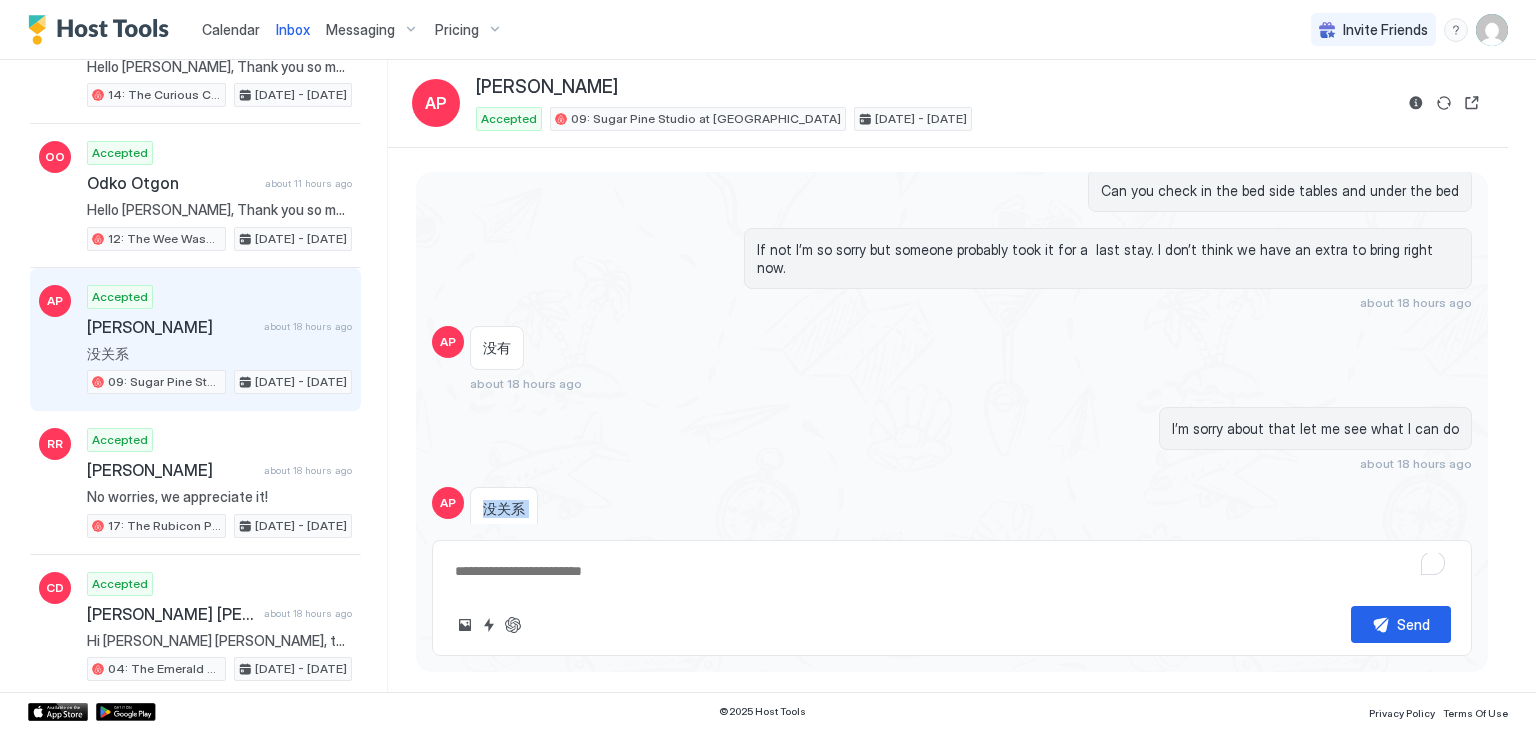 click on "没关系" at bounding box center (504, 509) 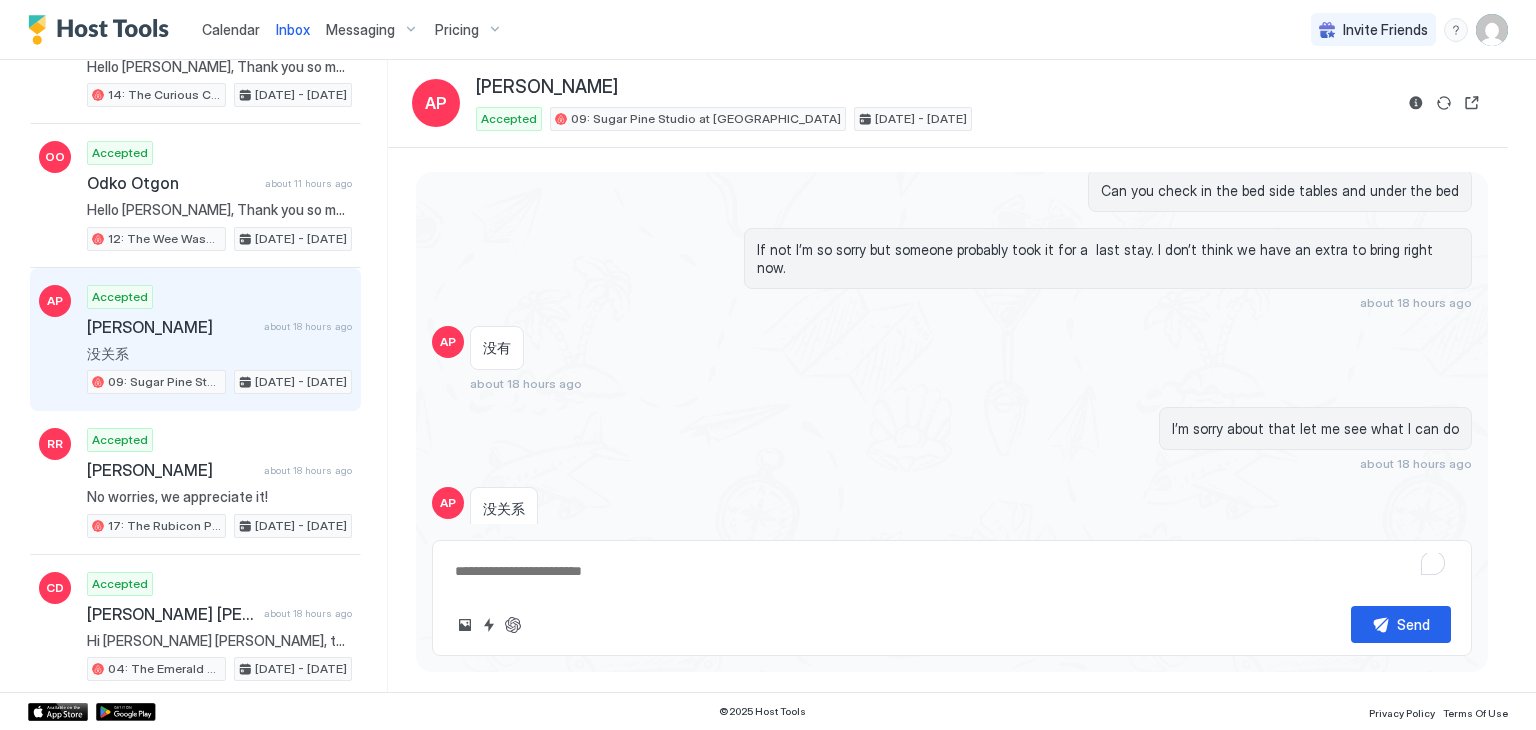 click on "没有" at bounding box center [497, 348] 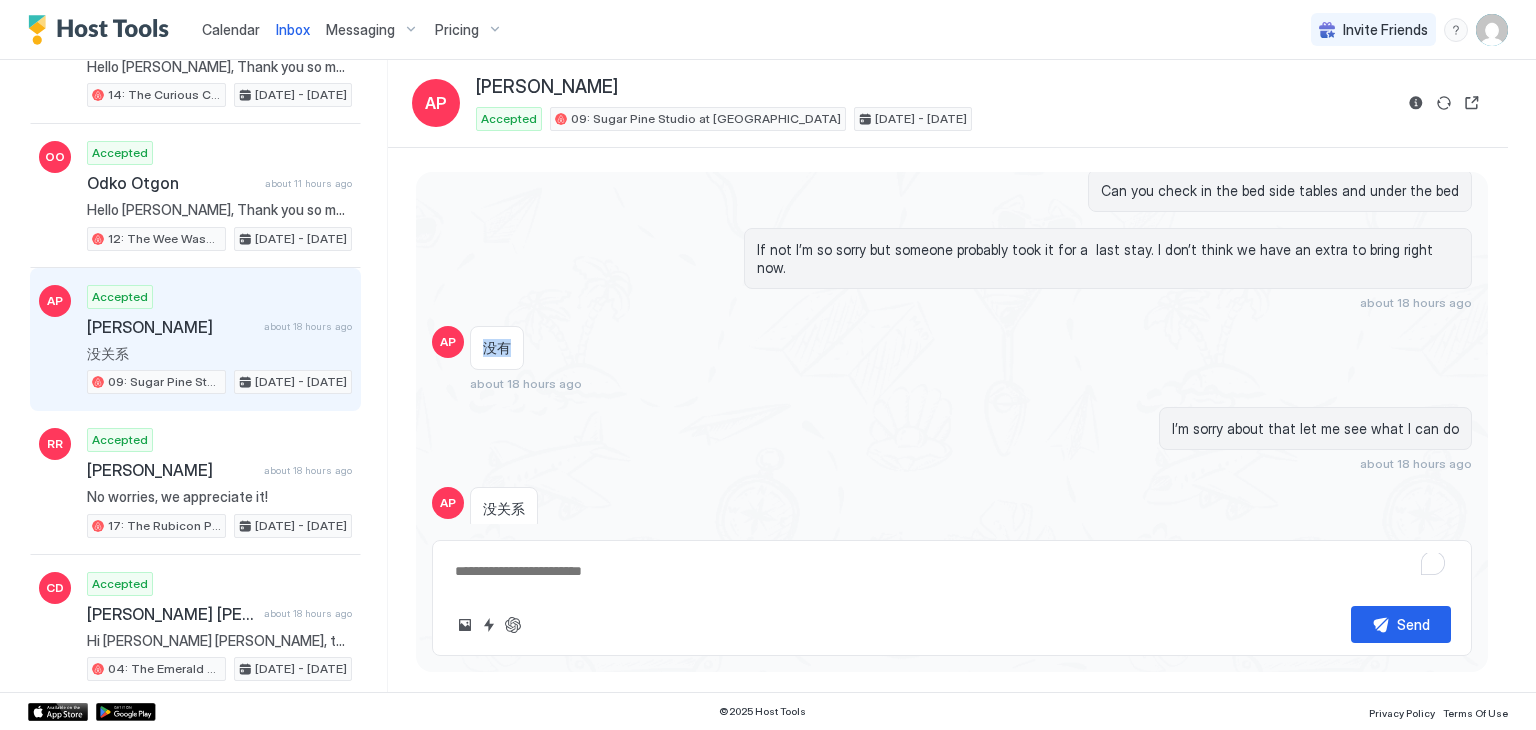 click on "没有" at bounding box center [497, 348] 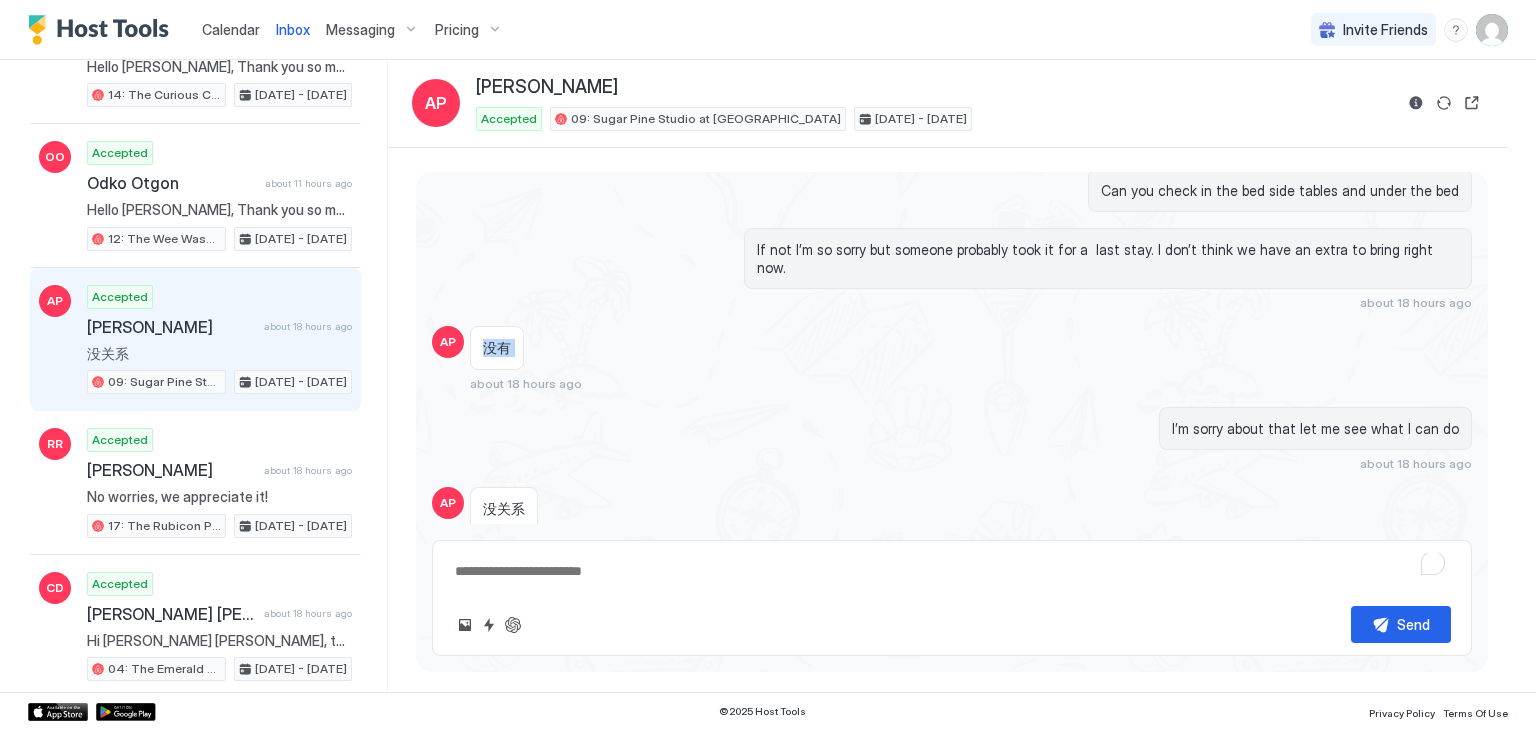 click on "没有" at bounding box center (497, 348) 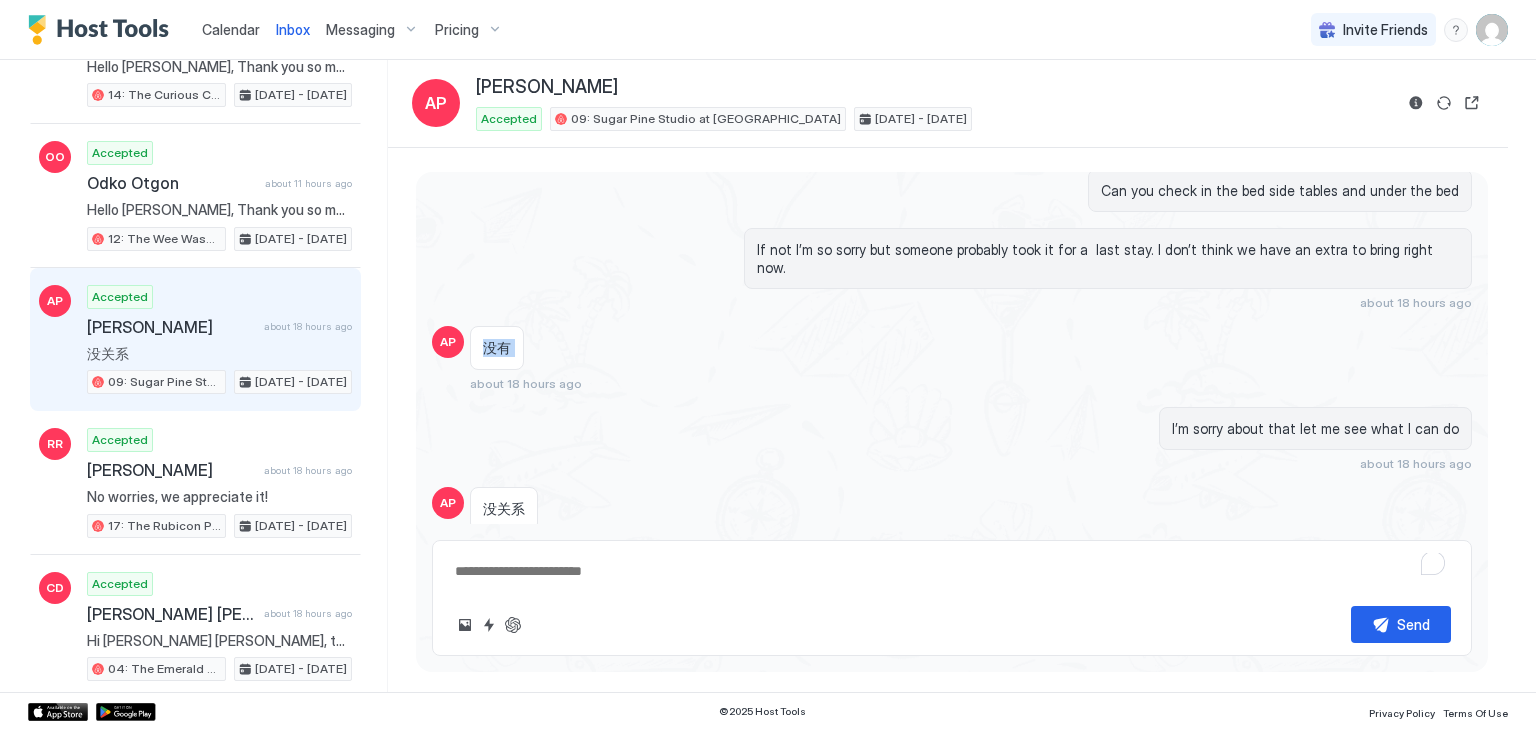 click on "没有 about 18 hours ago" at bounding box center [834, 358] 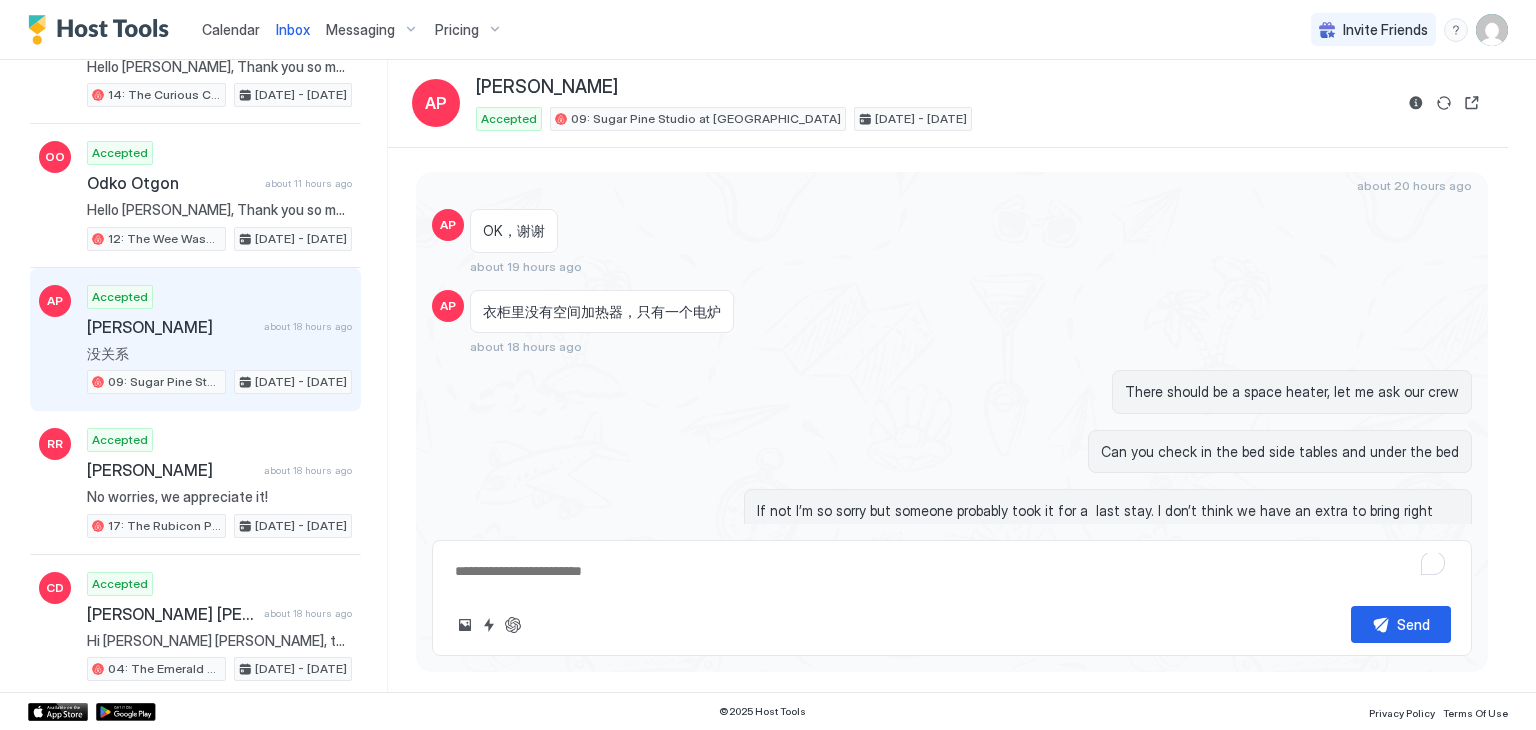 scroll, scrollTop: 2231, scrollLeft: 0, axis: vertical 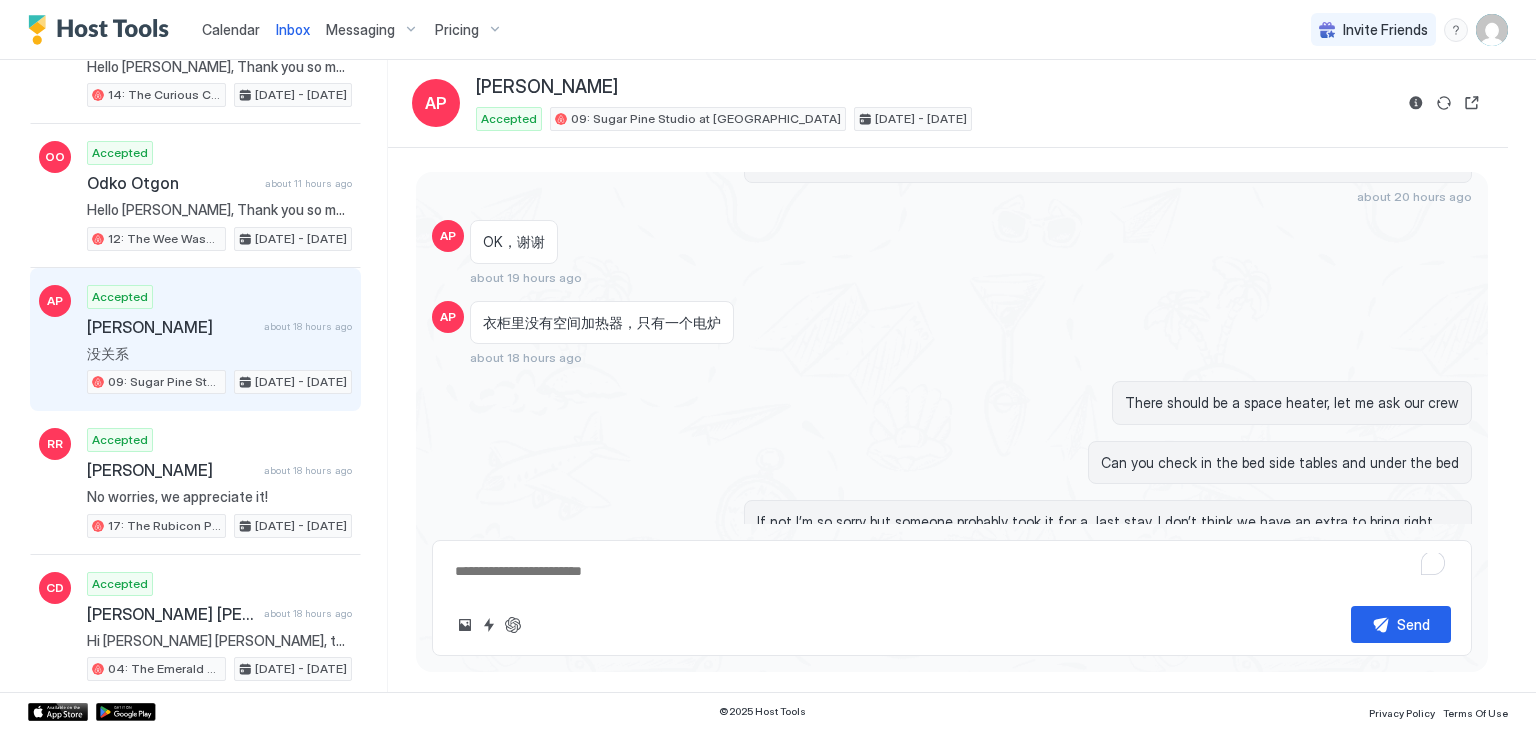 click on "衣柜里没有空间加热器，只有一个电炉" at bounding box center (602, 323) 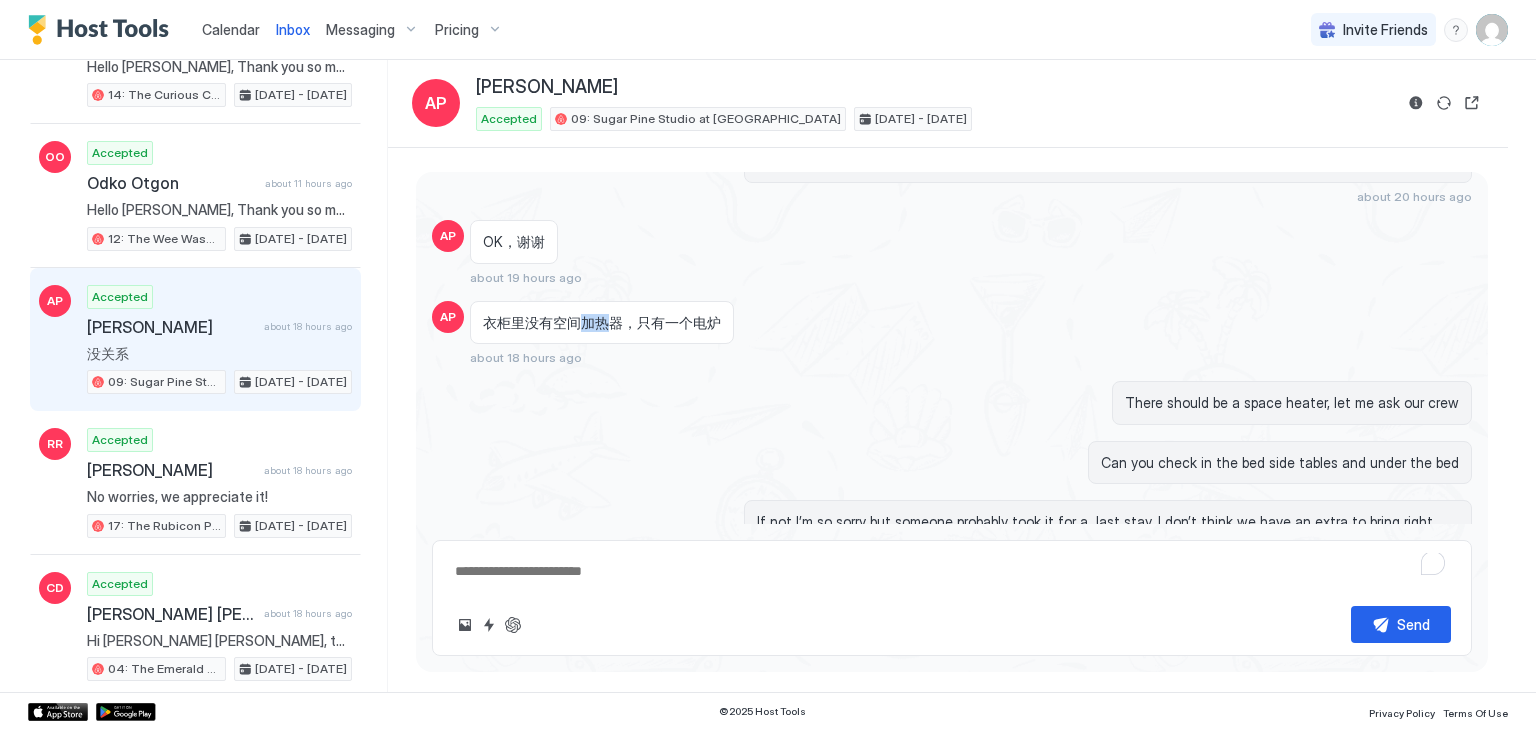 click on "衣柜里没有空间加热器，只有一个电炉" at bounding box center (602, 323) 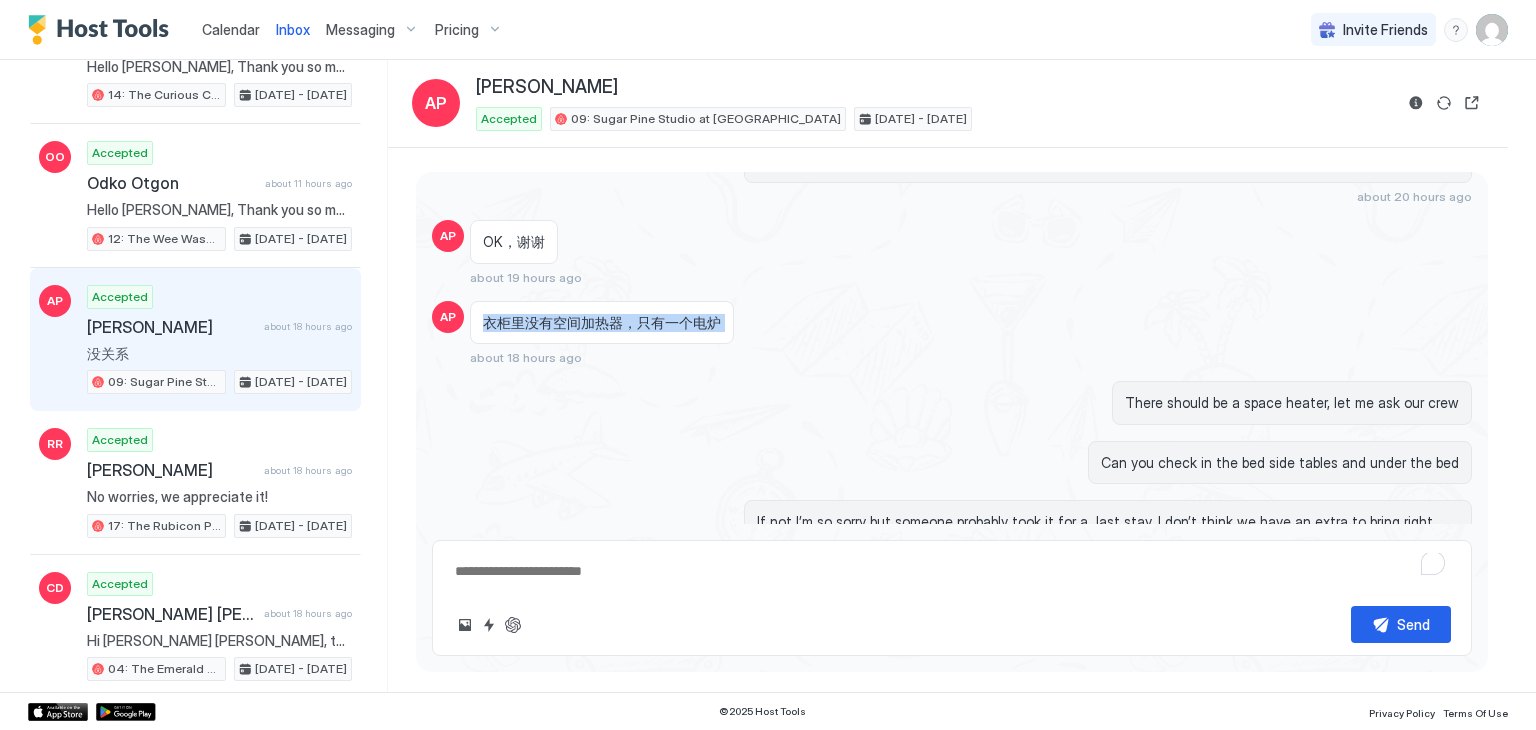 click on "衣柜里没有空间加热器，只有一个电炉" at bounding box center (602, 323) 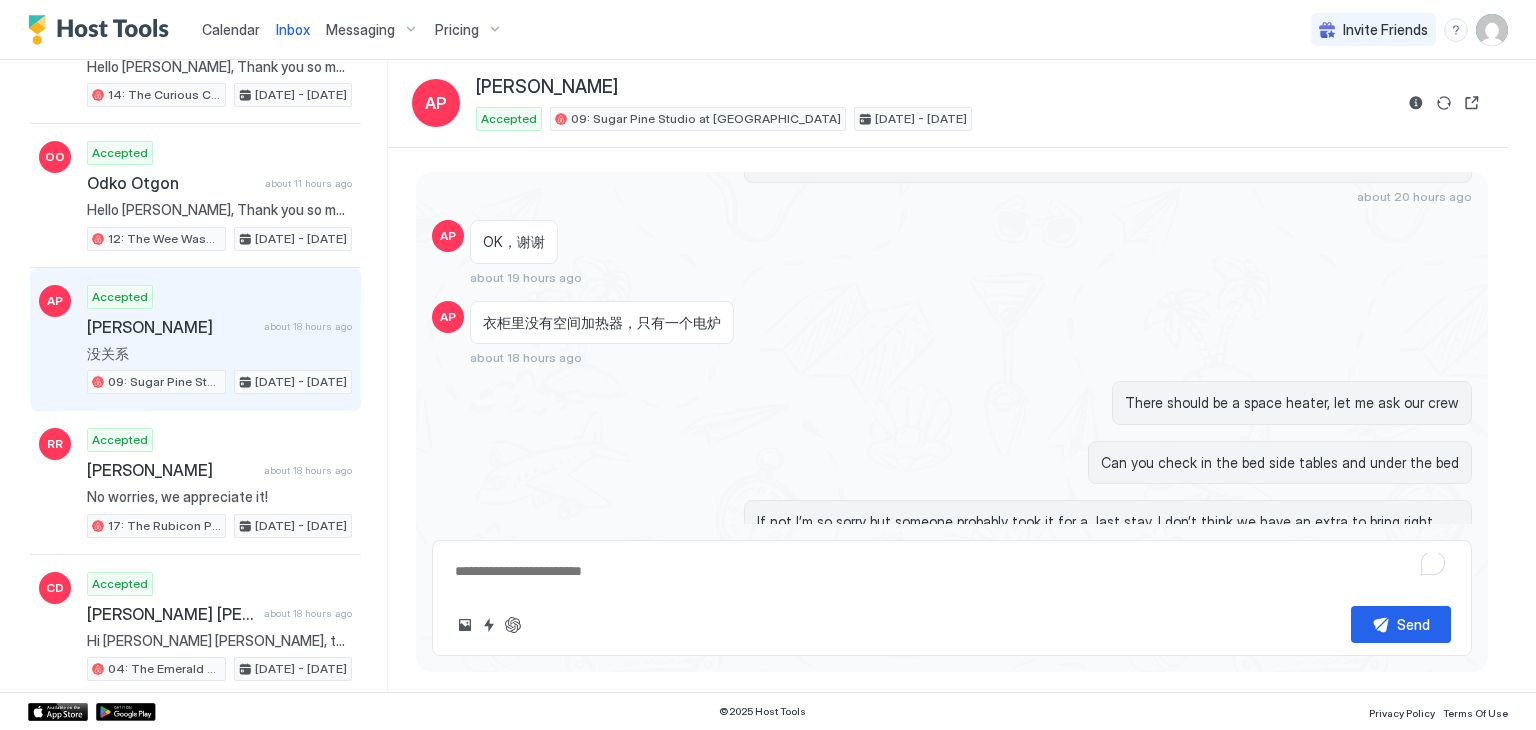 click on "There should be a space heater, let me ask our crew" at bounding box center (952, 403) 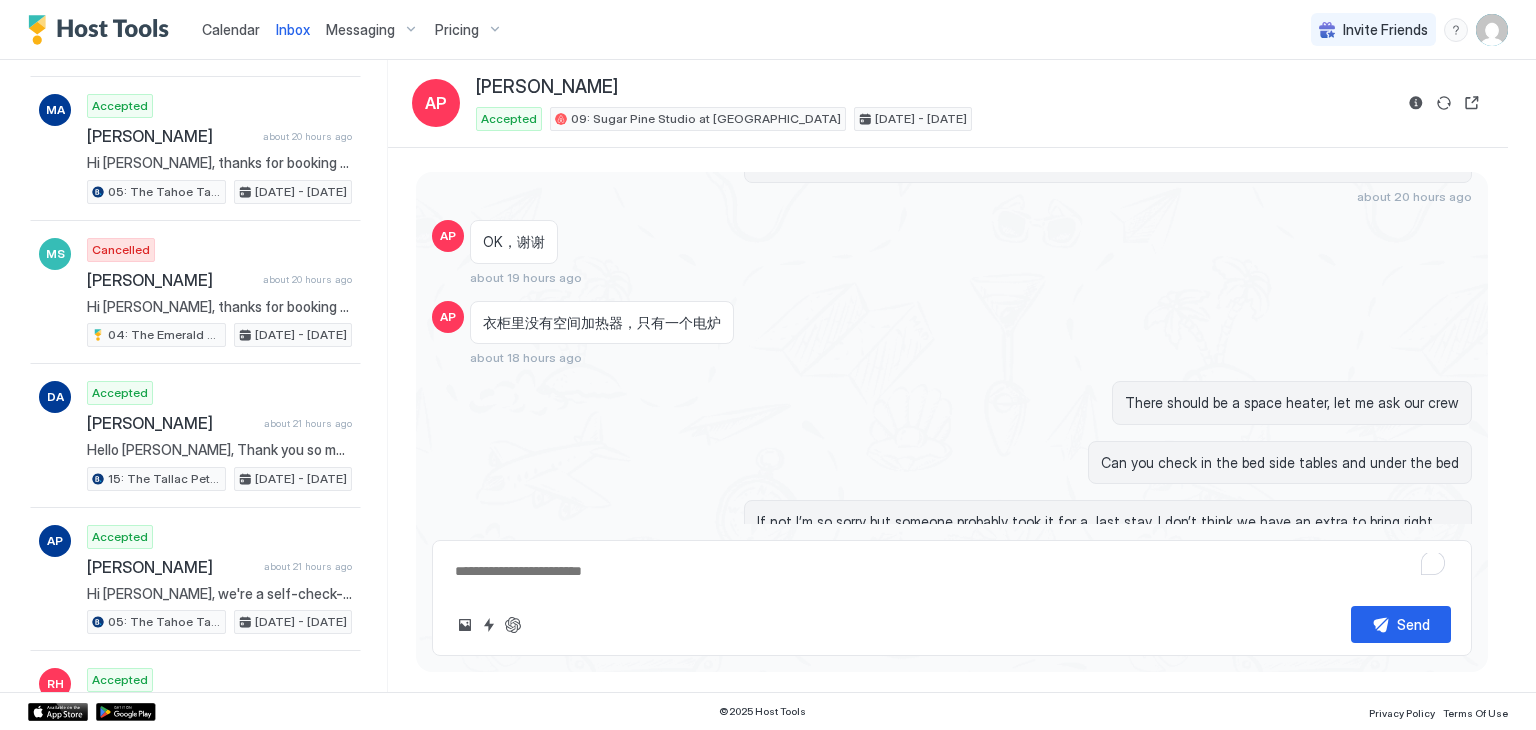 scroll, scrollTop: 2098, scrollLeft: 0, axis: vertical 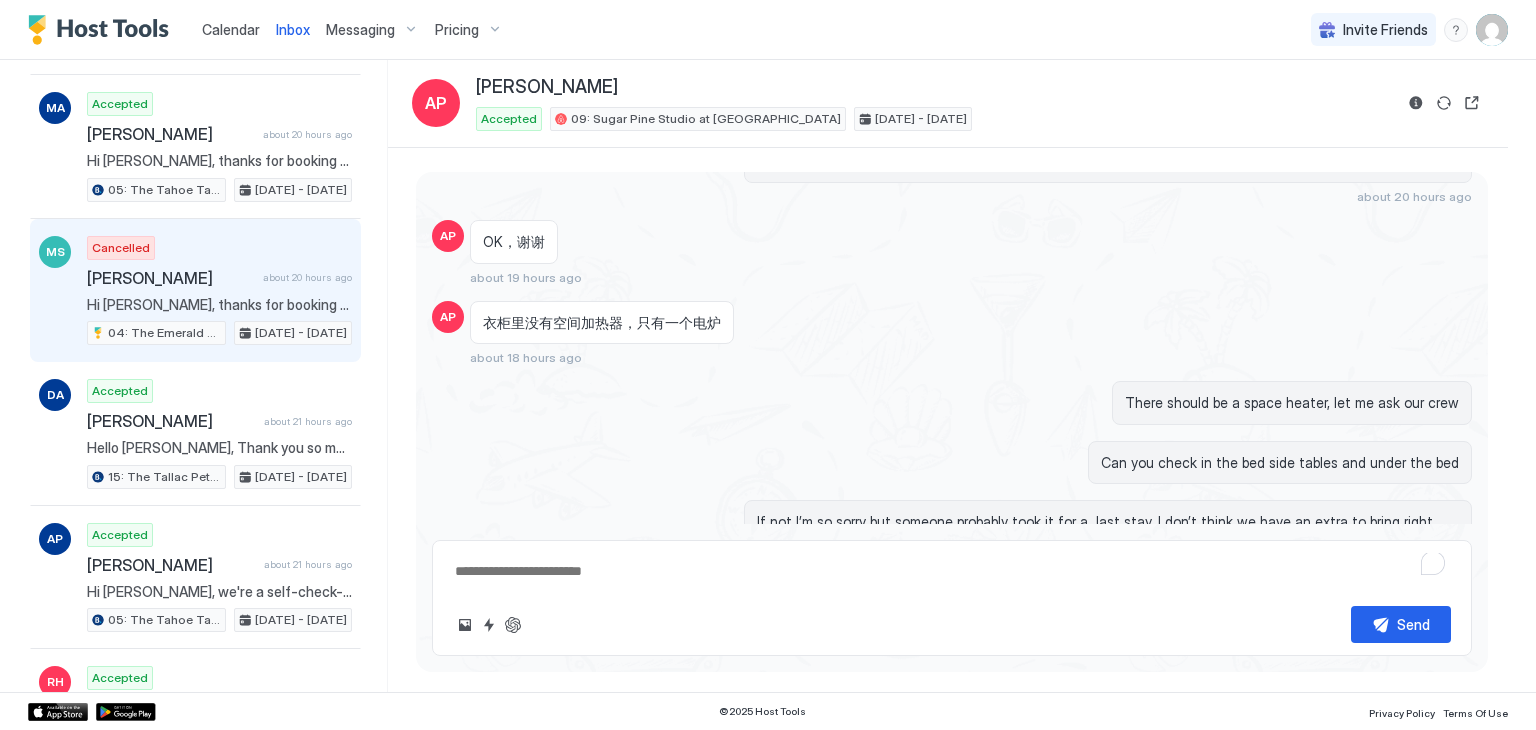 click on "Cancelled [PERSON_NAME] about 20 hours ago 04: The Emerald Bay Pet Friendly Studio [DATE] - [DATE]" at bounding box center [219, 291] 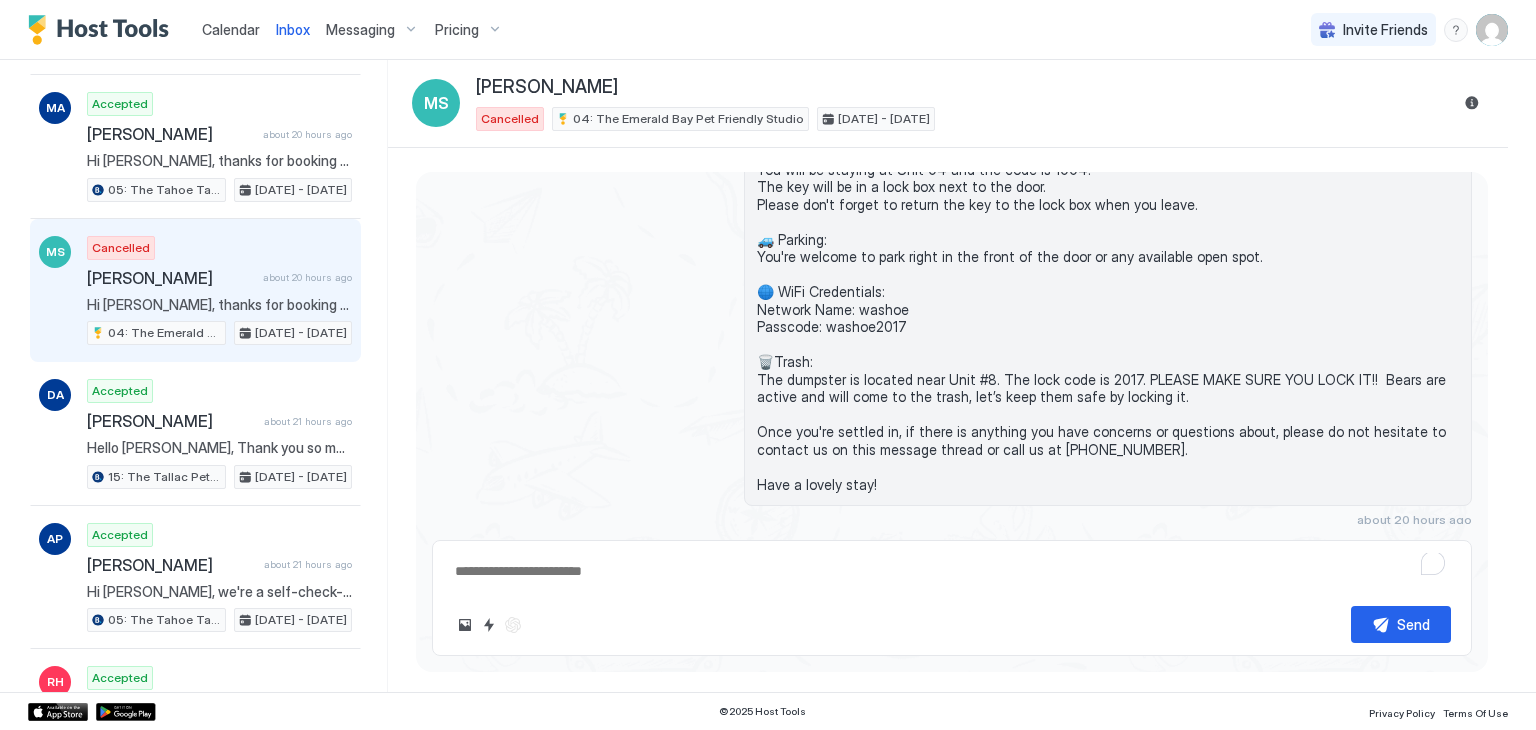 scroll, scrollTop: 0, scrollLeft: 0, axis: both 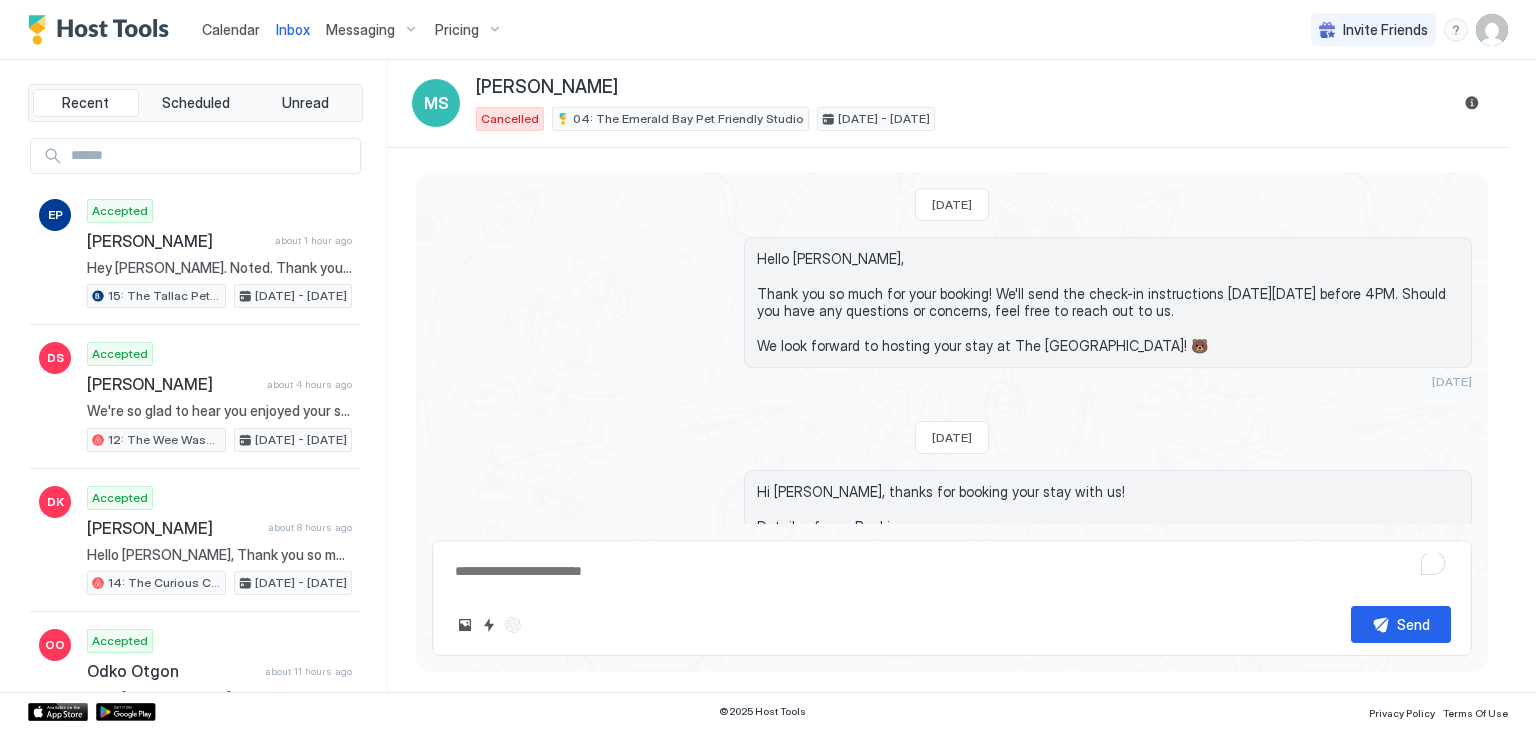type on "*" 